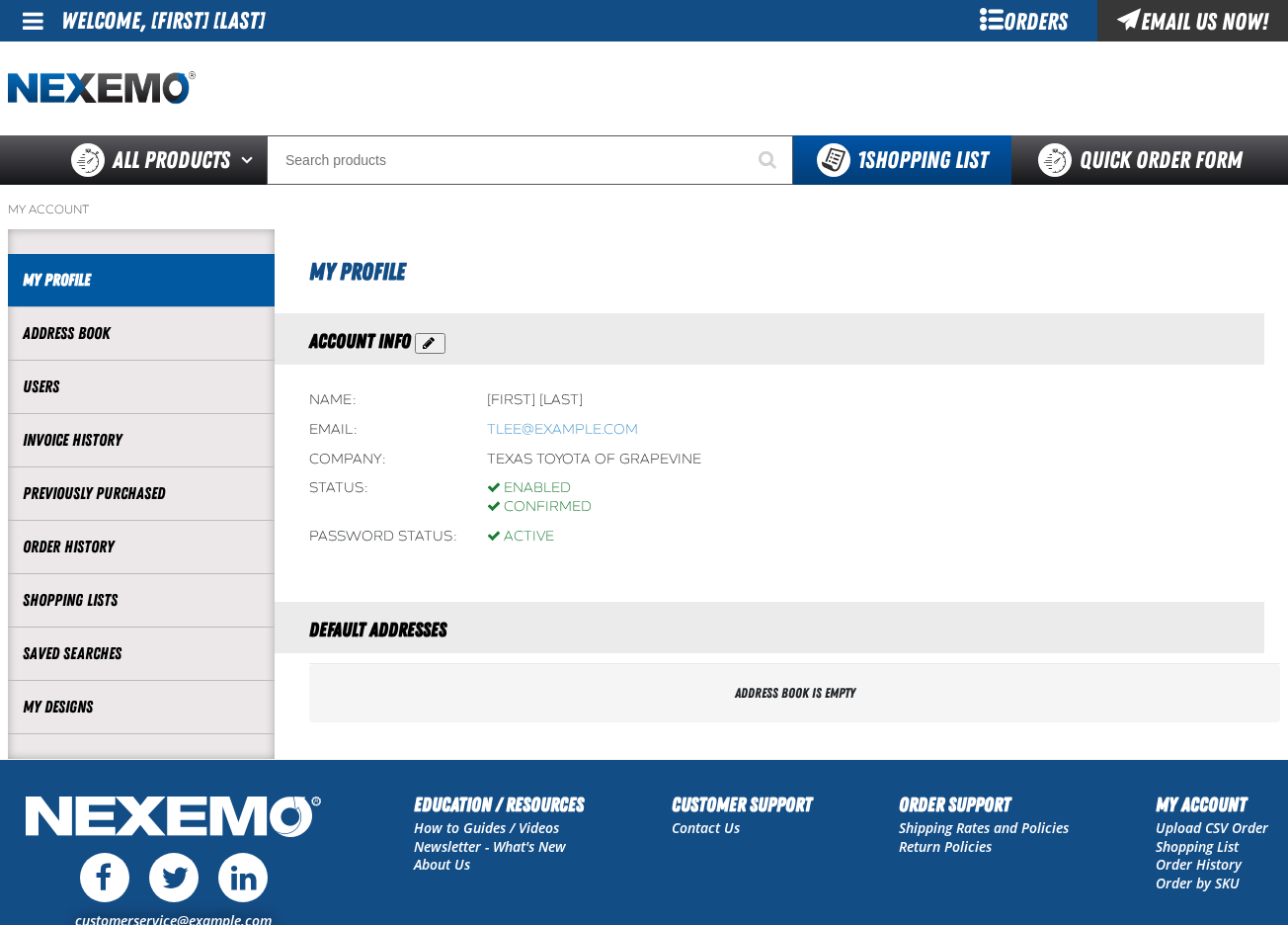 scroll, scrollTop: 0, scrollLeft: 0, axis: both 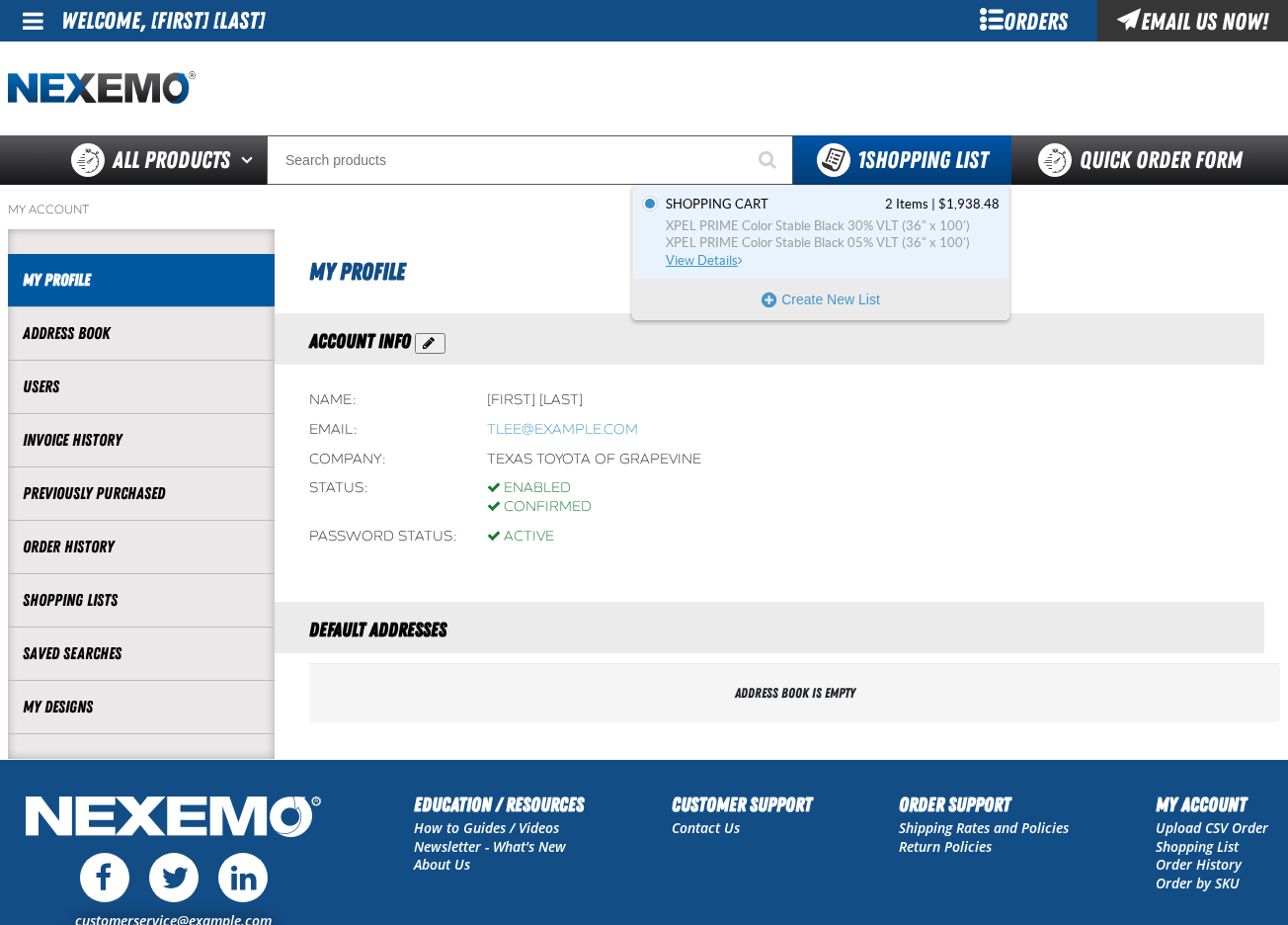 click on "XPEL PRIME Color Stable Black 30% VLT (36" x 100')" at bounding box center [833, 226] 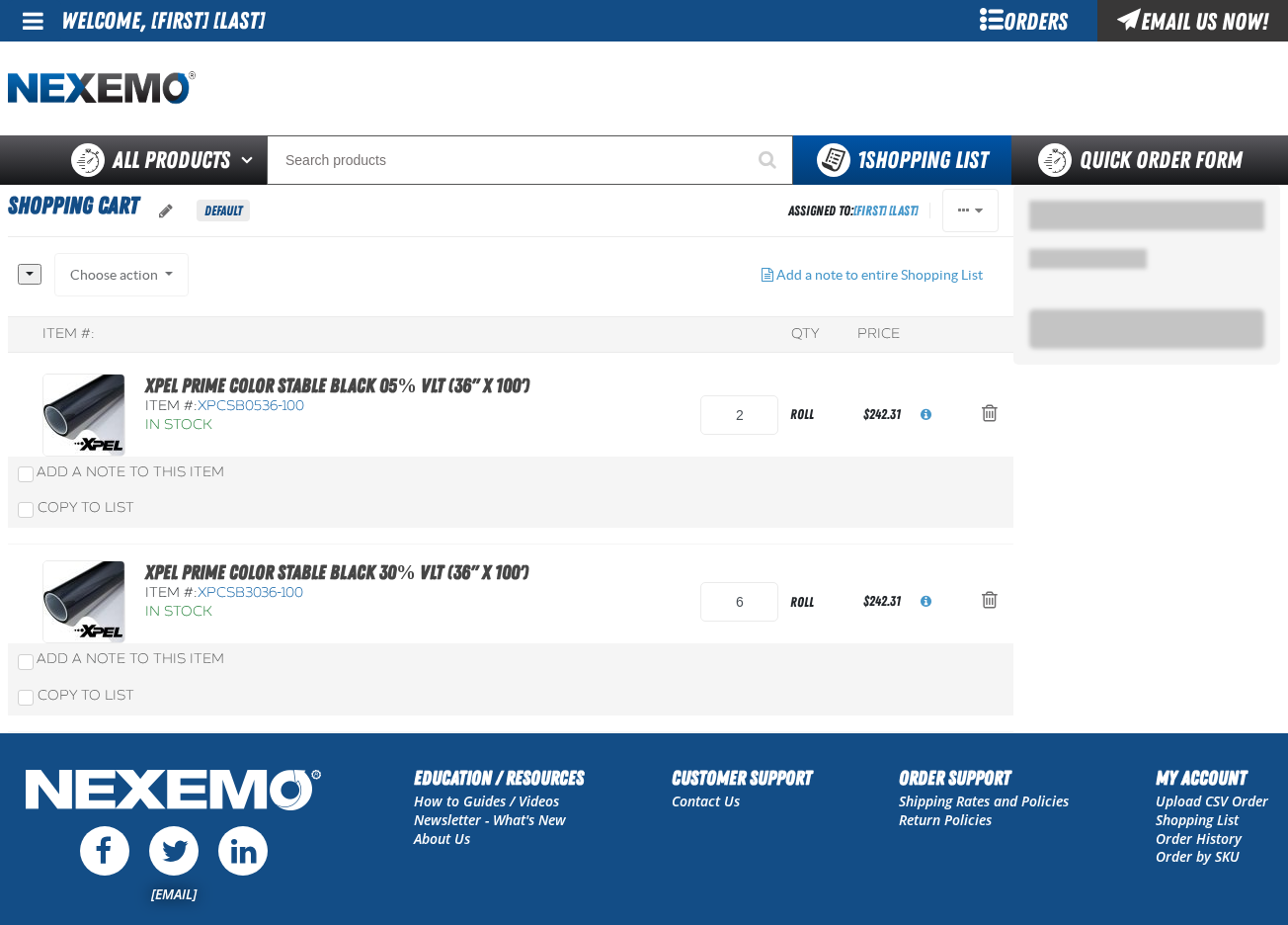 scroll, scrollTop: 0, scrollLeft: 0, axis: both 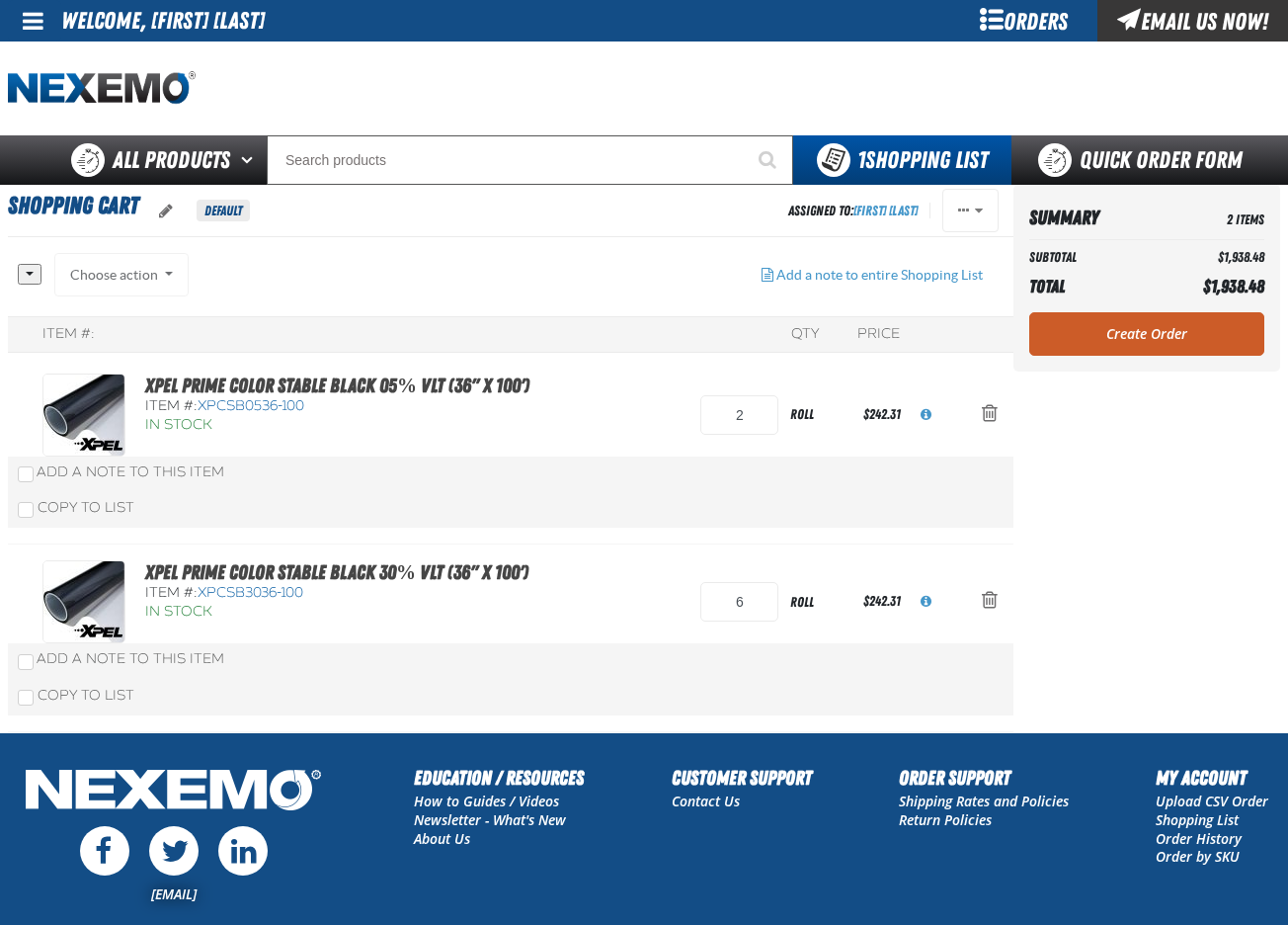 click on "Summary
2 Items
Subtotal
$1,938.48
Total
$1,938.48
Loading...
Create Order" at bounding box center [1147, 459] 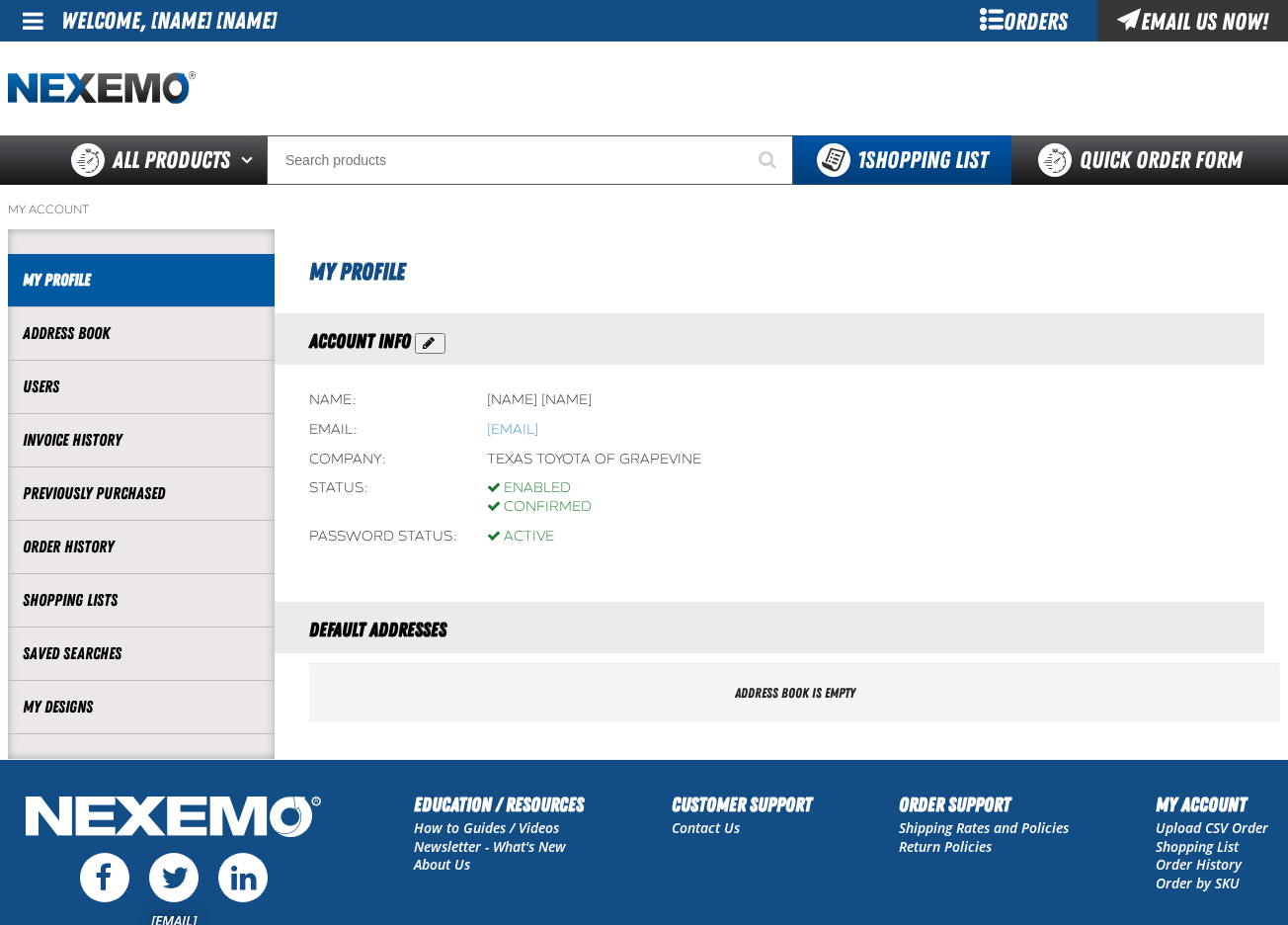 scroll, scrollTop: 0, scrollLeft: 0, axis: both 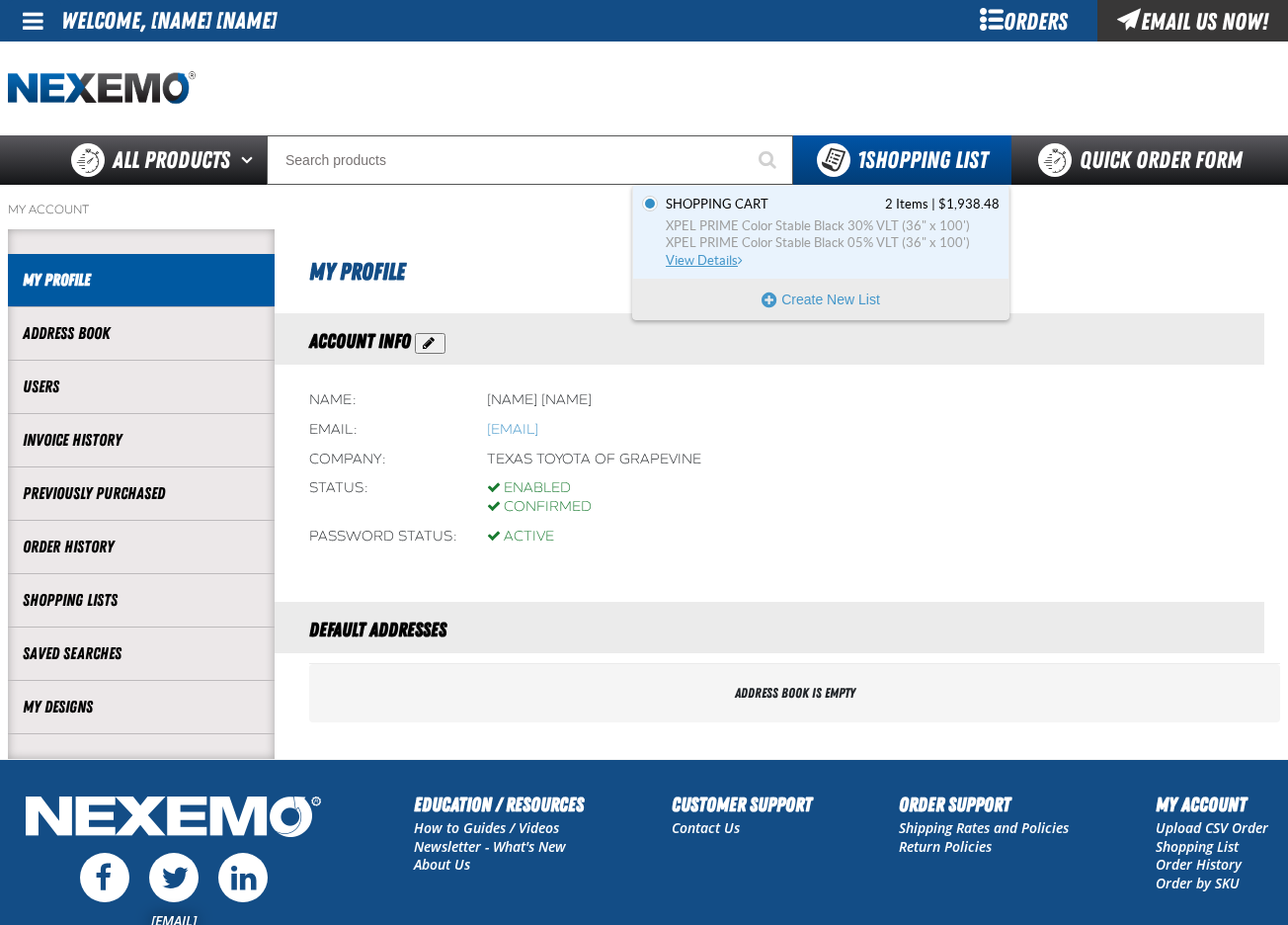 click on "XPEL PRIME Color Stable Black 30% VLT (36" x 100')" at bounding box center [833, 226] 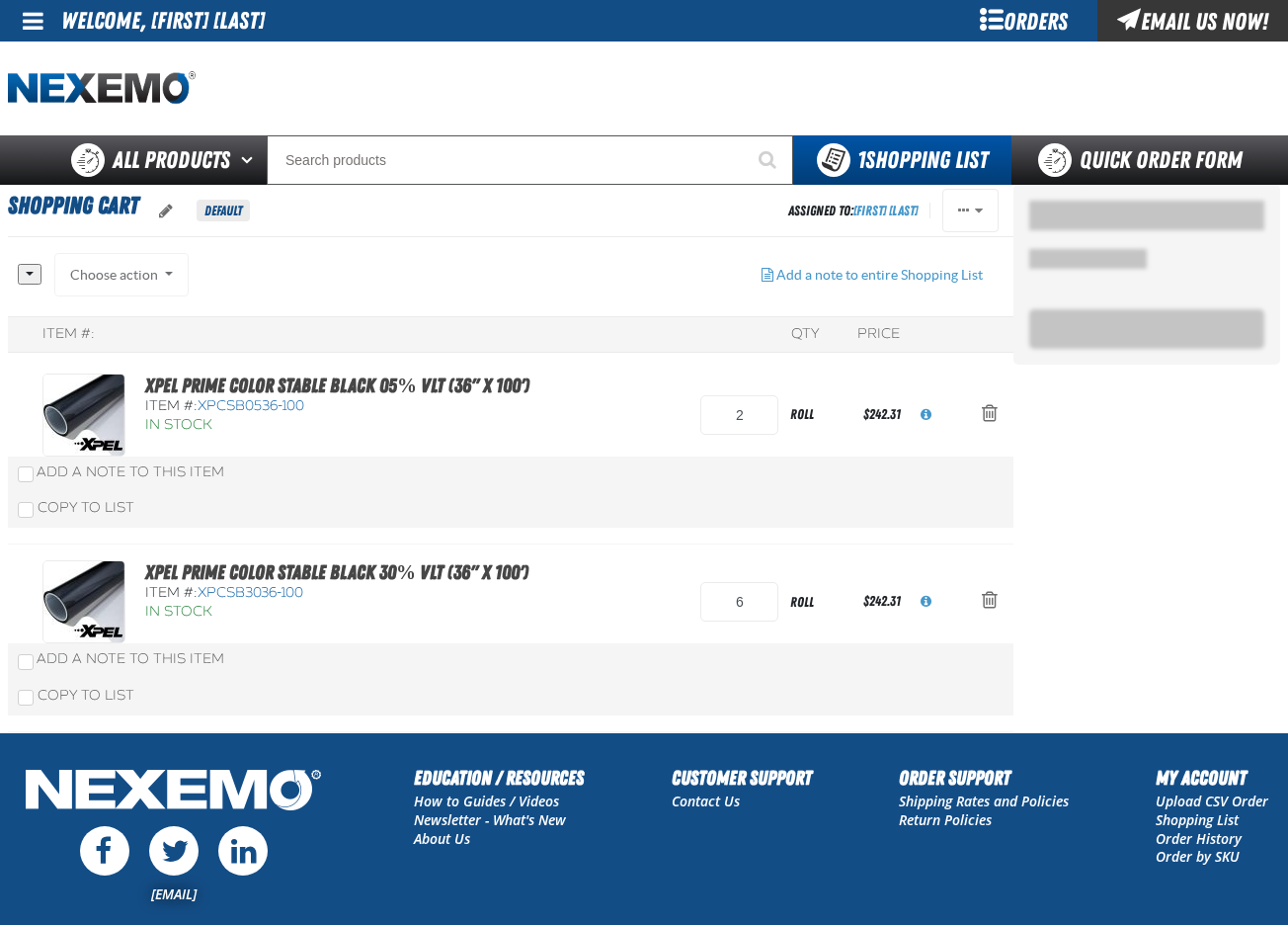 scroll, scrollTop: 0, scrollLeft: 0, axis: both 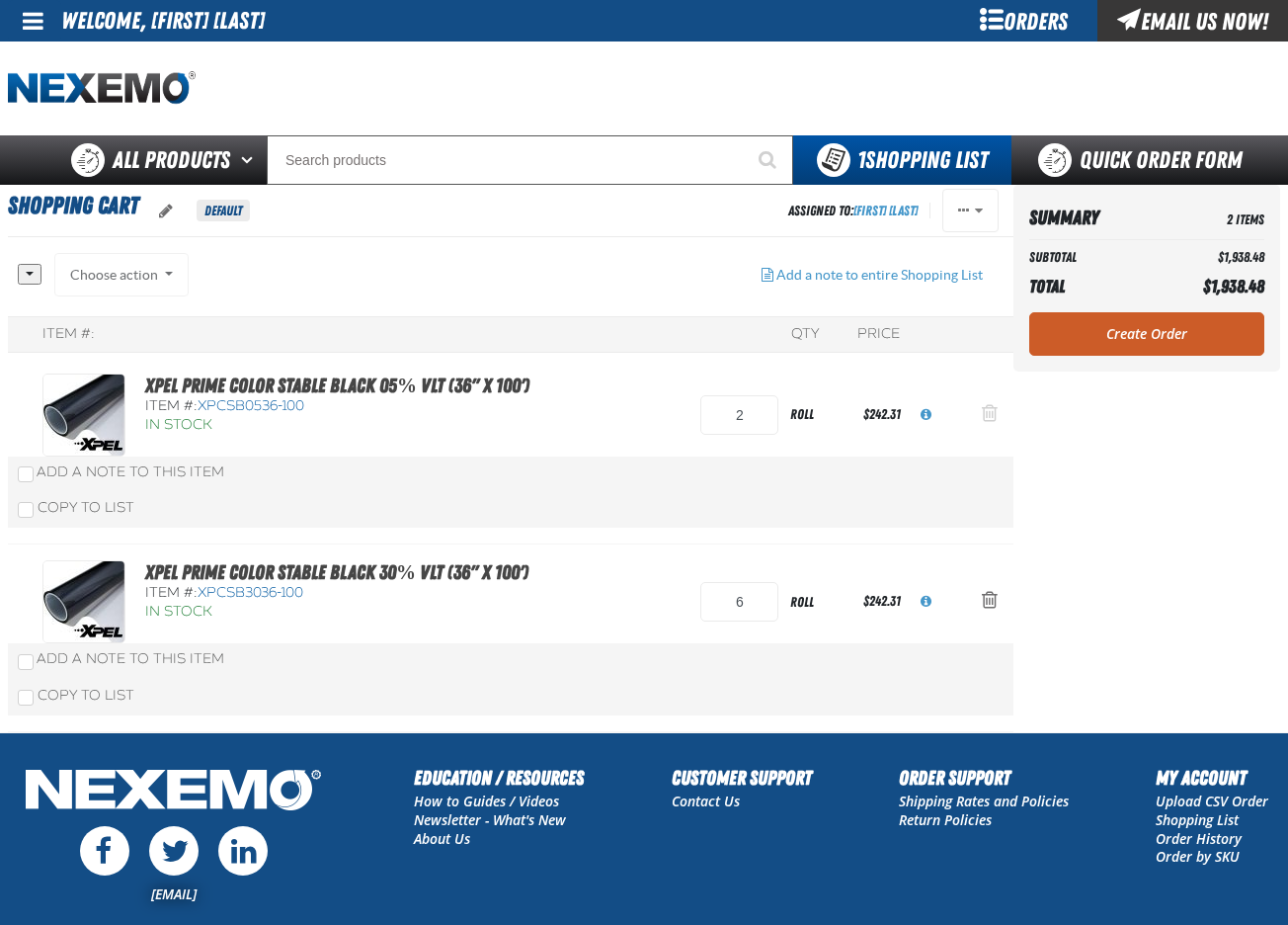 click at bounding box center (990, 413) 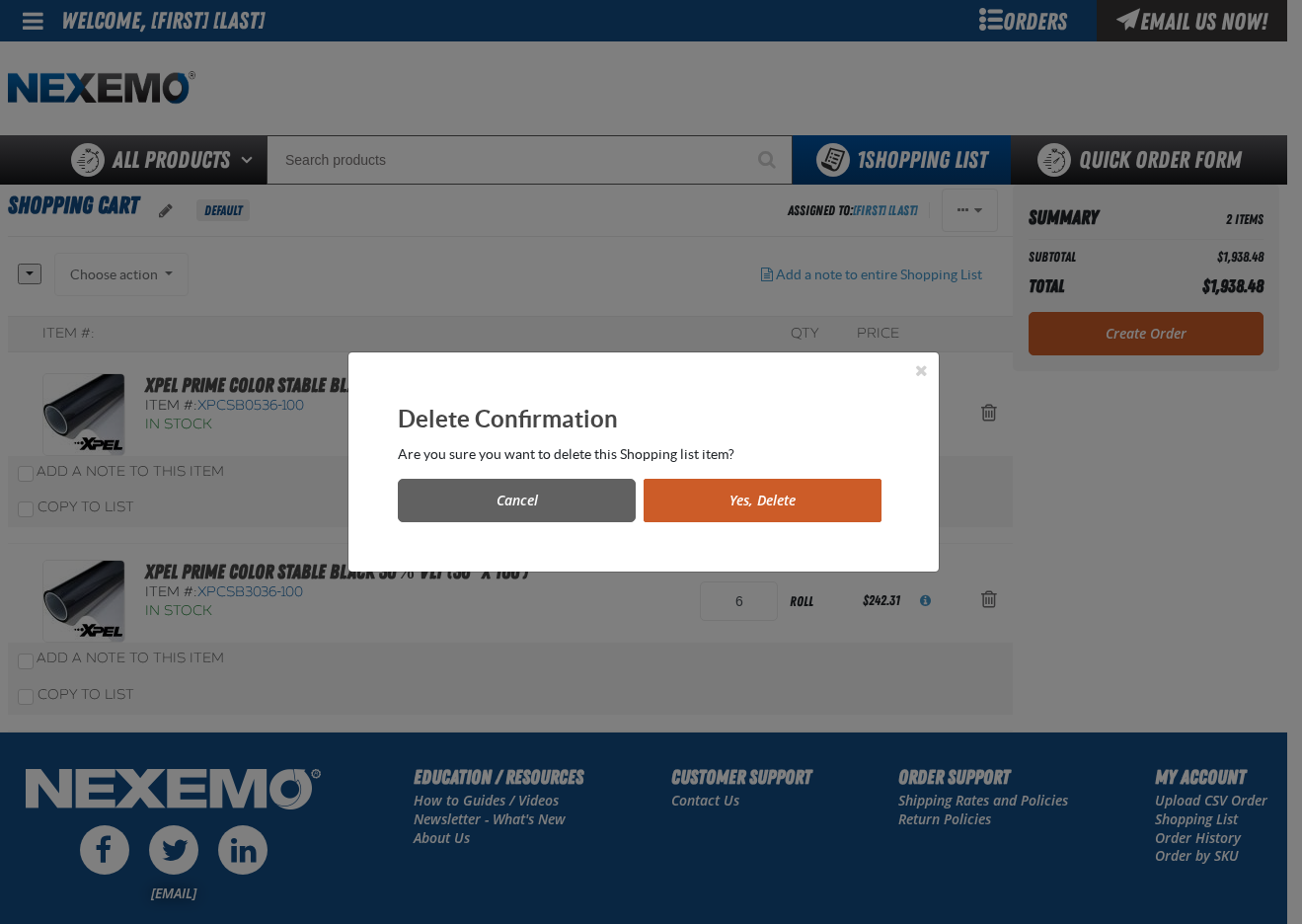 click on "Yes, Delete" at bounding box center (762, 500) 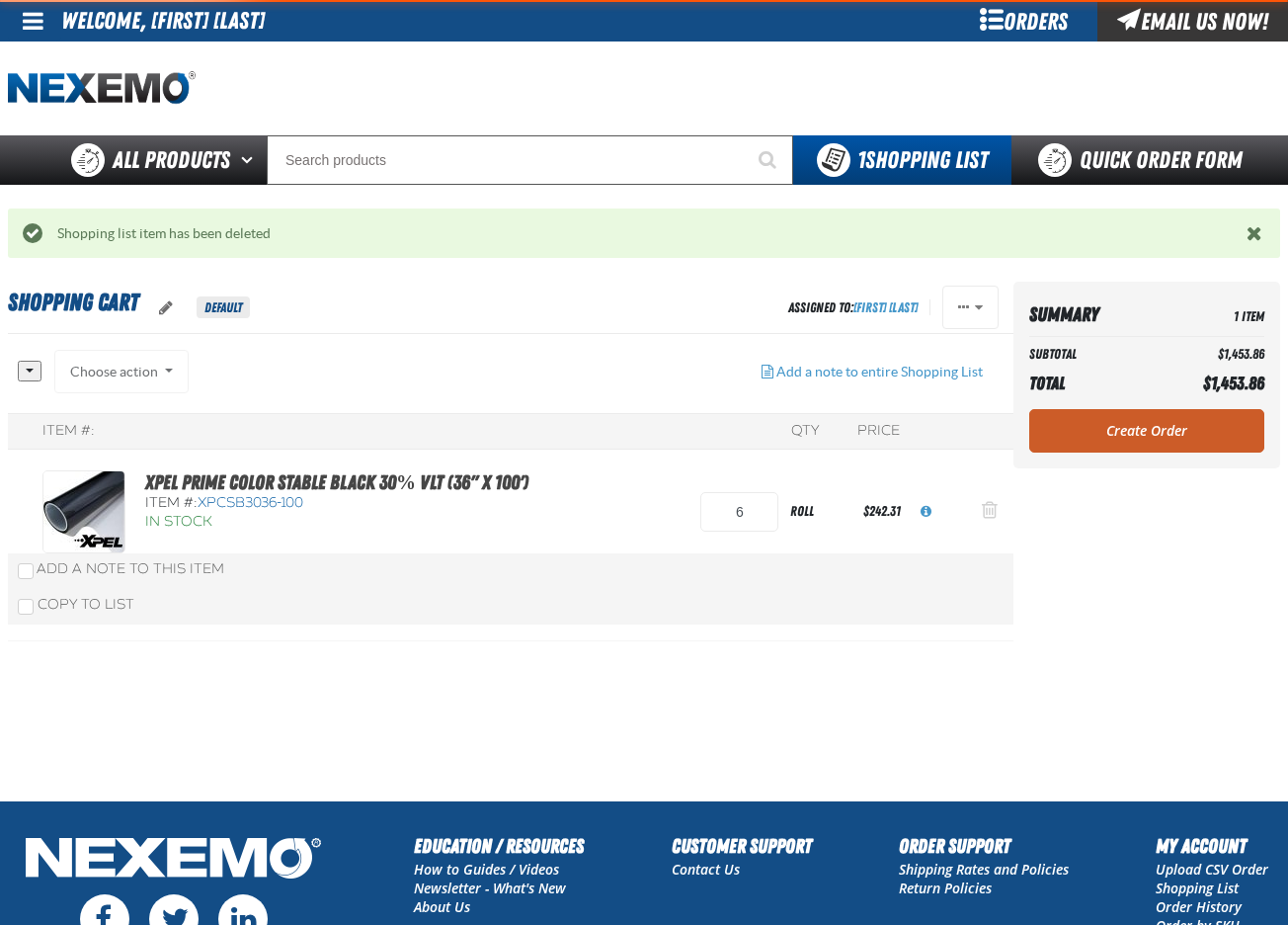 click at bounding box center [990, 510] 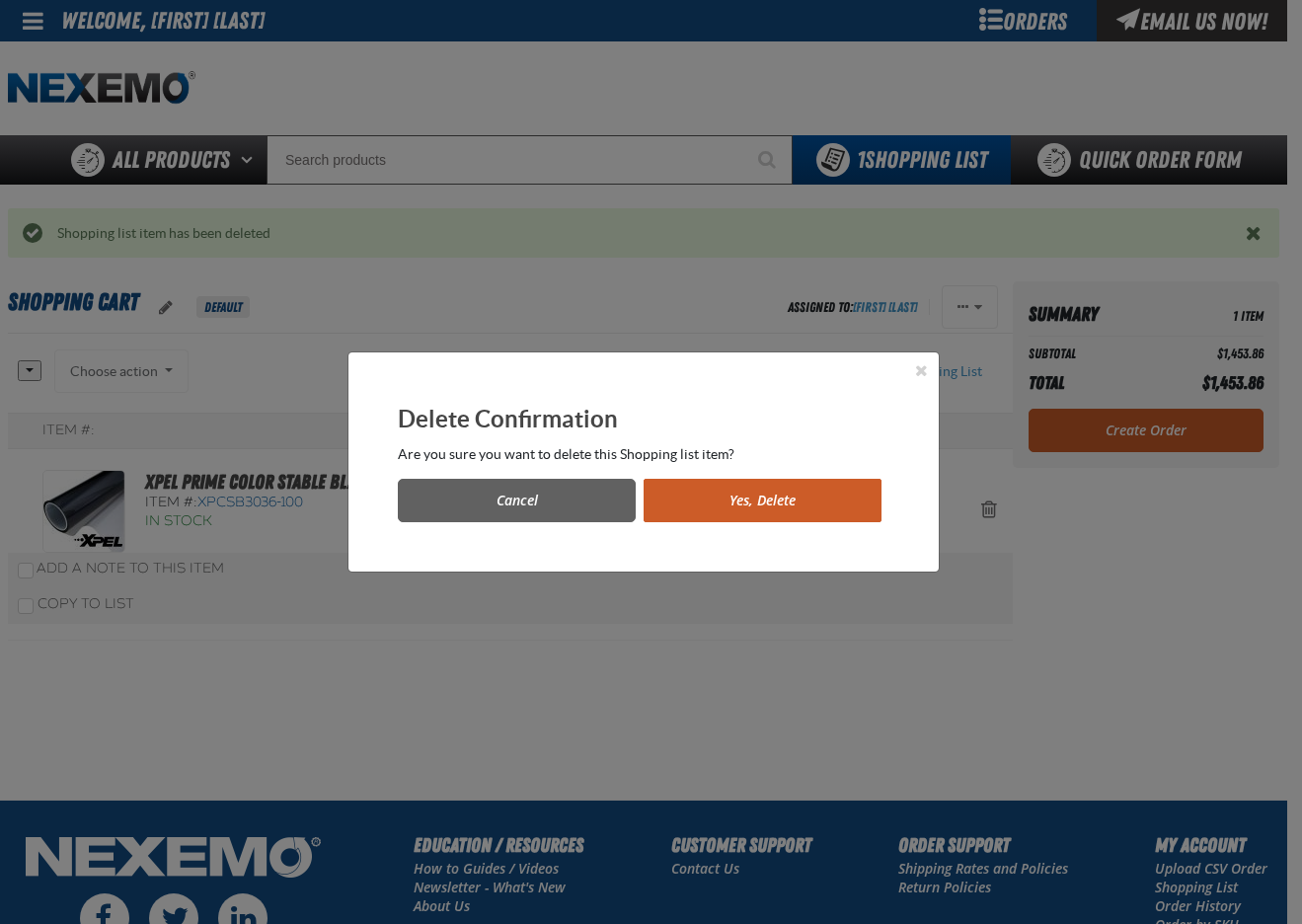 click on "Yes, Delete" at bounding box center [762, 500] 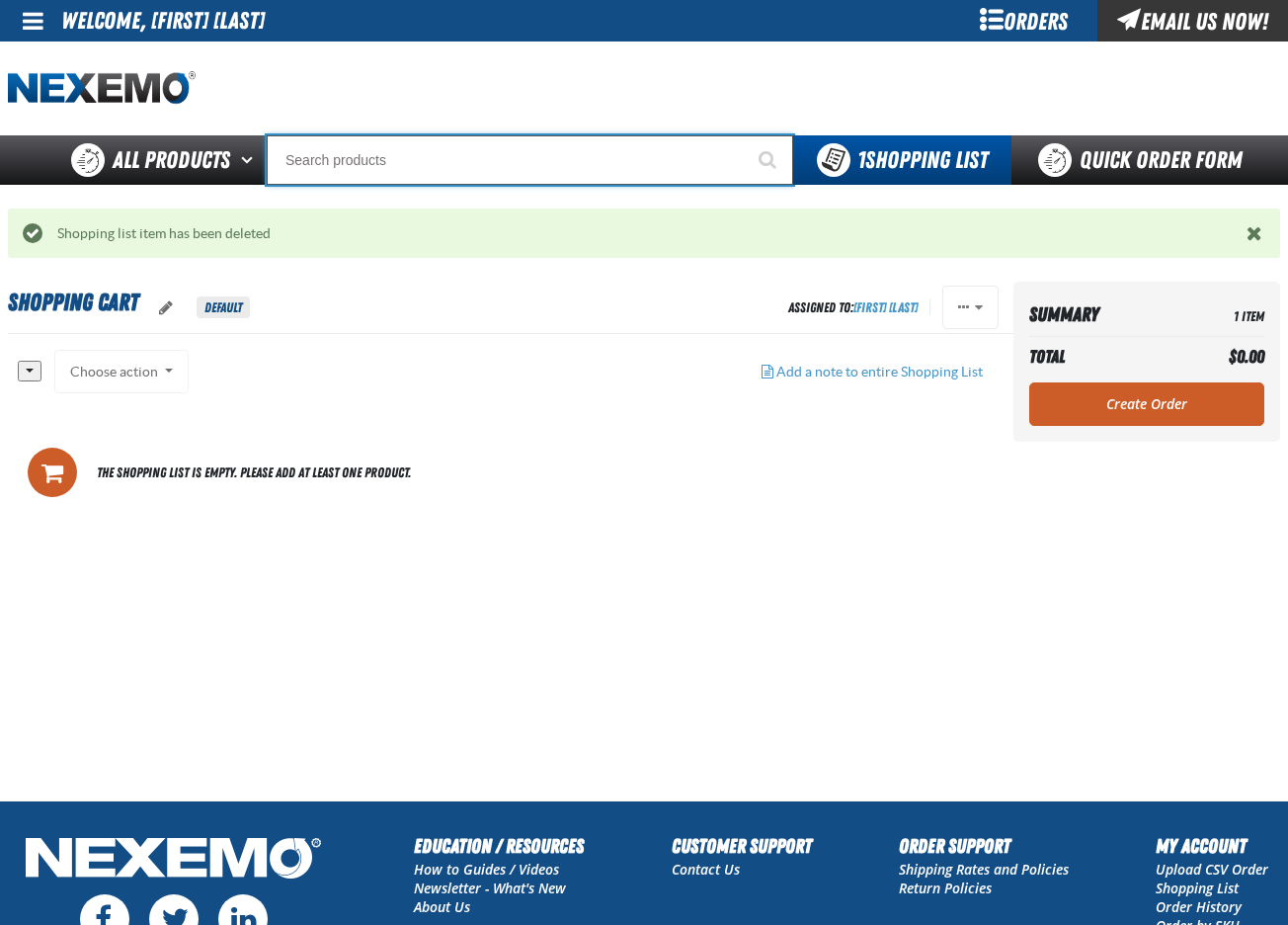 click at bounding box center [529, 160] 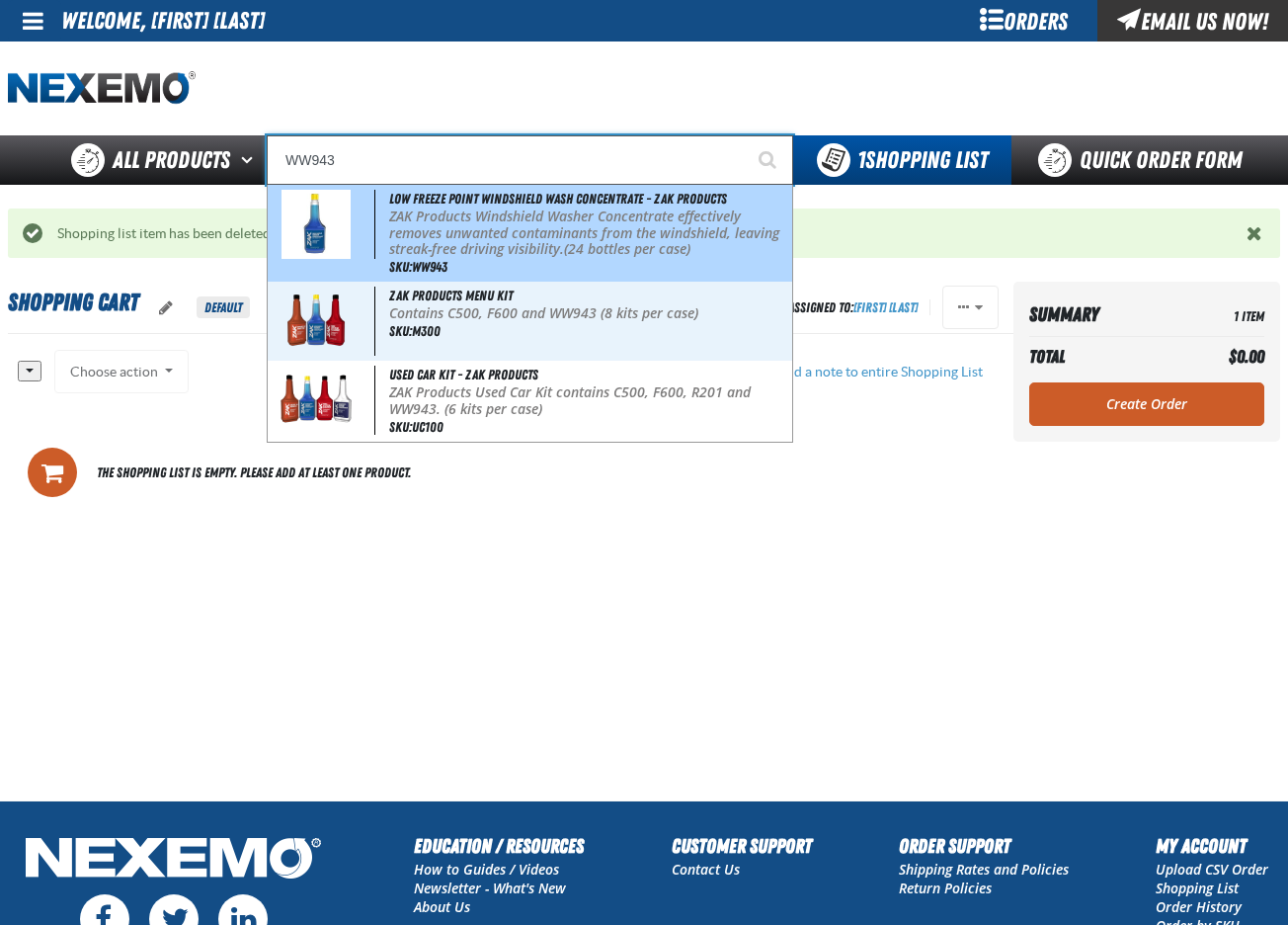 click on "ZAK Products Windshield Washer Concentrate effectively removes unwanted contaminants from the windshield, leaving streak-free driving visibility.(24 bottles per case)" at bounding box center (589, 233) 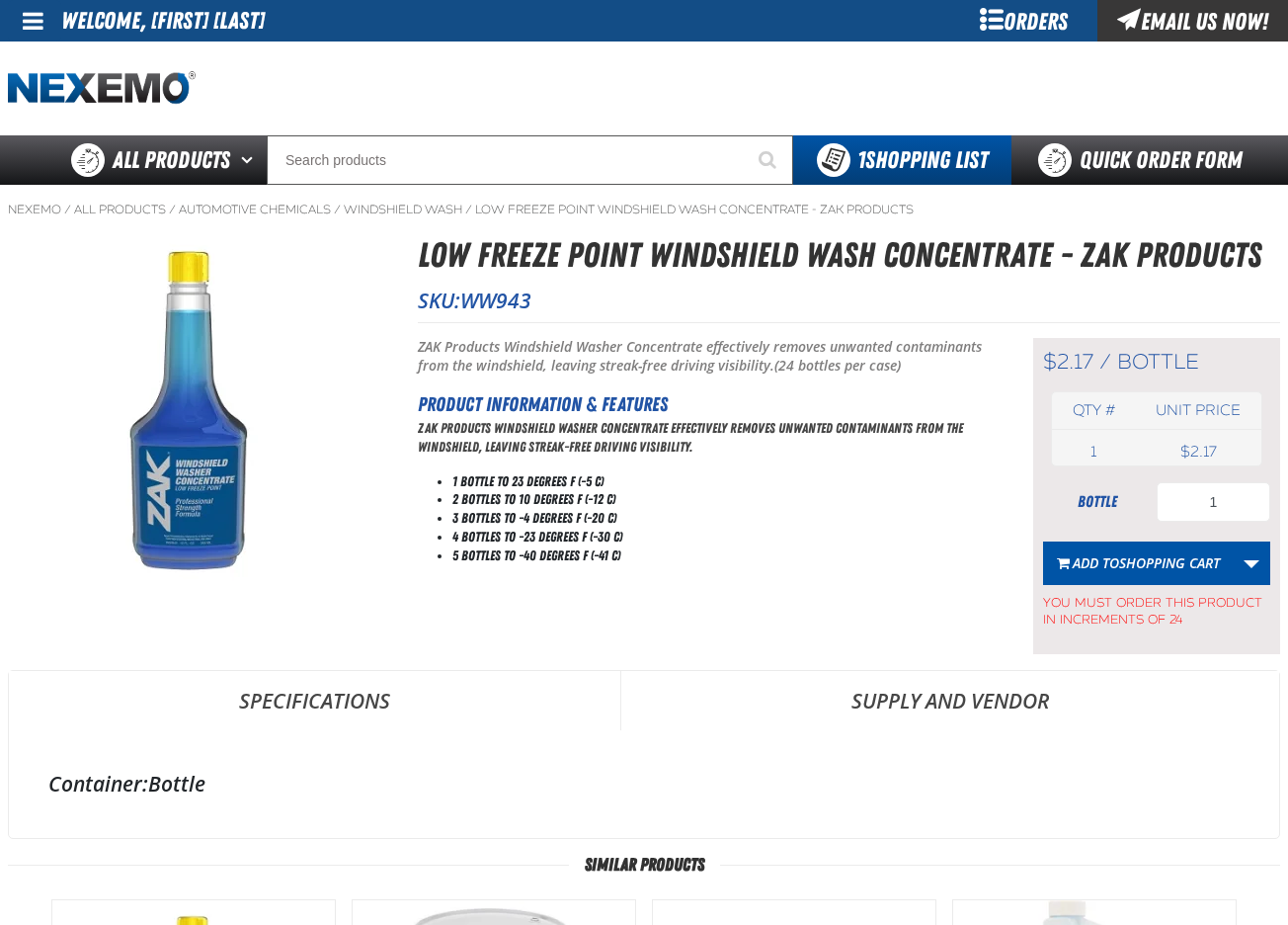 scroll, scrollTop: 0, scrollLeft: 0, axis: both 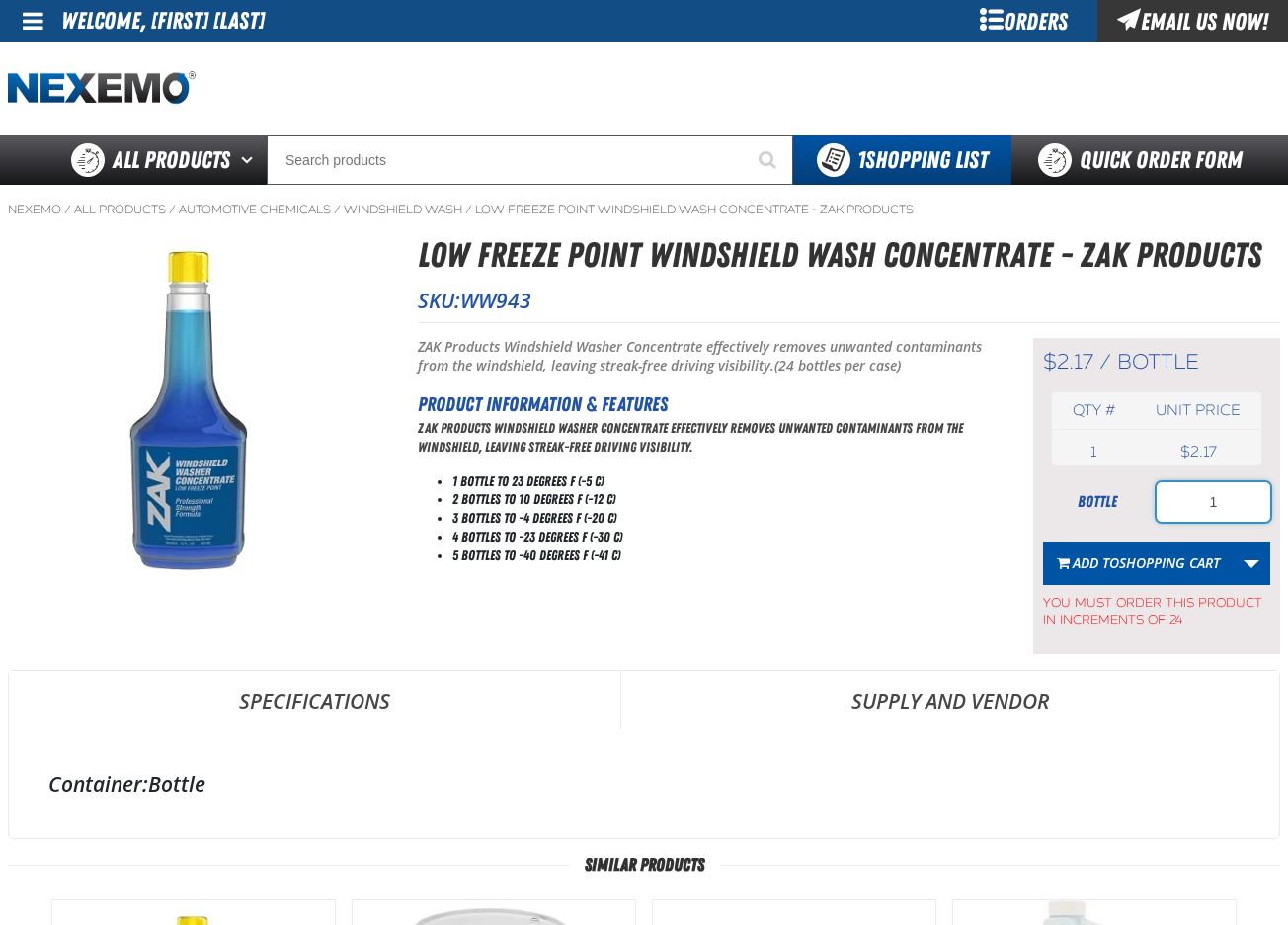 click on "1" at bounding box center [1213, 502] 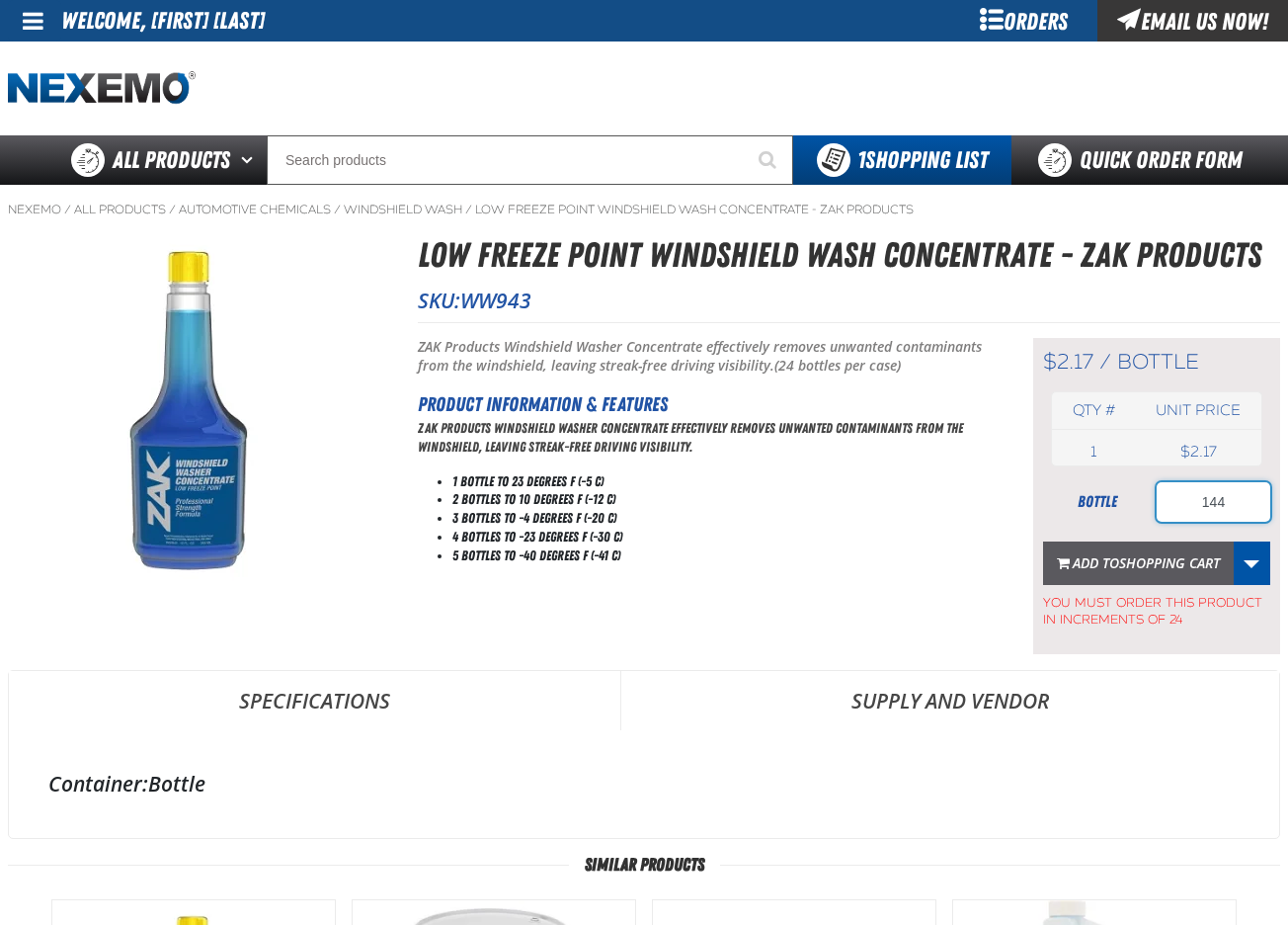 type on "144" 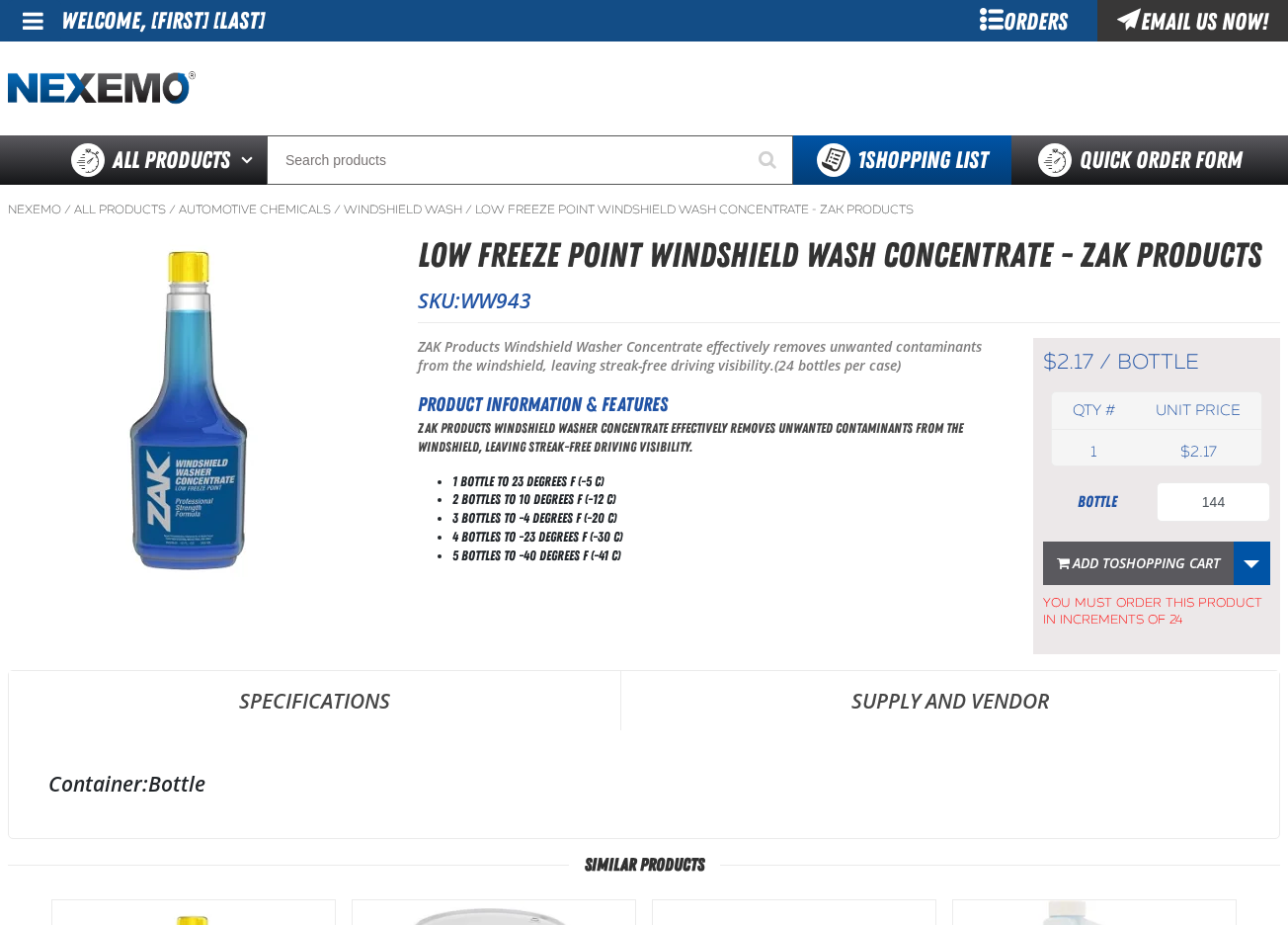 click on "Add to  Shopping Cart" at bounding box center (1146, 562) 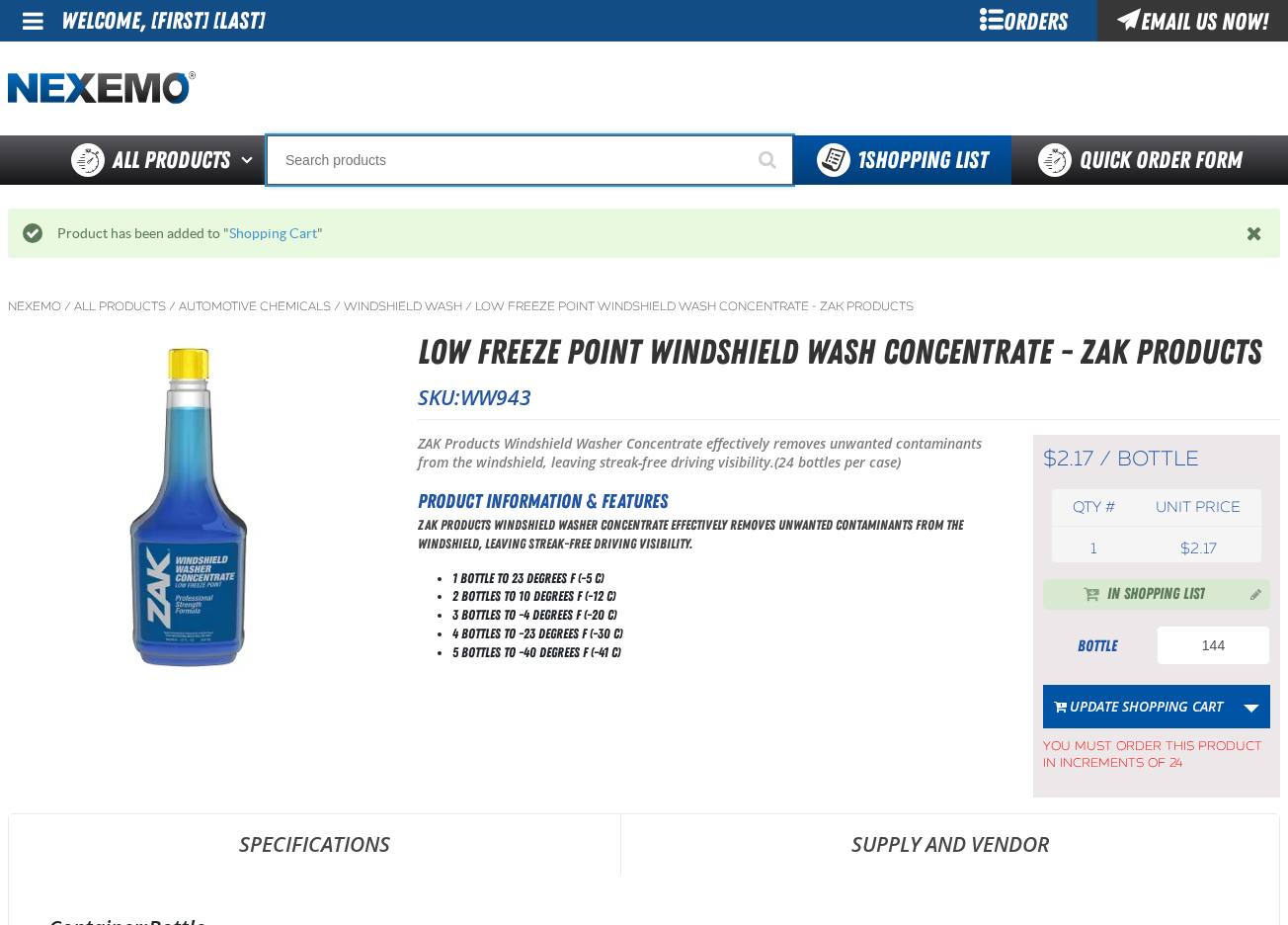 click at bounding box center [529, 160] 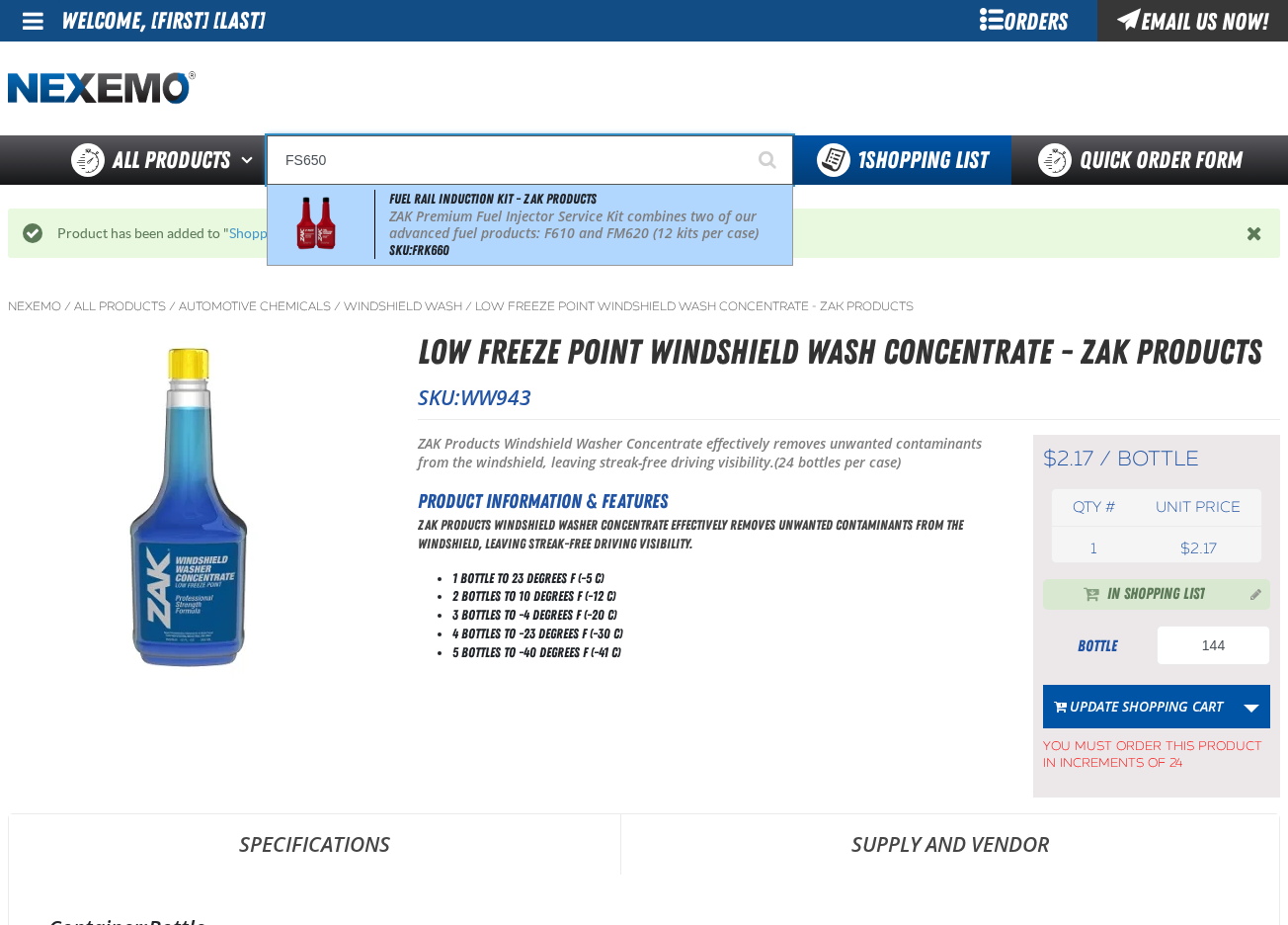 click on "ZAK Premium Fuel Injector Service Kit combines two of our advanced fuel products: F610 and FM620 (12 kits per case)" at bounding box center [589, 225] 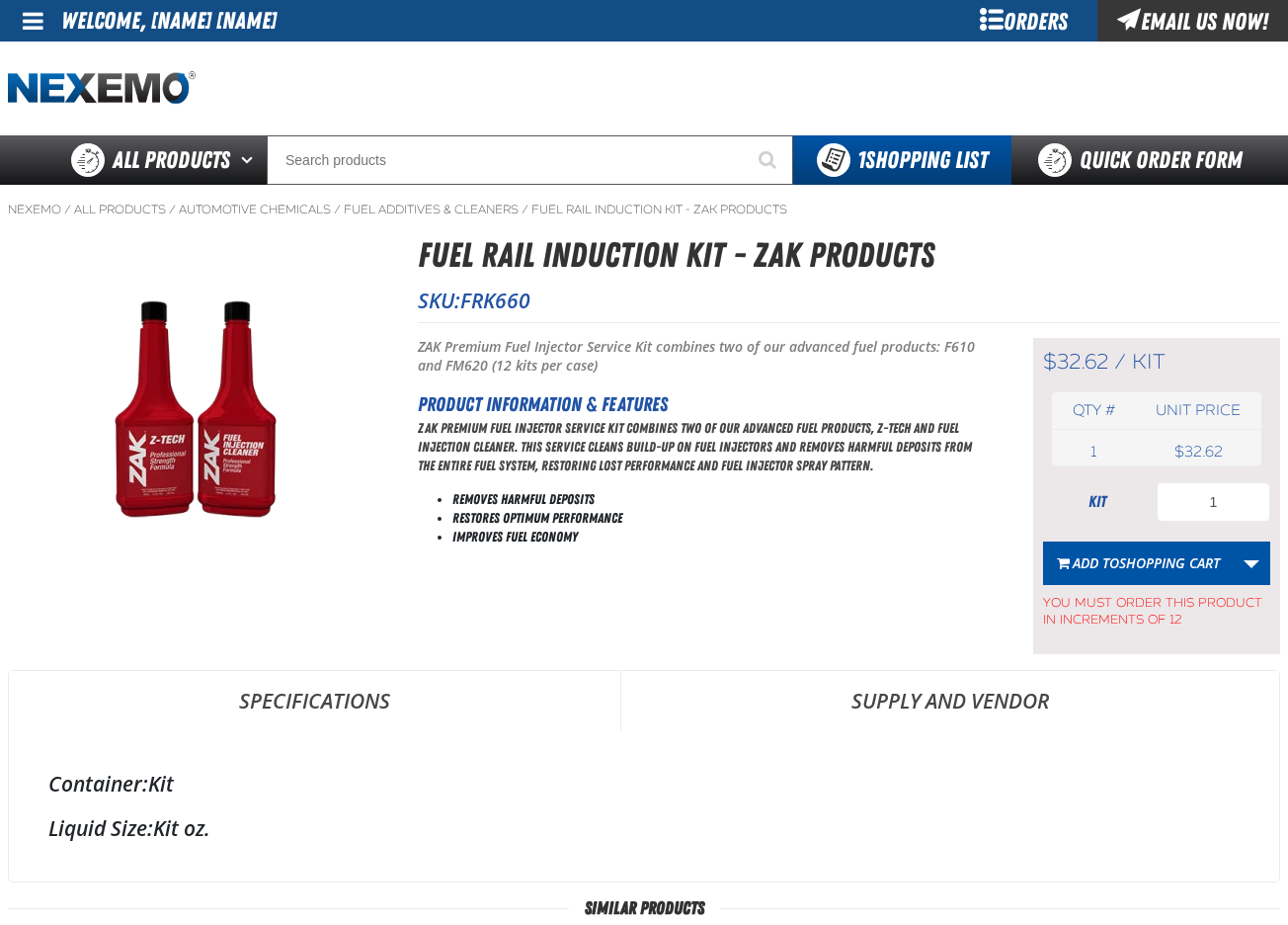 scroll, scrollTop: 0, scrollLeft: 0, axis: both 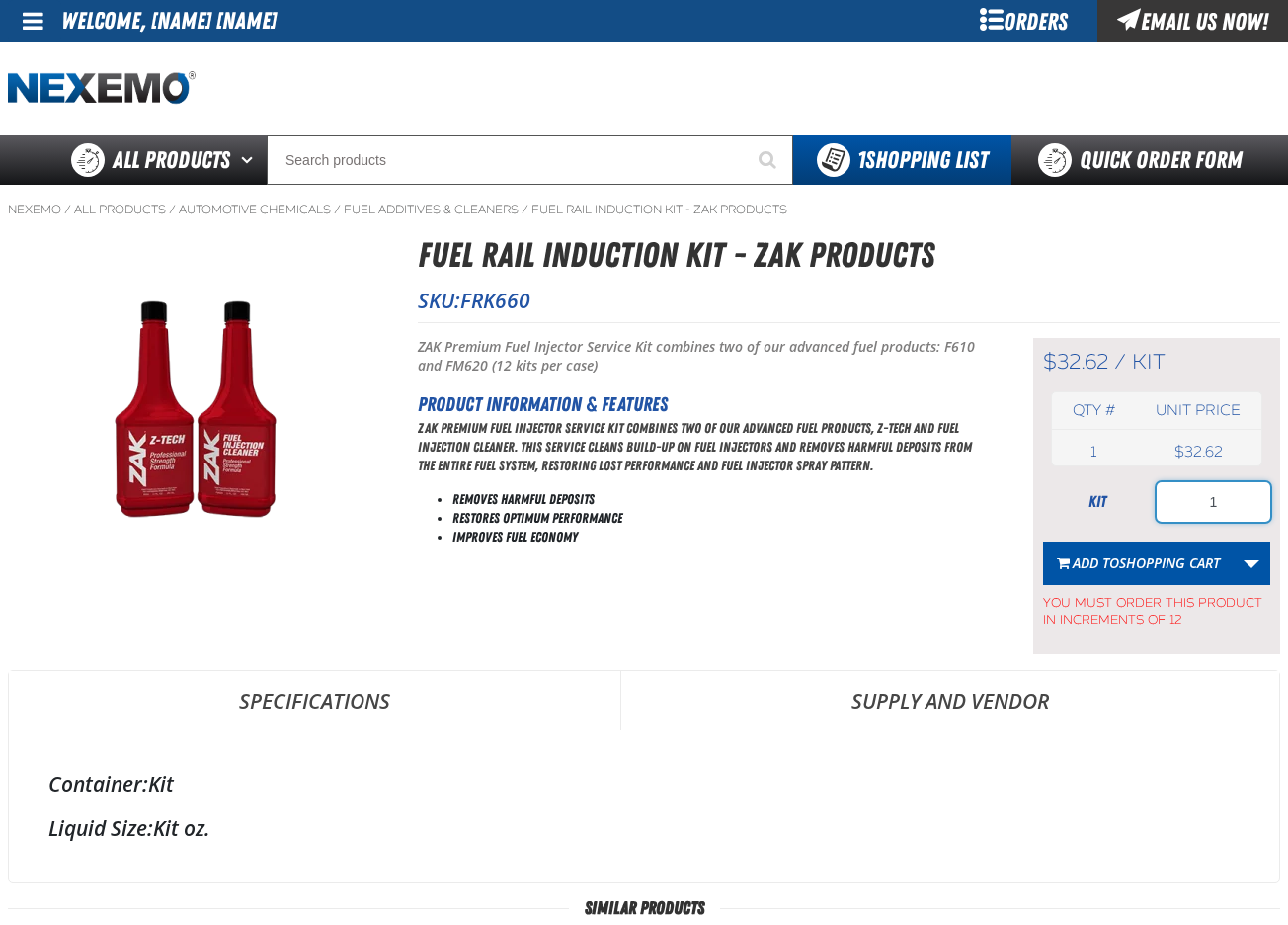 click on "1" at bounding box center (1213, 502) 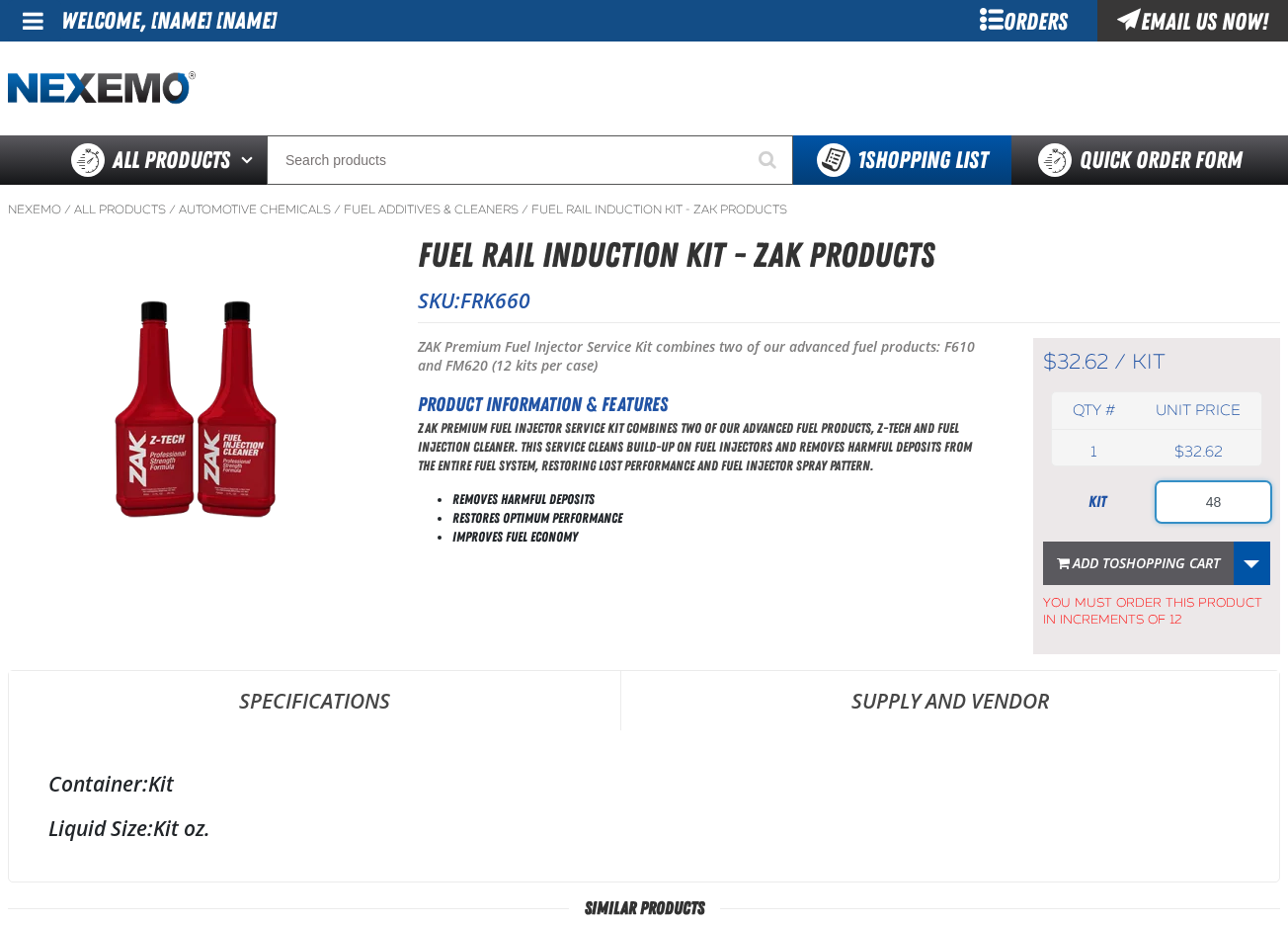 type on "48" 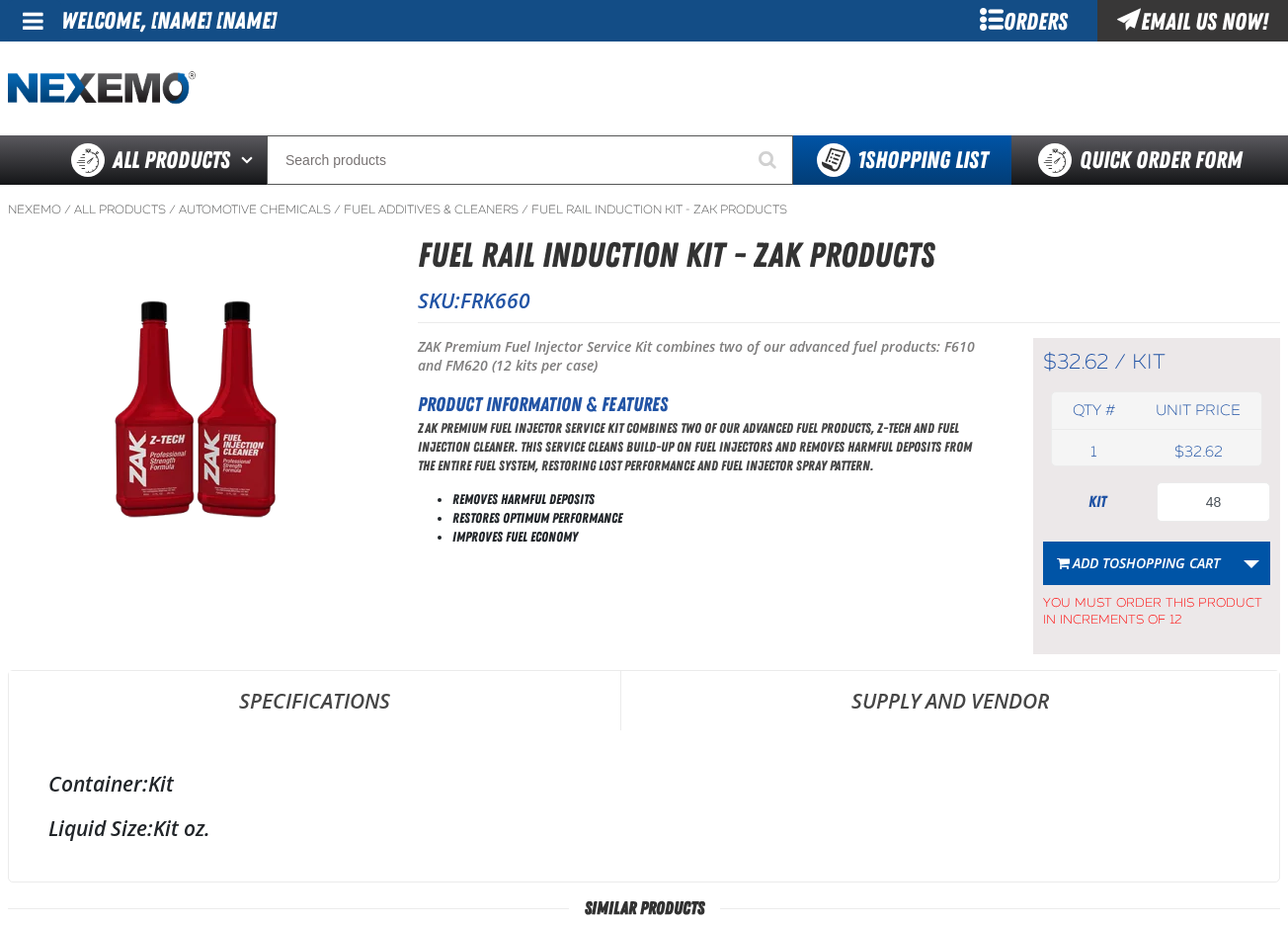 drag, startPoint x: 1132, startPoint y: 562, endPoint x: 812, endPoint y: 499, distance: 326.1426 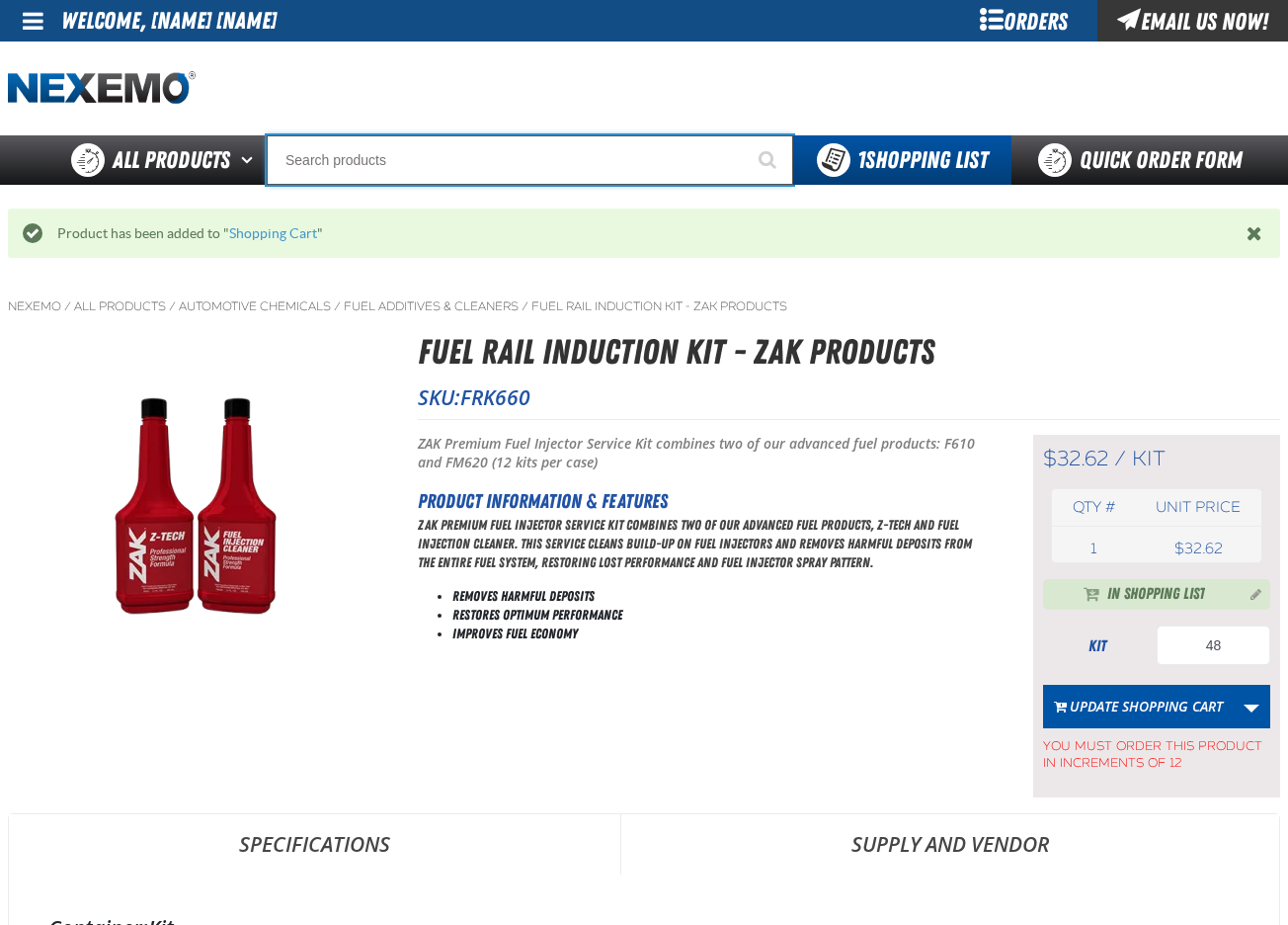 click at bounding box center (529, 160) 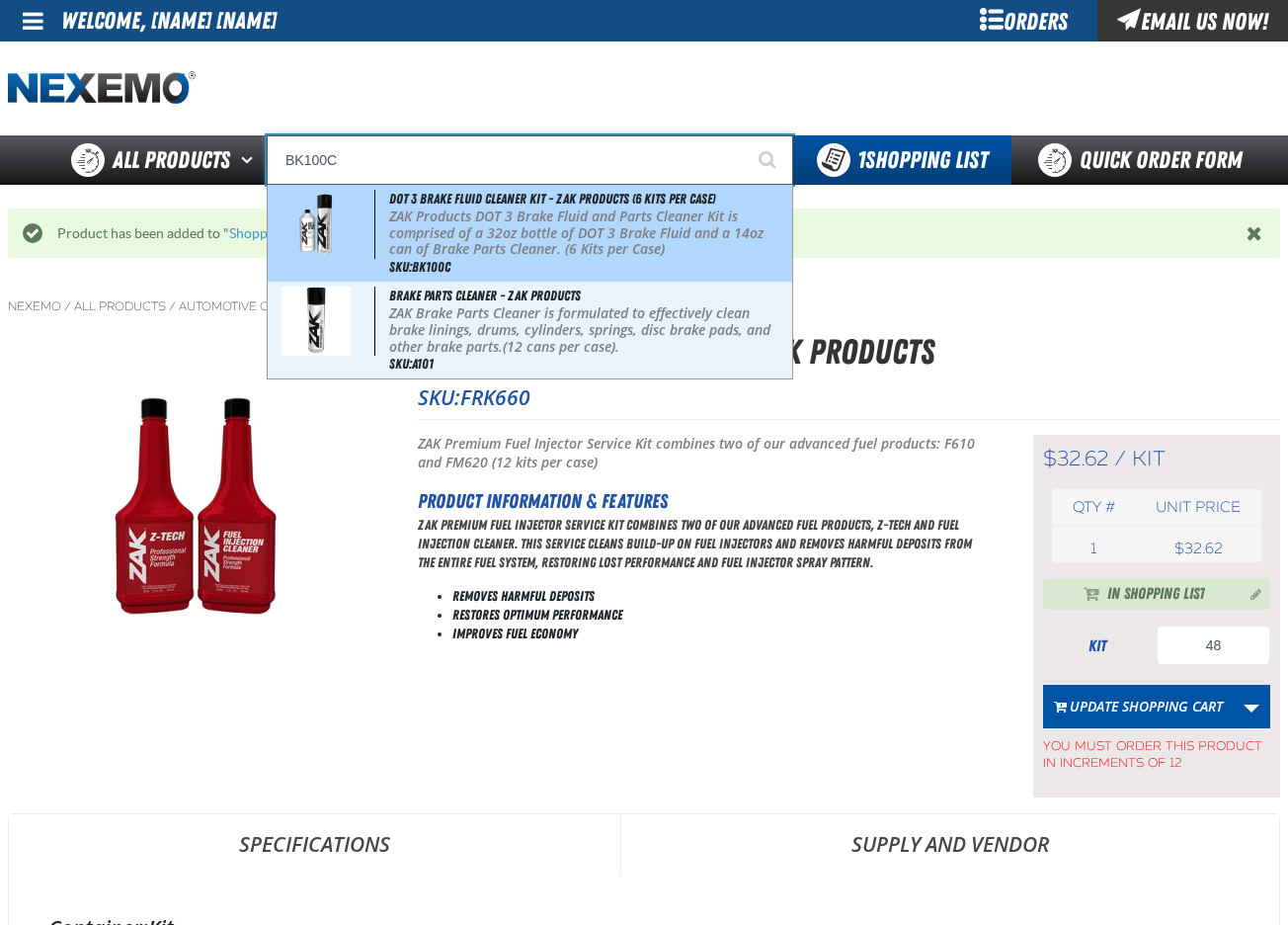 click on "ZAK Products DOT 3 Brake Fluid and Parts Cleaner Kit is comprised of a 32oz bottle of DOT 3 Brake Fluid and a 14oz can of Brake Parts Cleaner. (6 Kits per Case)" at bounding box center [589, 233] 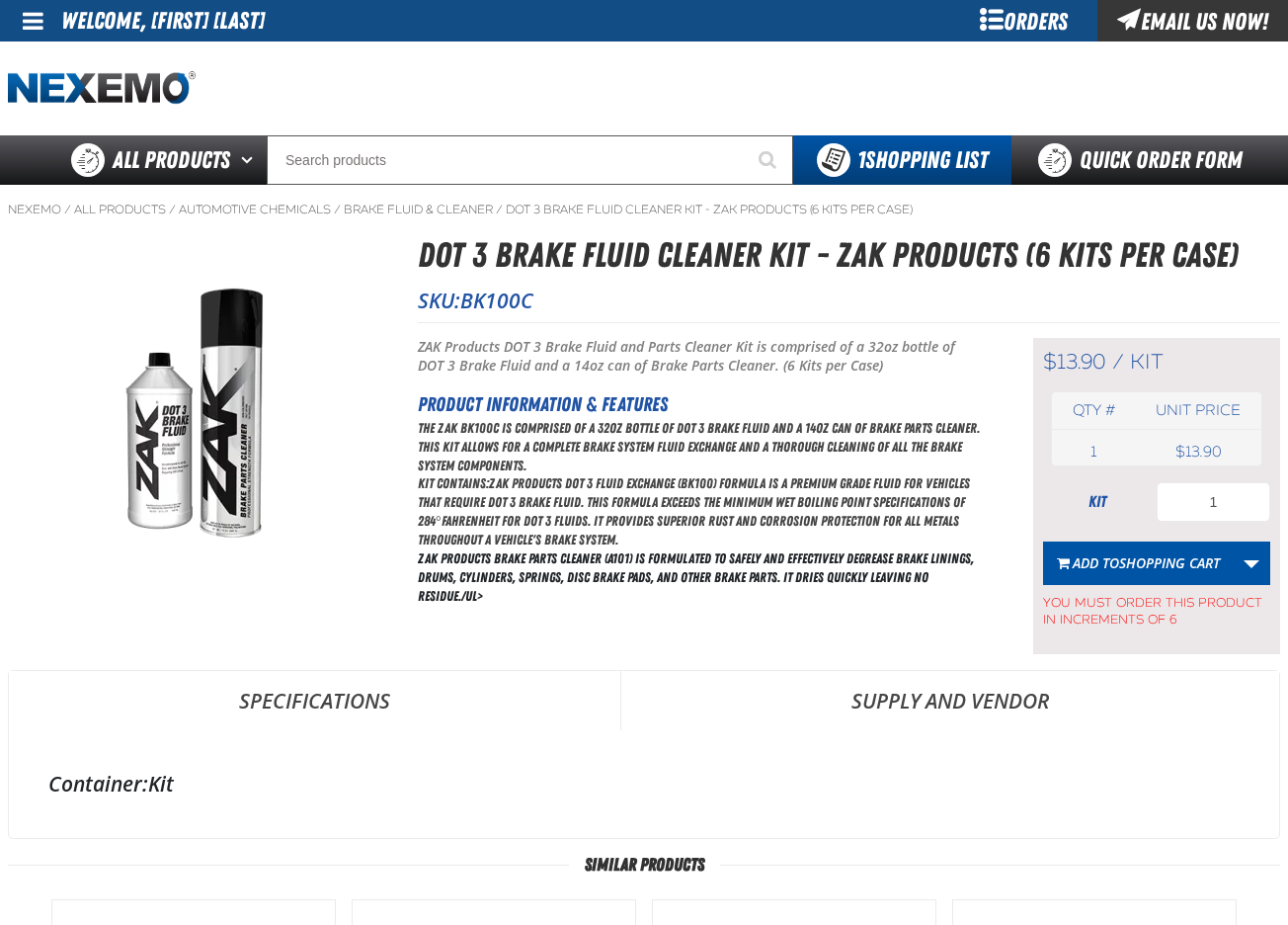 scroll, scrollTop: 0, scrollLeft: 0, axis: both 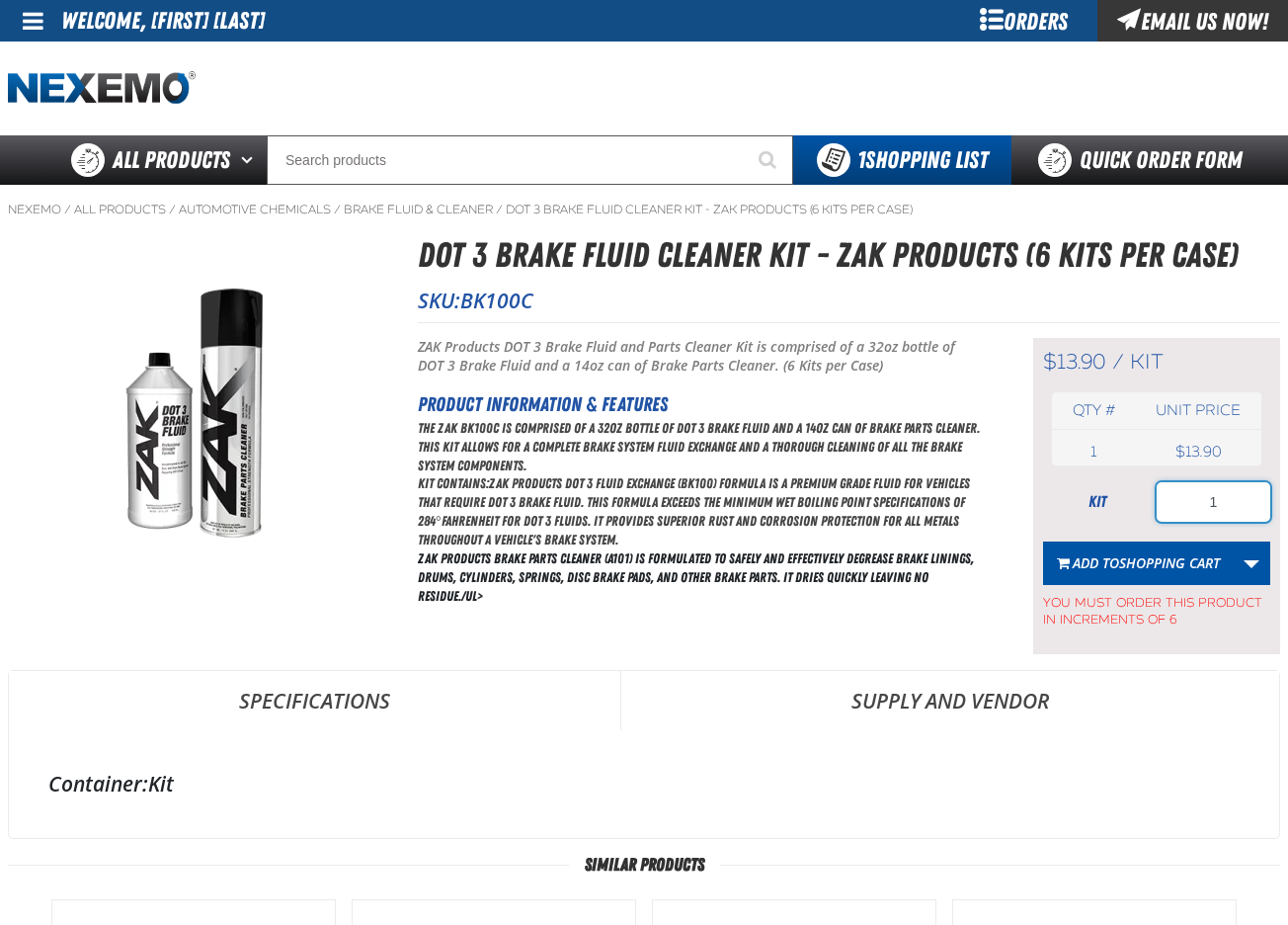 click on "1" at bounding box center (1213, 502) 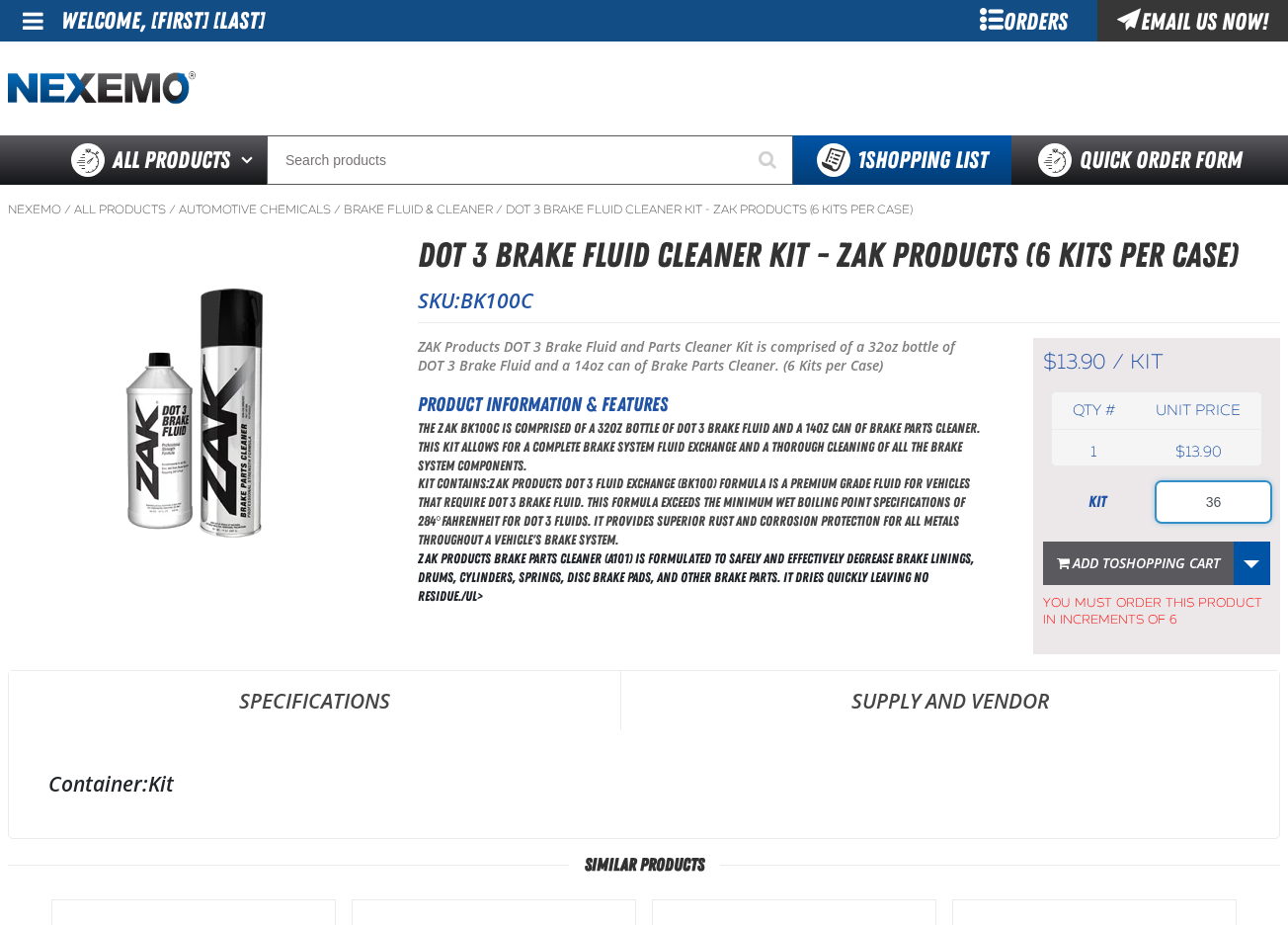 type on "36" 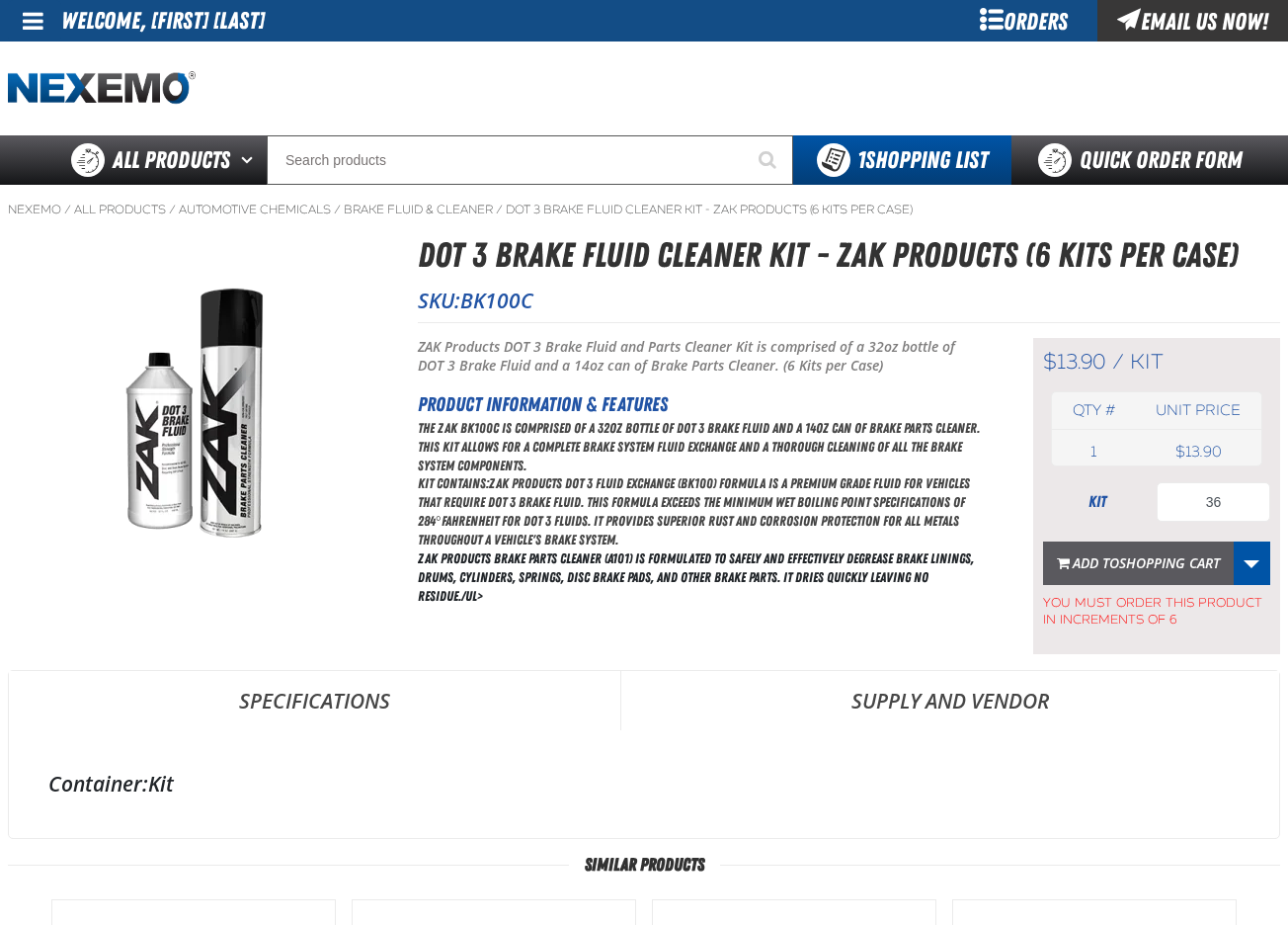 click on "Shopping Cart" at bounding box center [1169, 562] 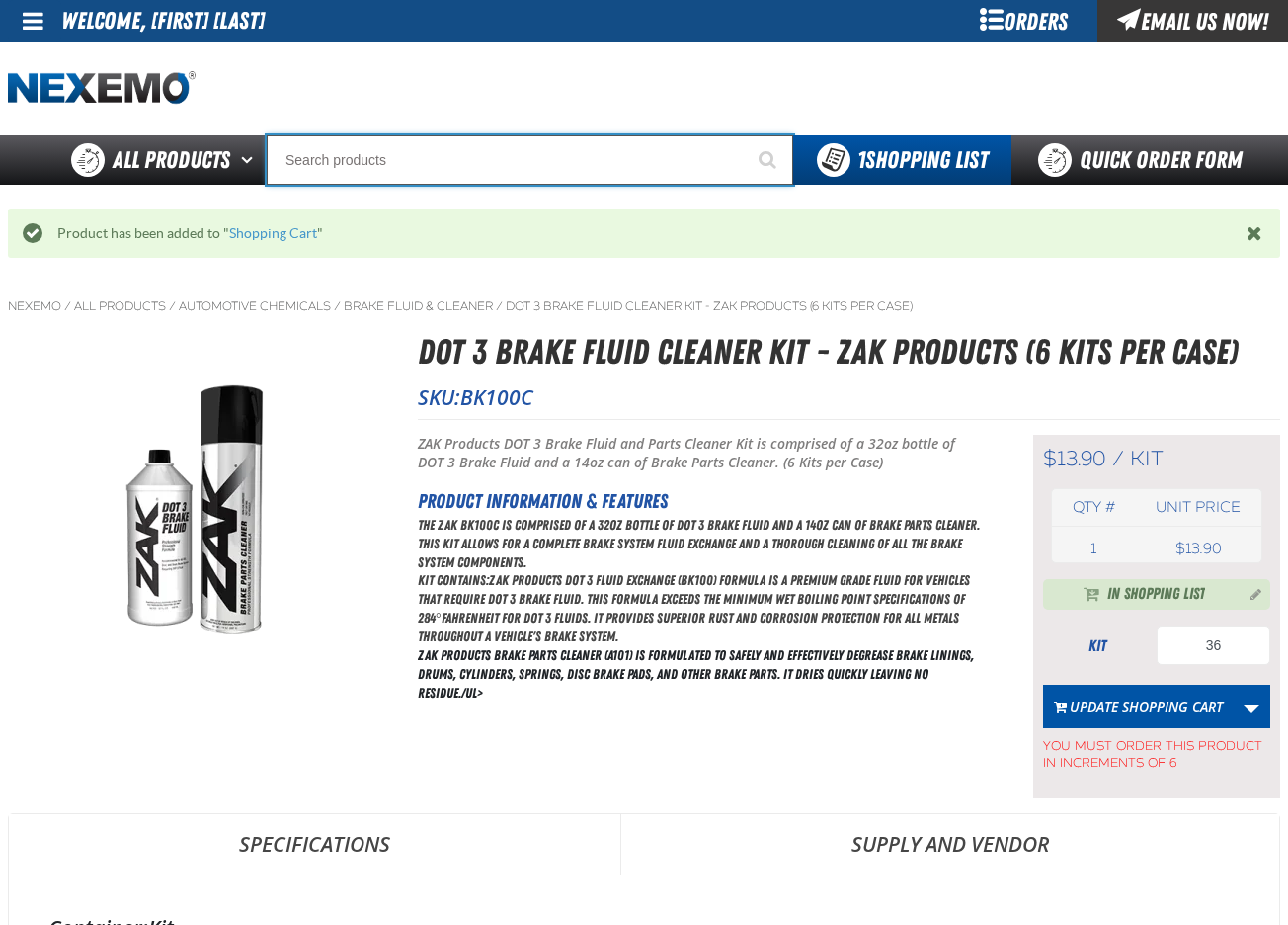 click at bounding box center (529, 160) 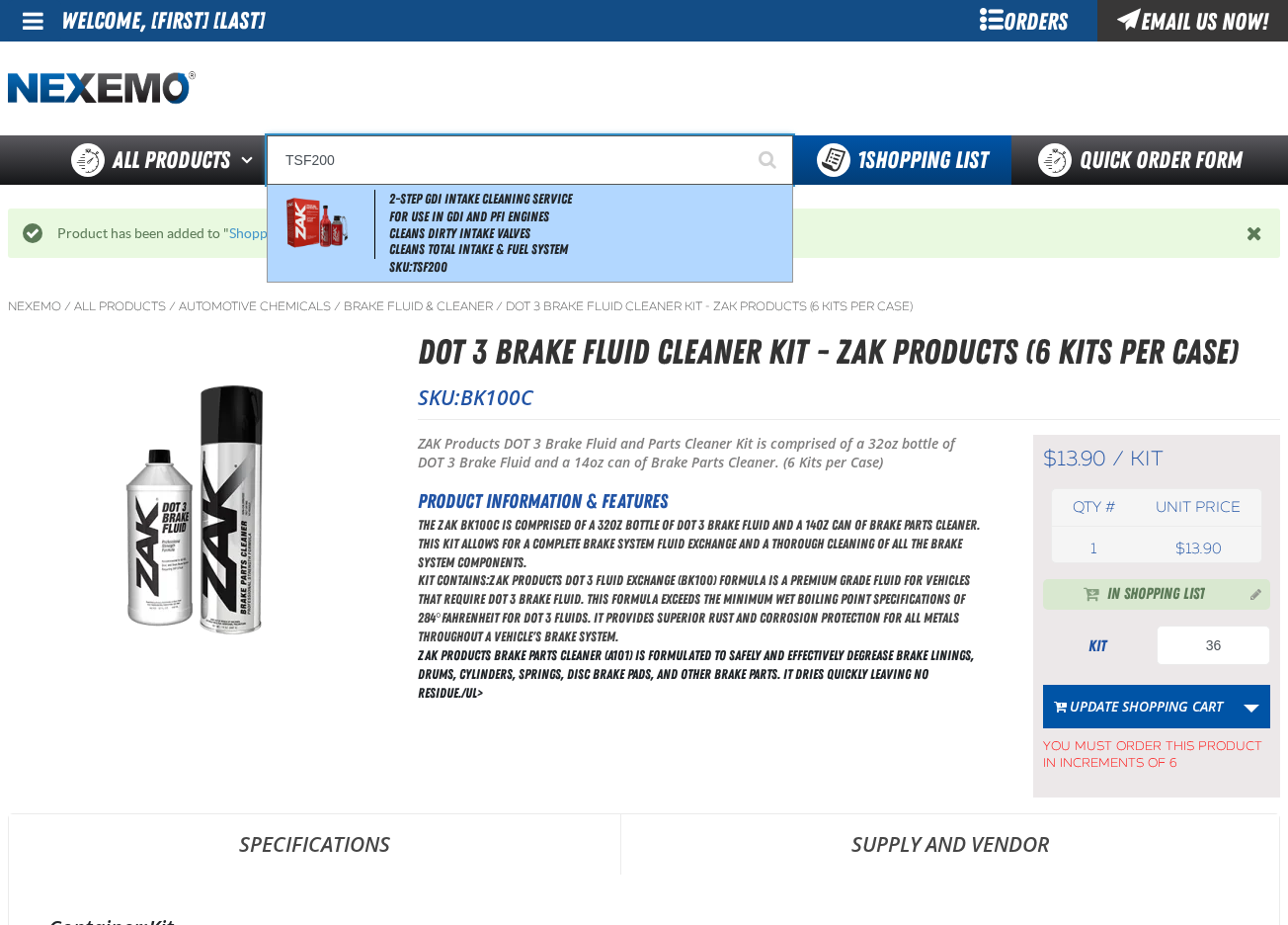 click on "For Use in GDI and PFI Engines" at bounding box center (589, 216) 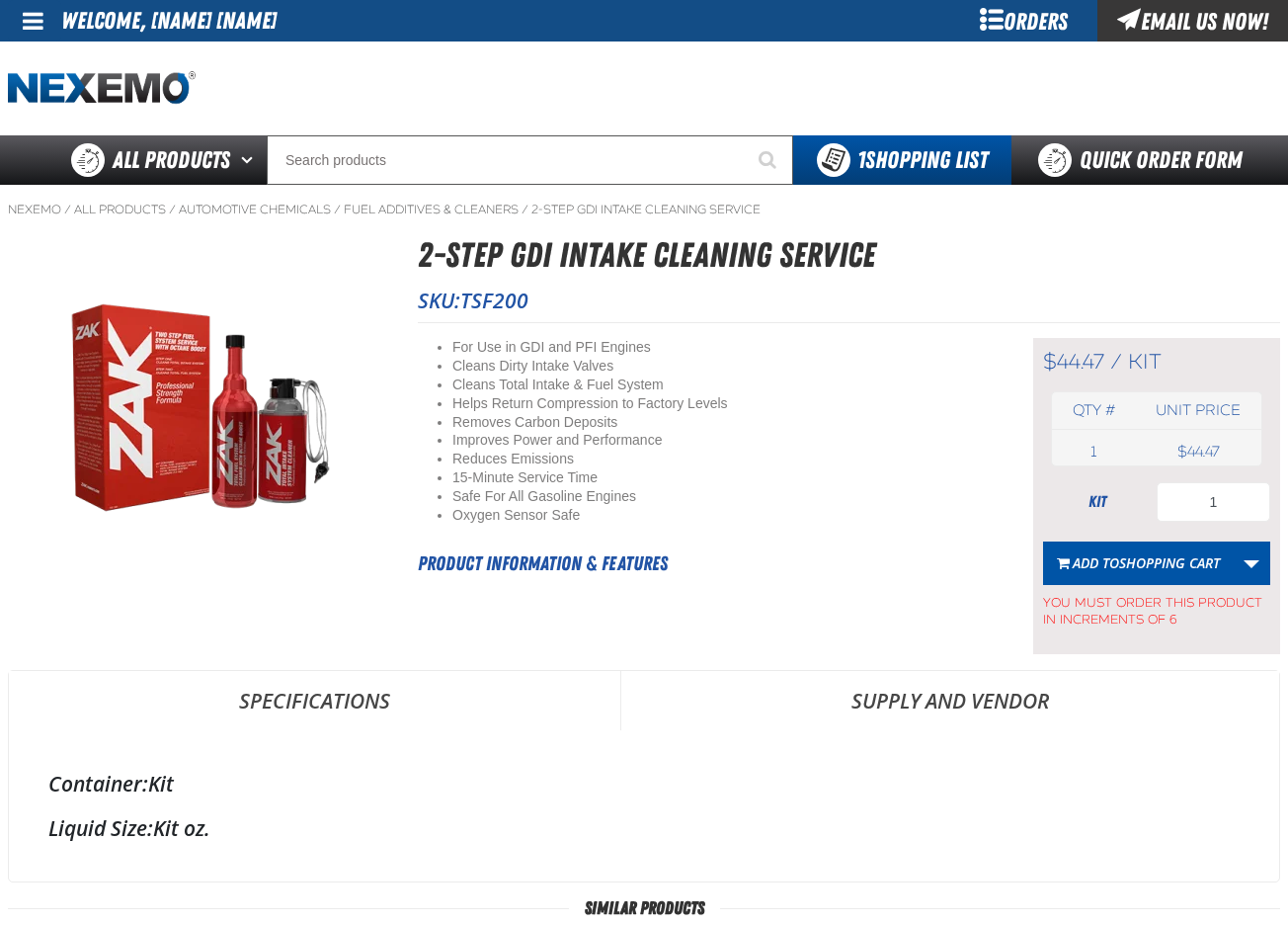 scroll, scrollTop: 0, scrollLeft: 0, axis: both 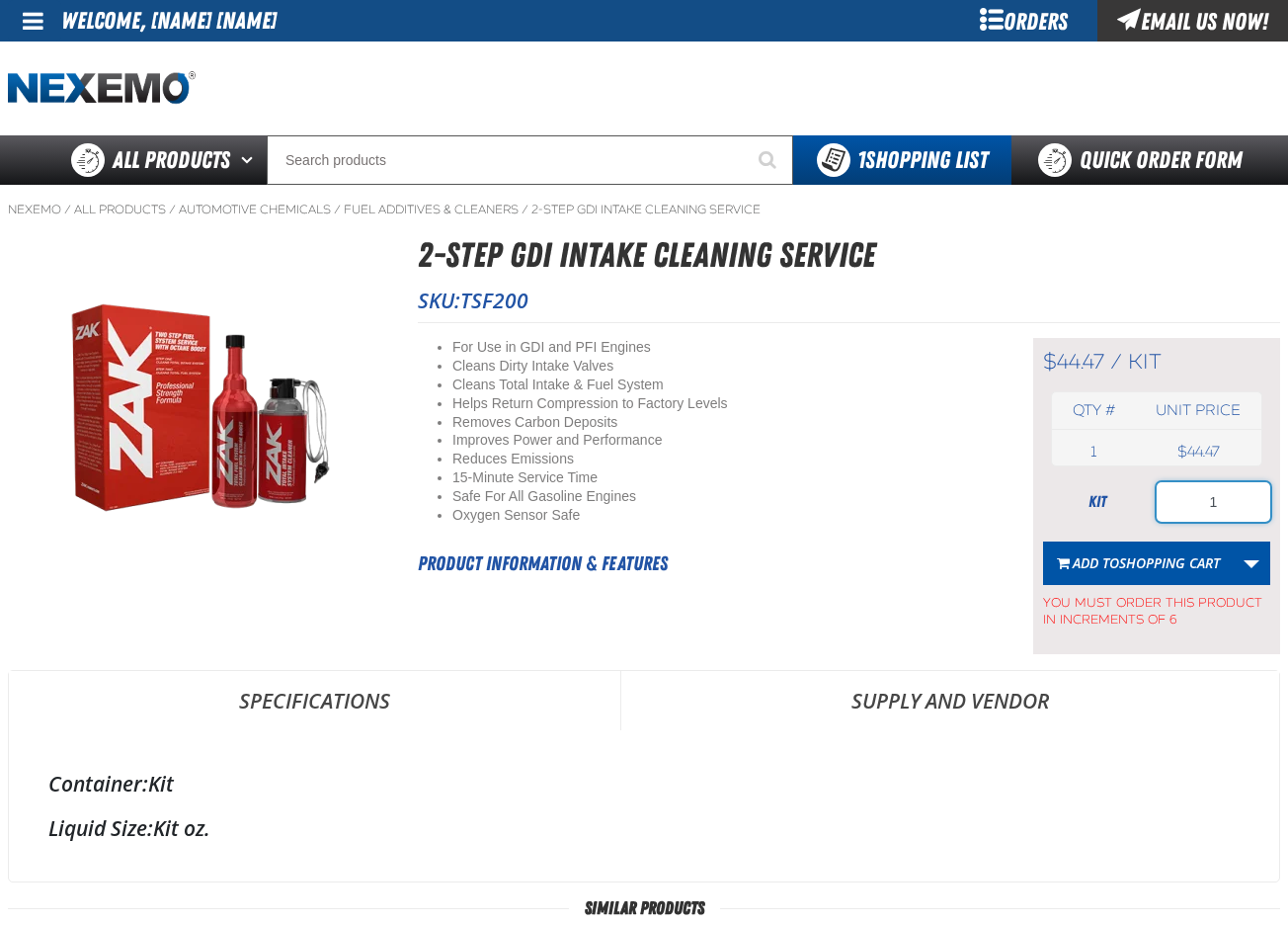 click on "1" at bounding box center (1213, 502) 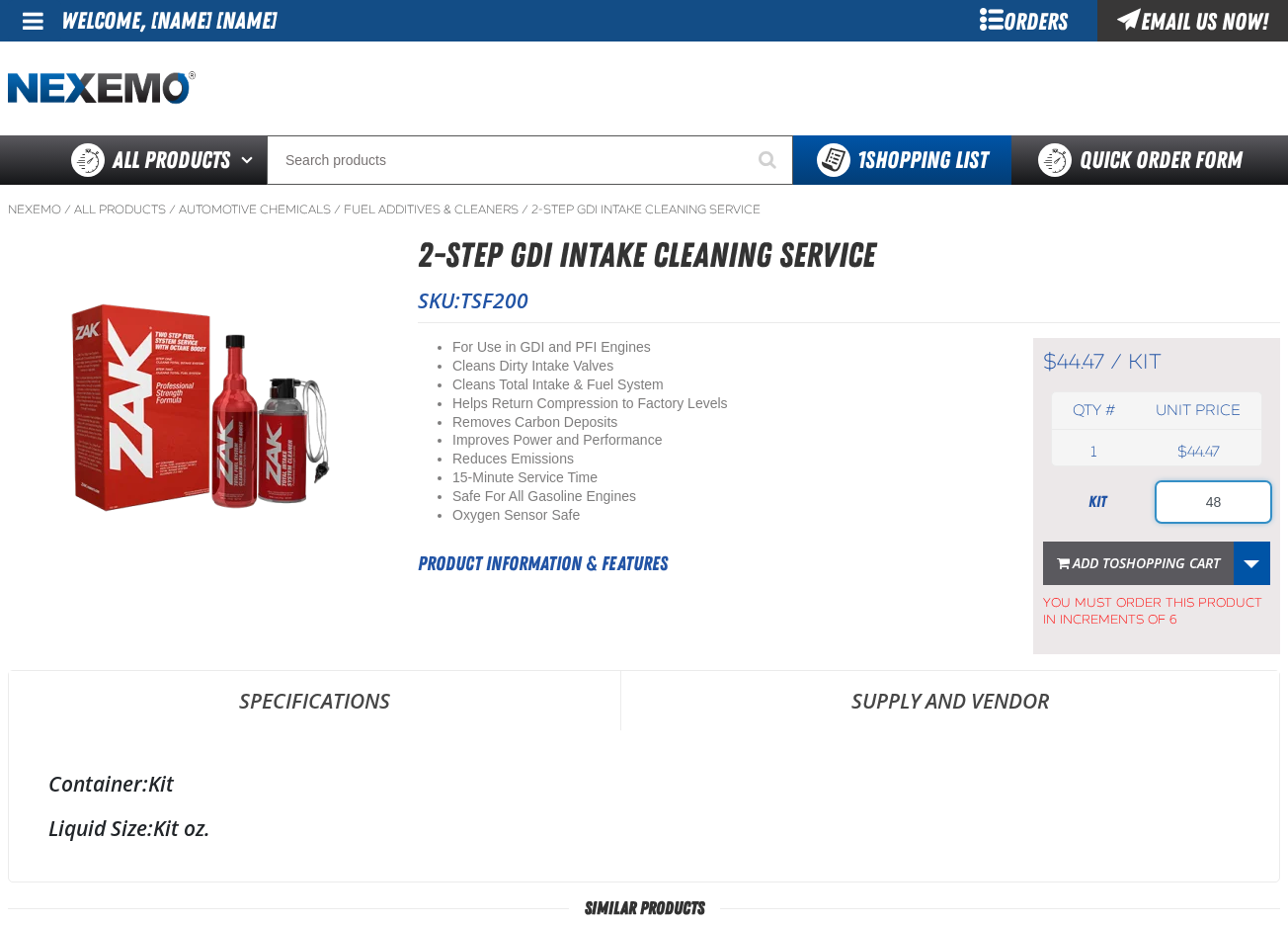 type on "48" 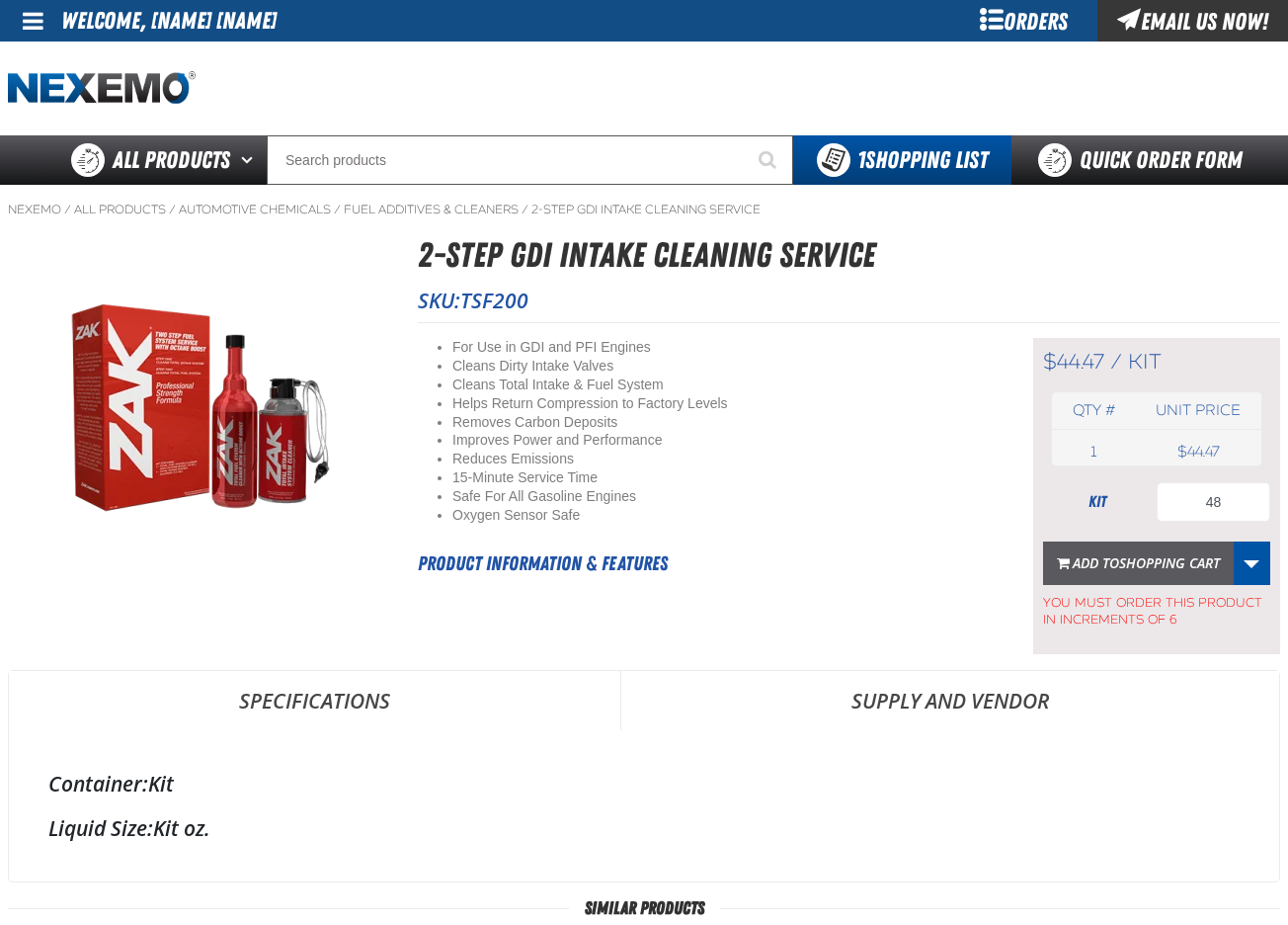 click on "Shopping Cart" at bounding box center (1169, 562) 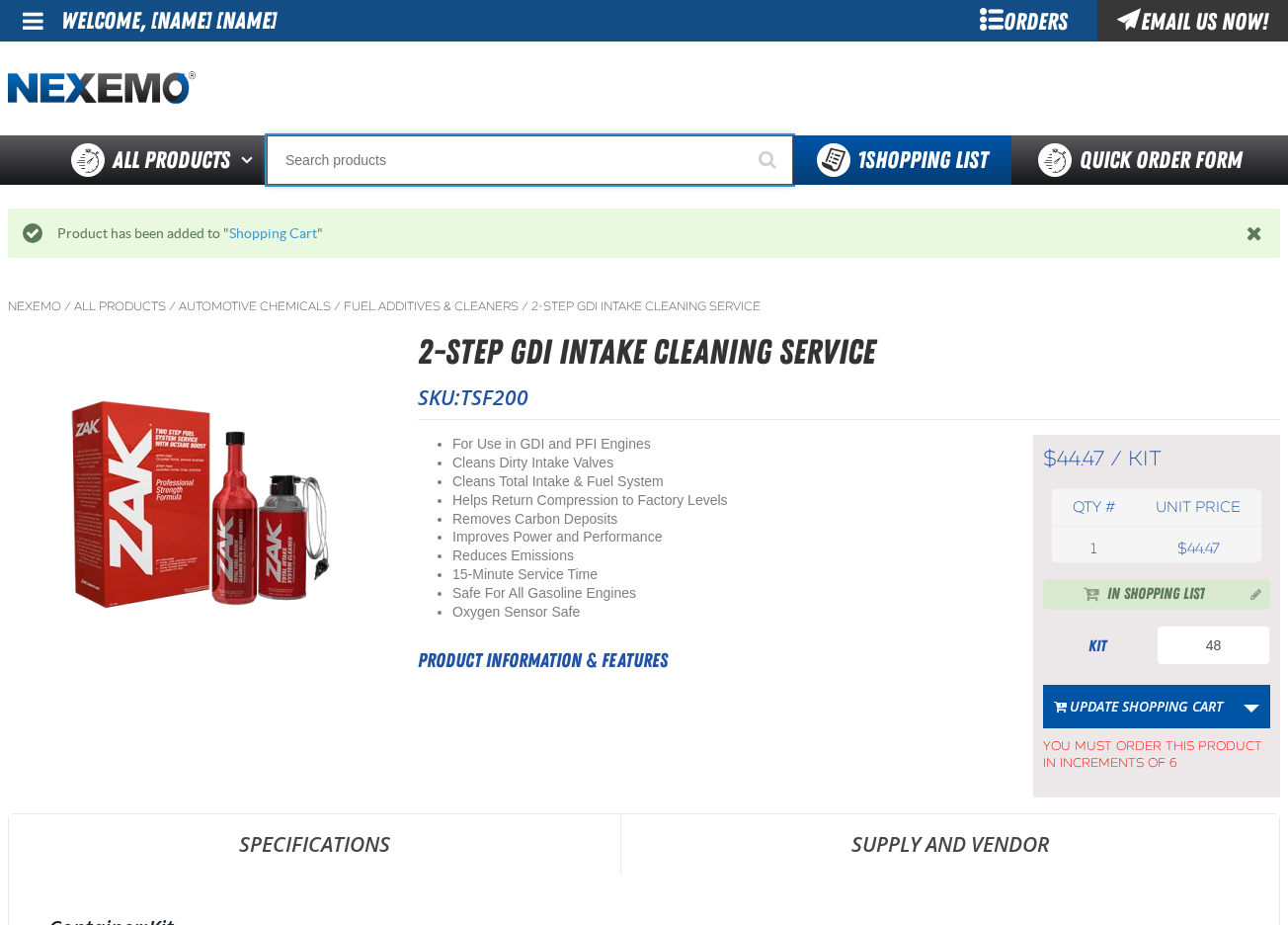 click at bounding box center [529, 160] 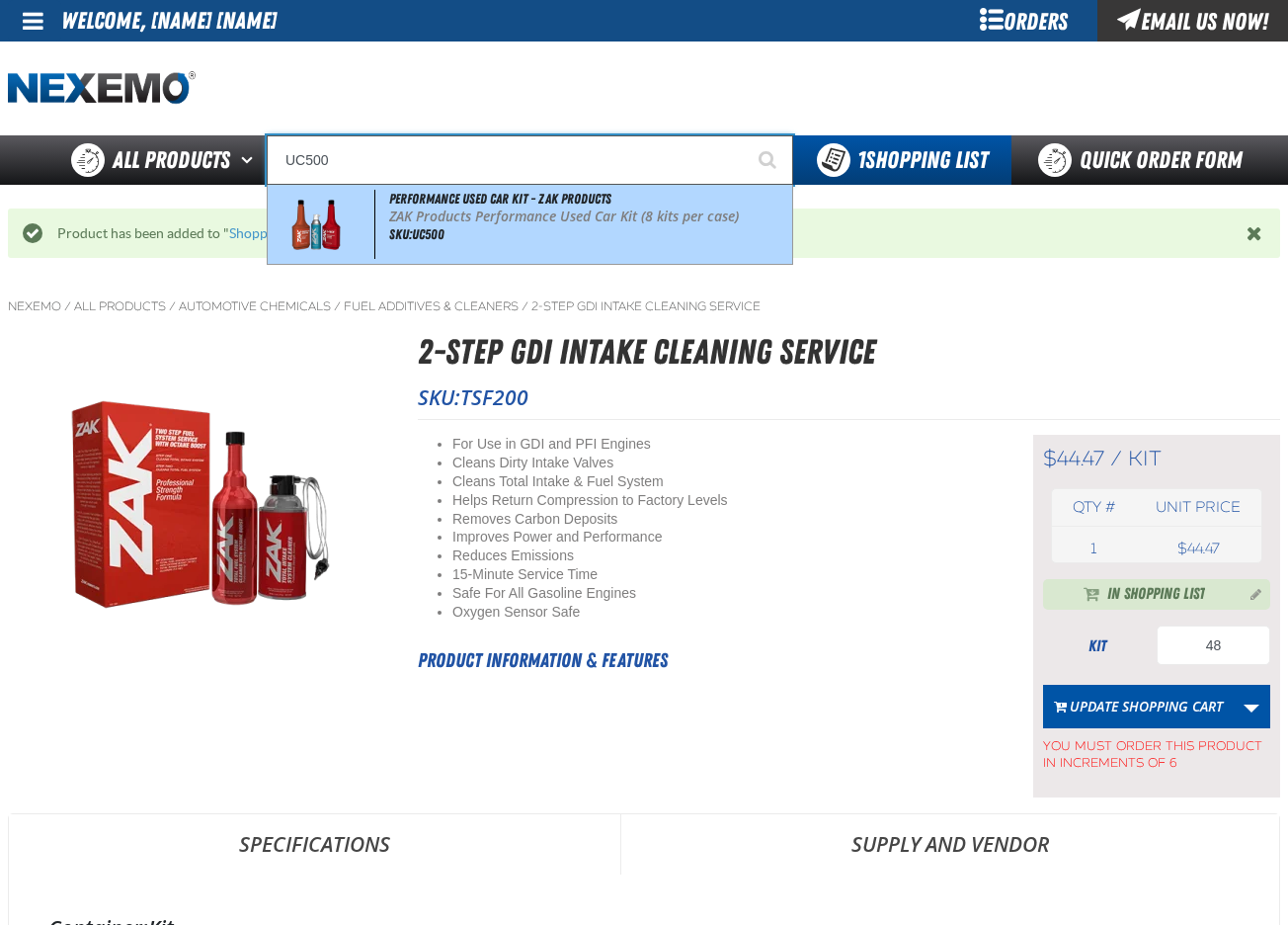 click on "Performance Used Car Kit - ZAK Products ZAK Products Performance Used Car Kit (8 kits per case) SKU:UC500" at bounding box center (529, 224) 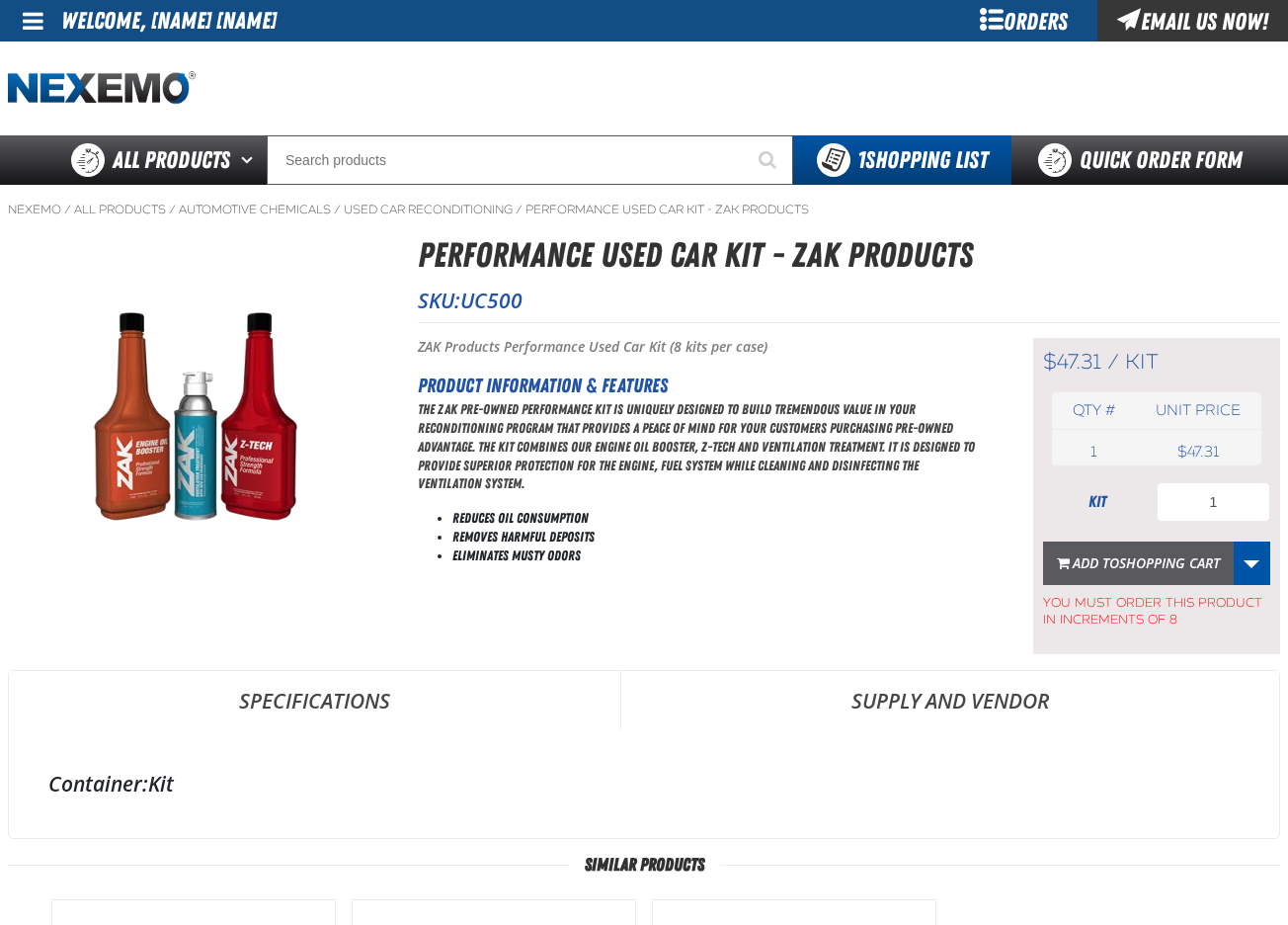scroll, scrollTop: 0, scrollLeft: 0, axis: both 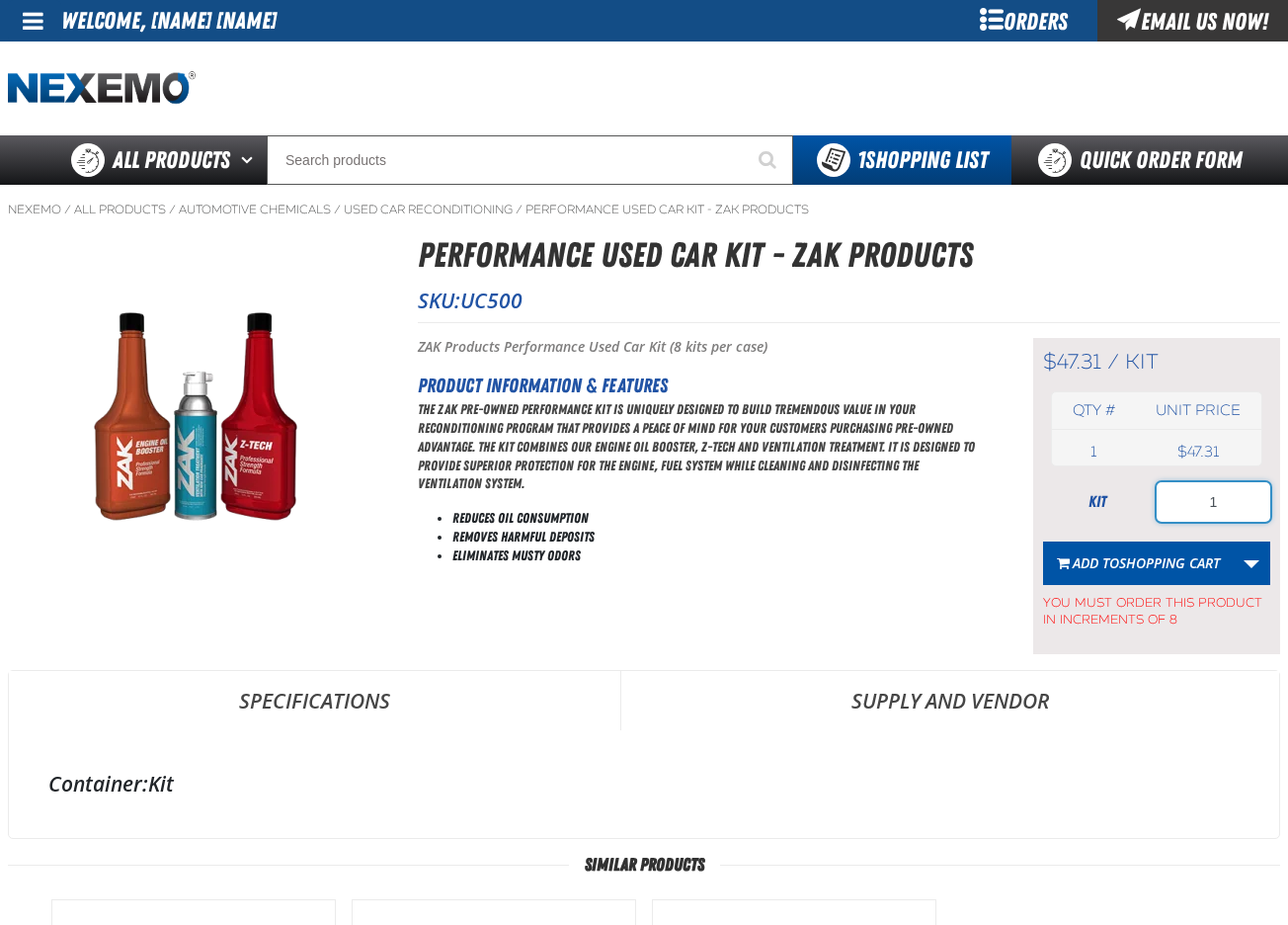 click on "1" at bounding box center [1213, 502] 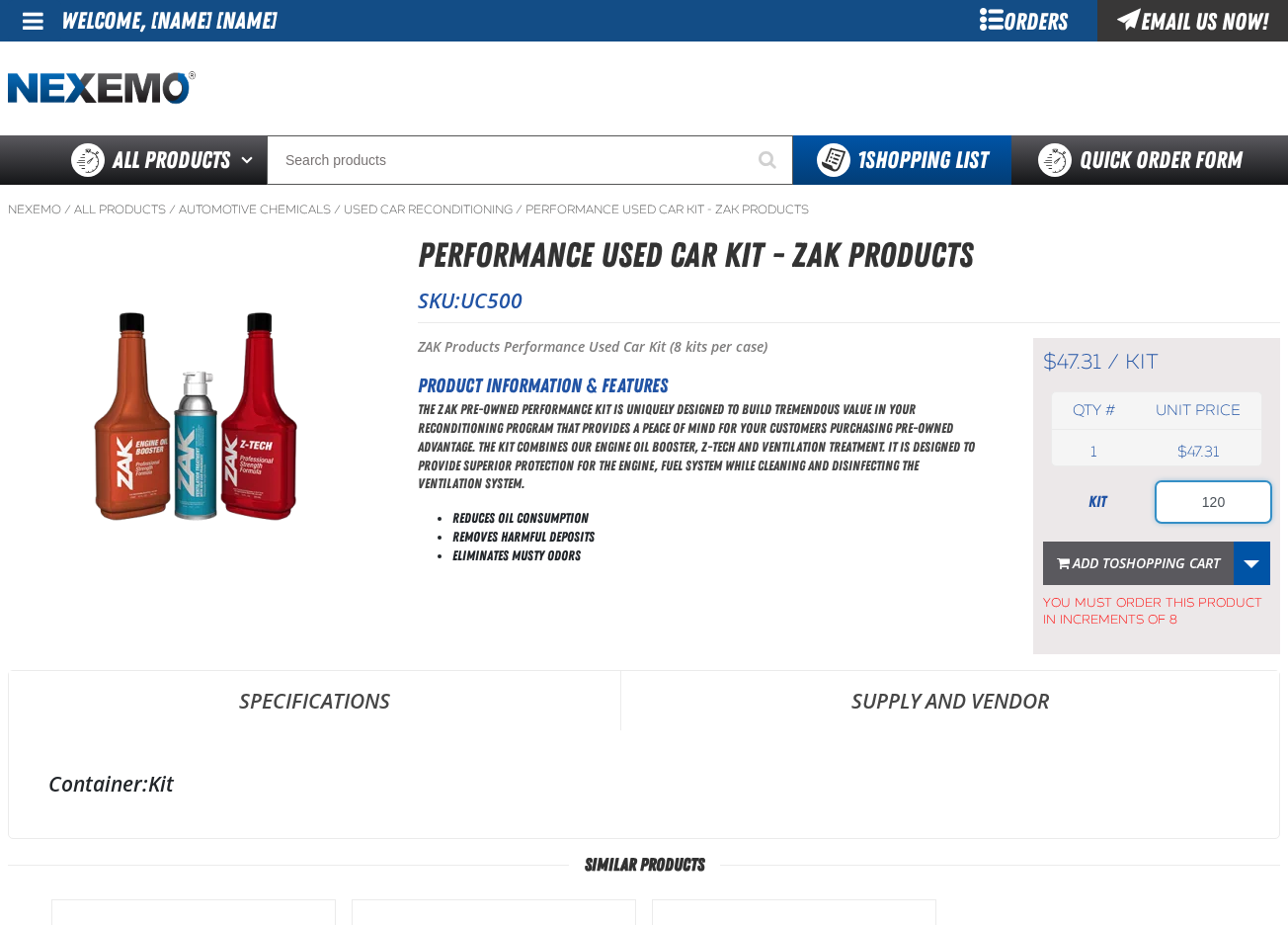 type on "120" 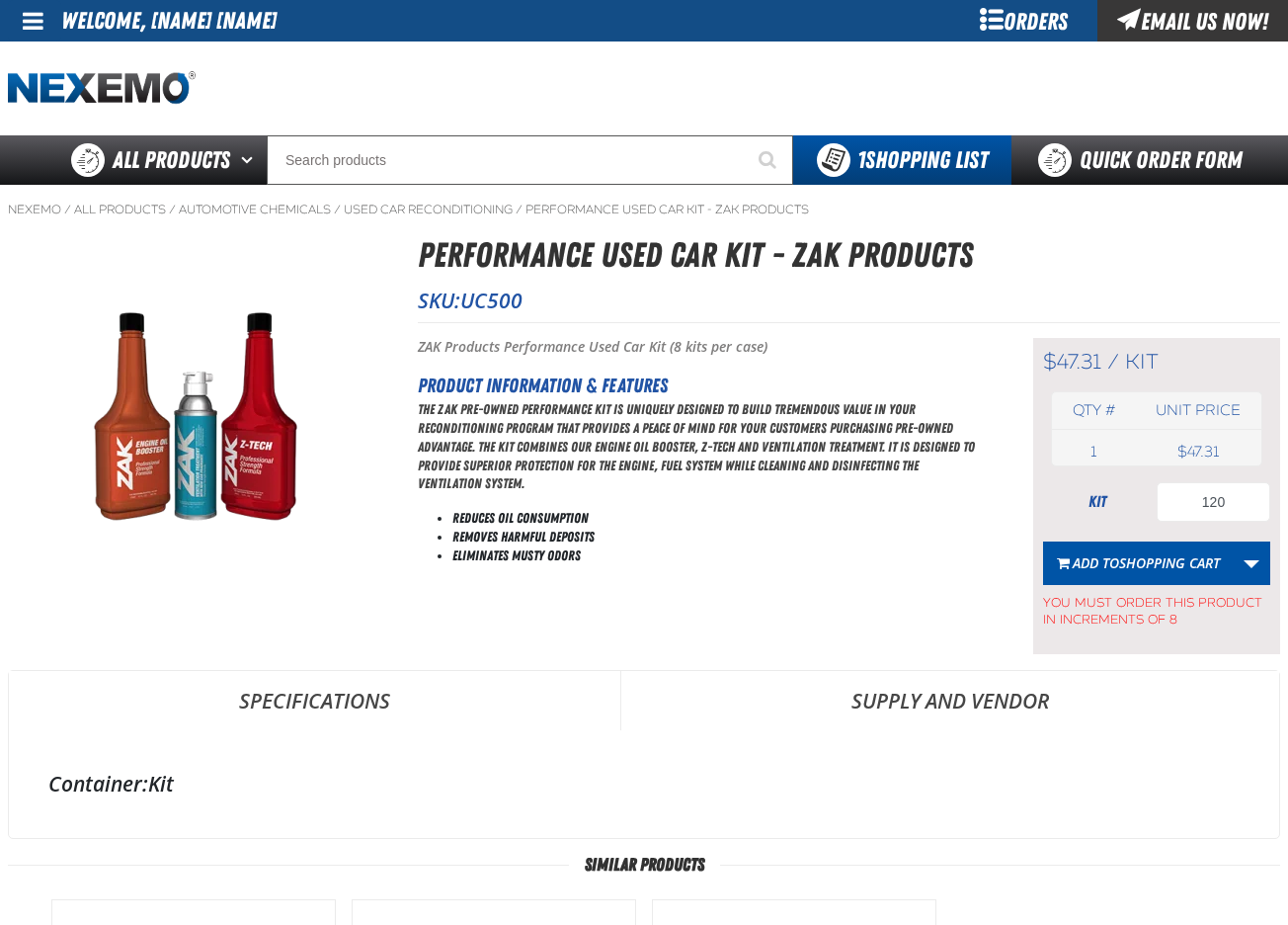 click on "Add to  Shopping Cart" at bounding box center (1146, 562) 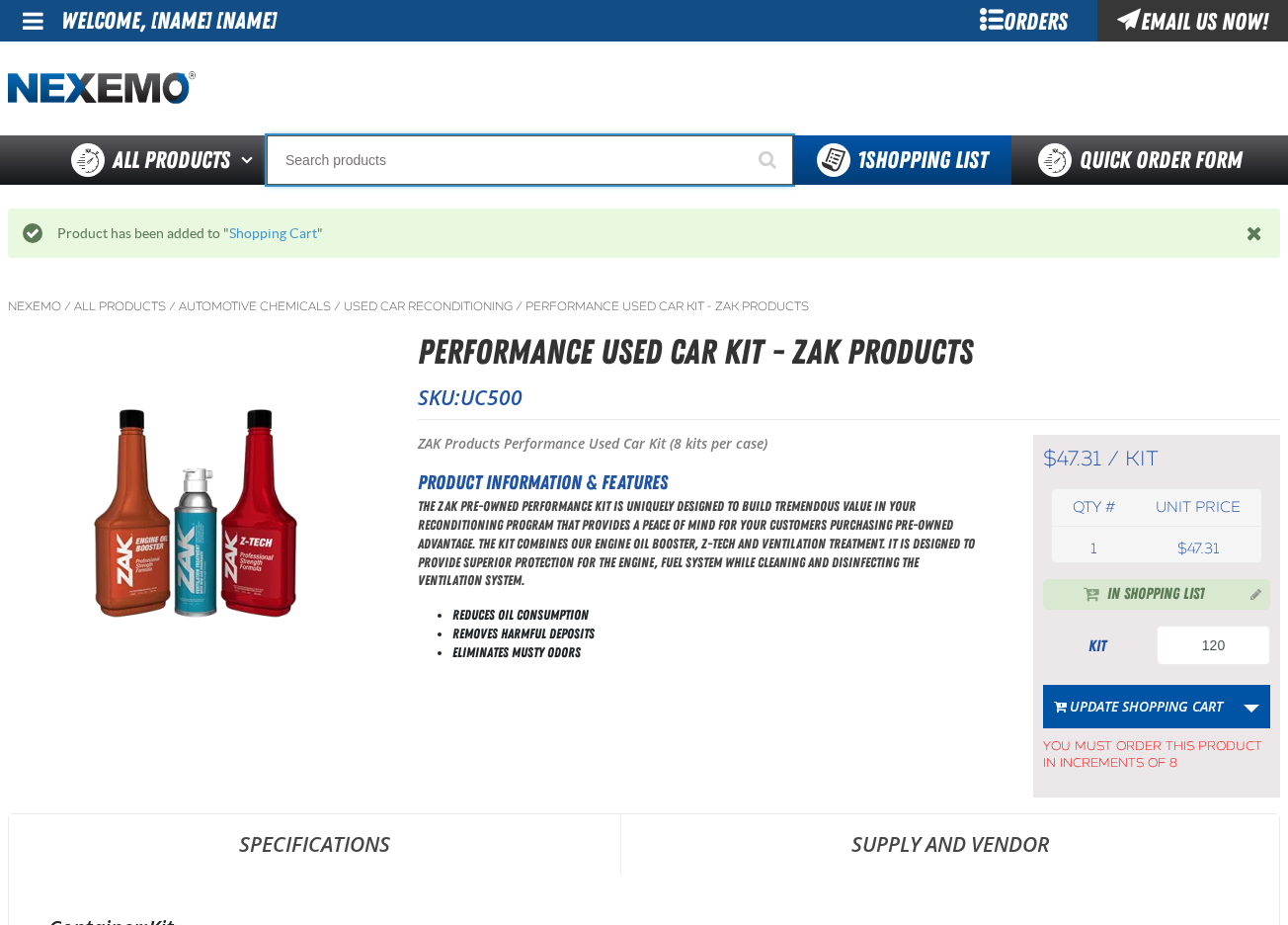 click at bounding box center (529, 160) 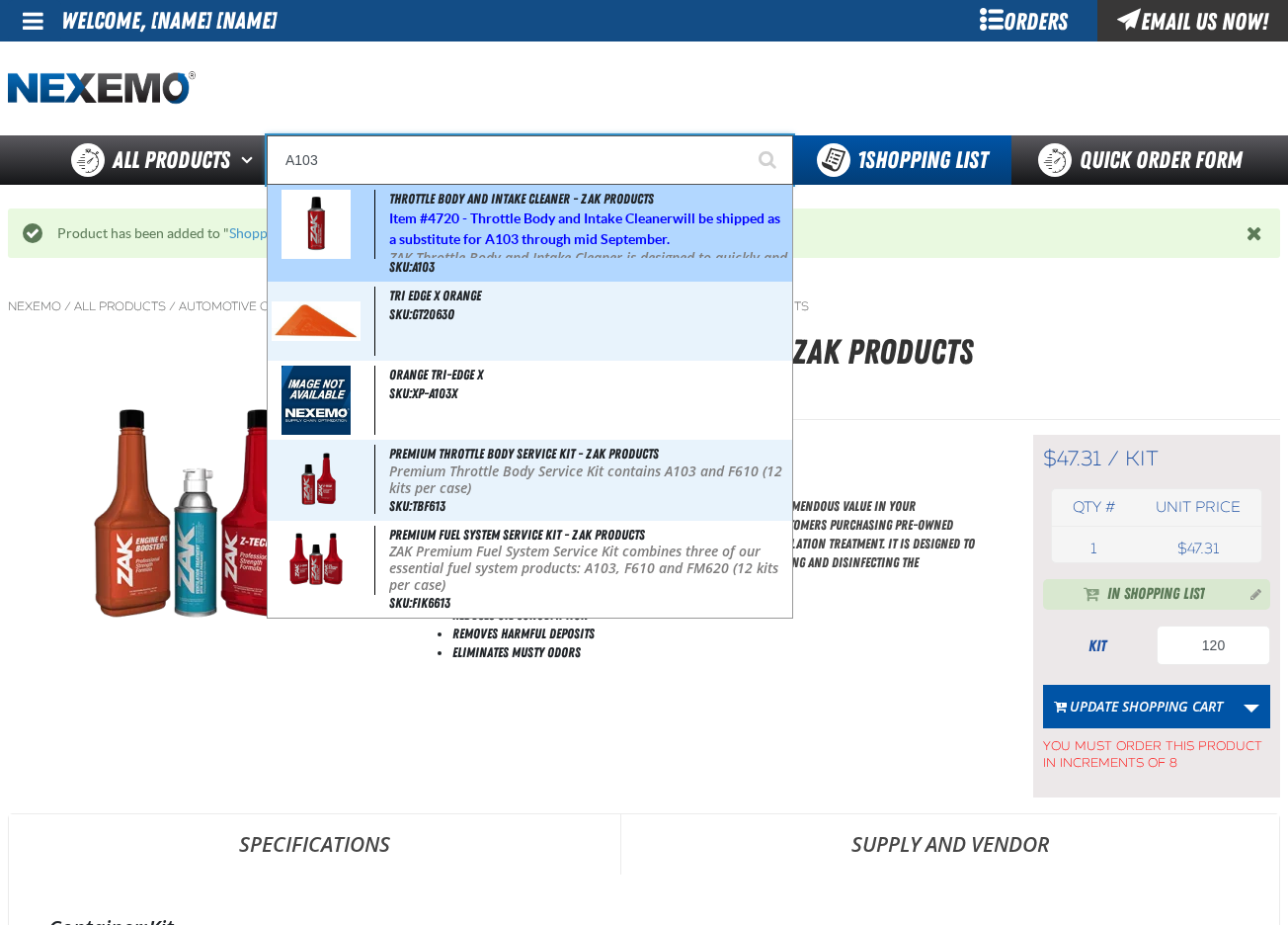 click on "4720 - Throttle Body and Intake Cleaner" at bounding box center [550, 218] 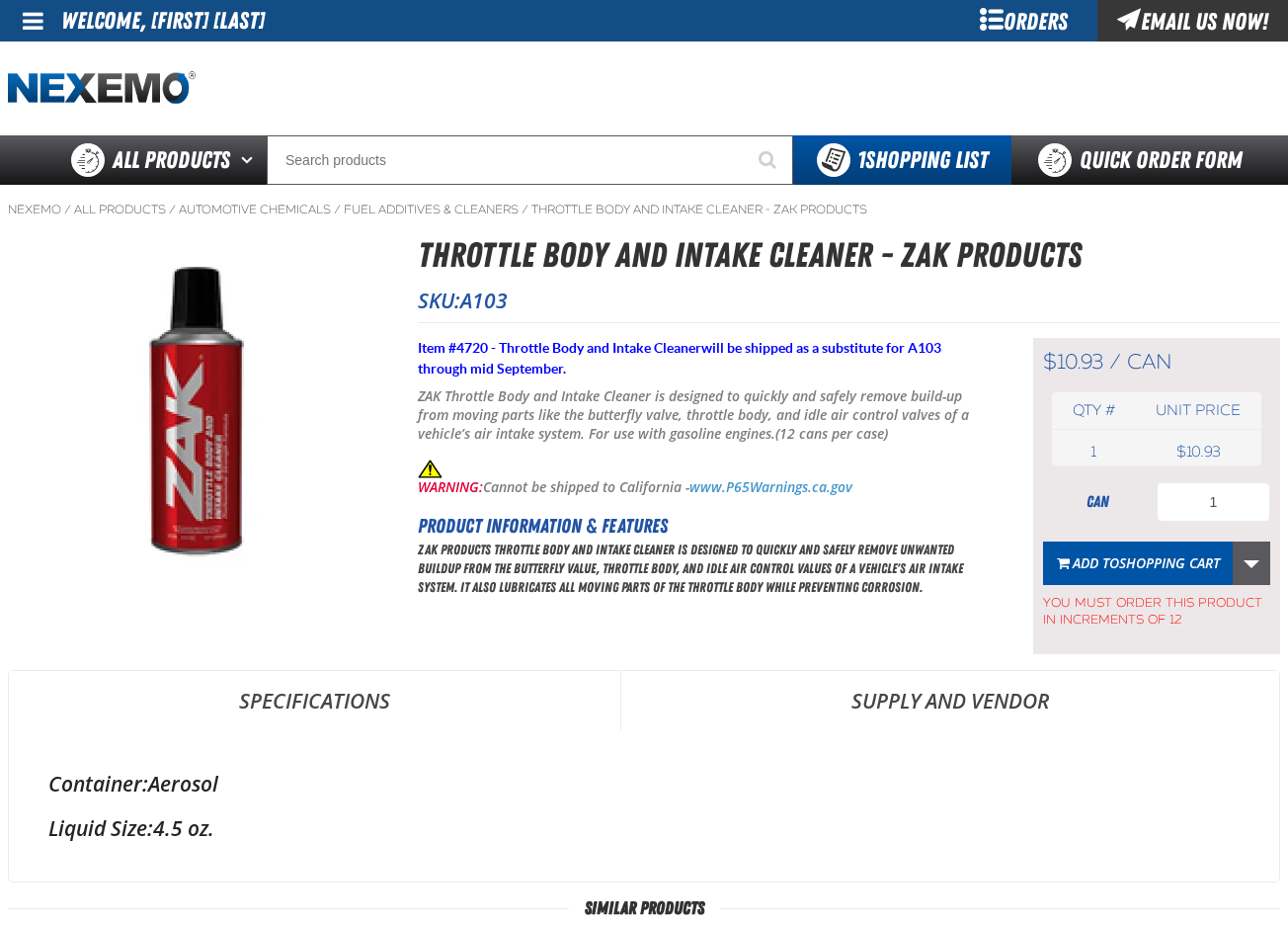 scroll, scrollTop: 0, scrollLeft: 0, axis: both 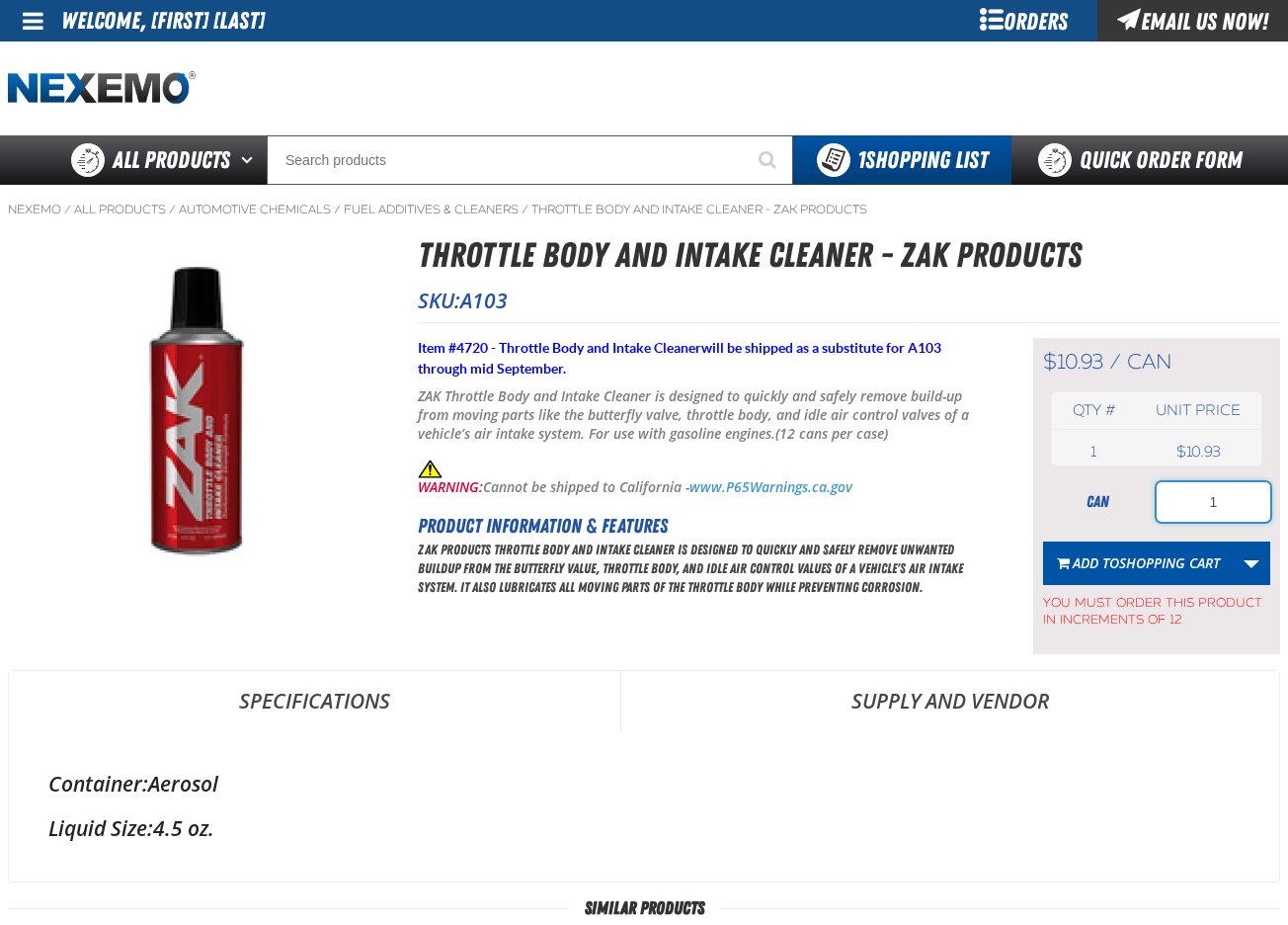 click on "1" at bounding box center (1213, 502) 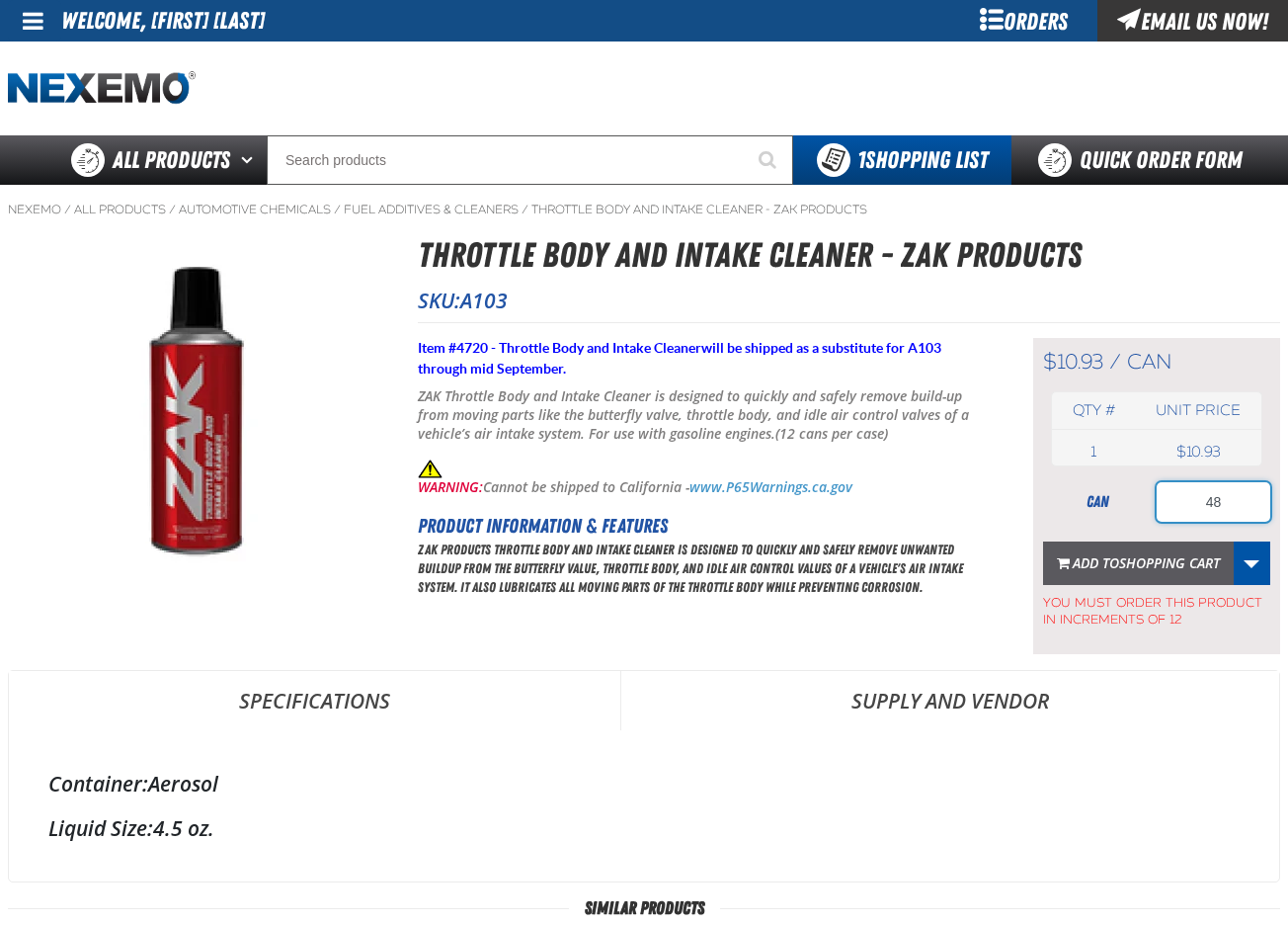 type on "48" 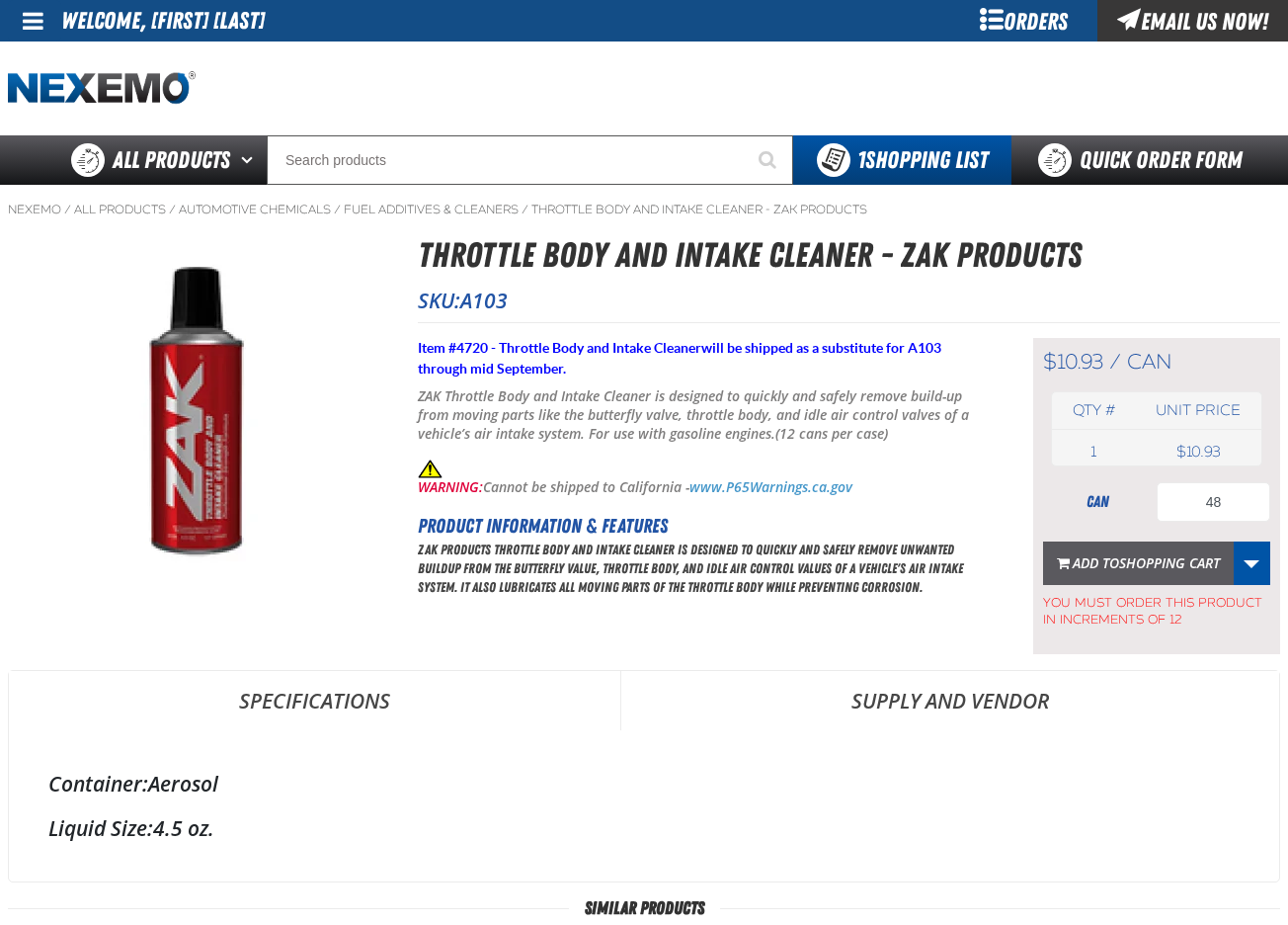 click on "Shopping Cart" at bounding box center (1169, 562) 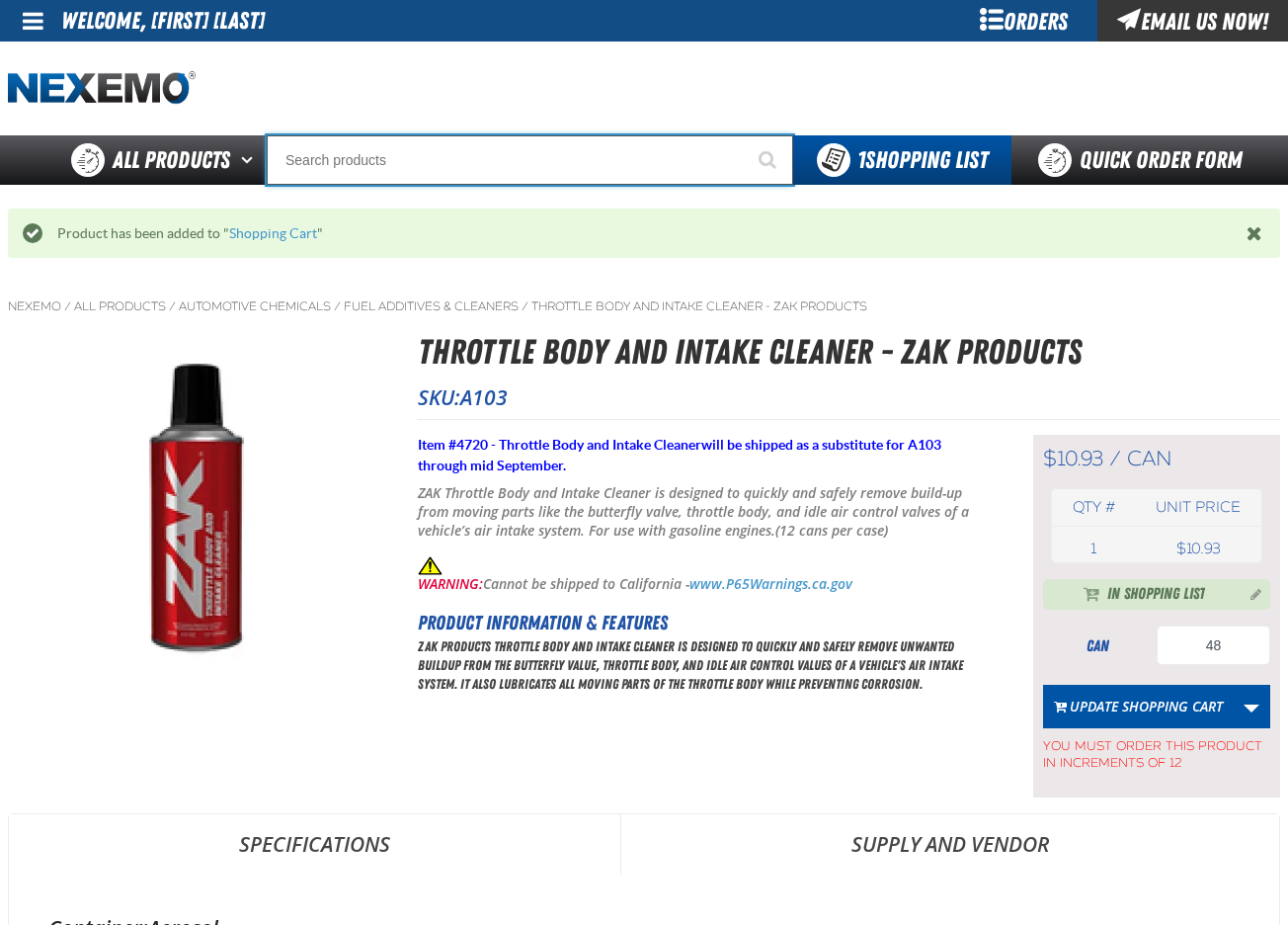 click at bounding box center (529, 160) 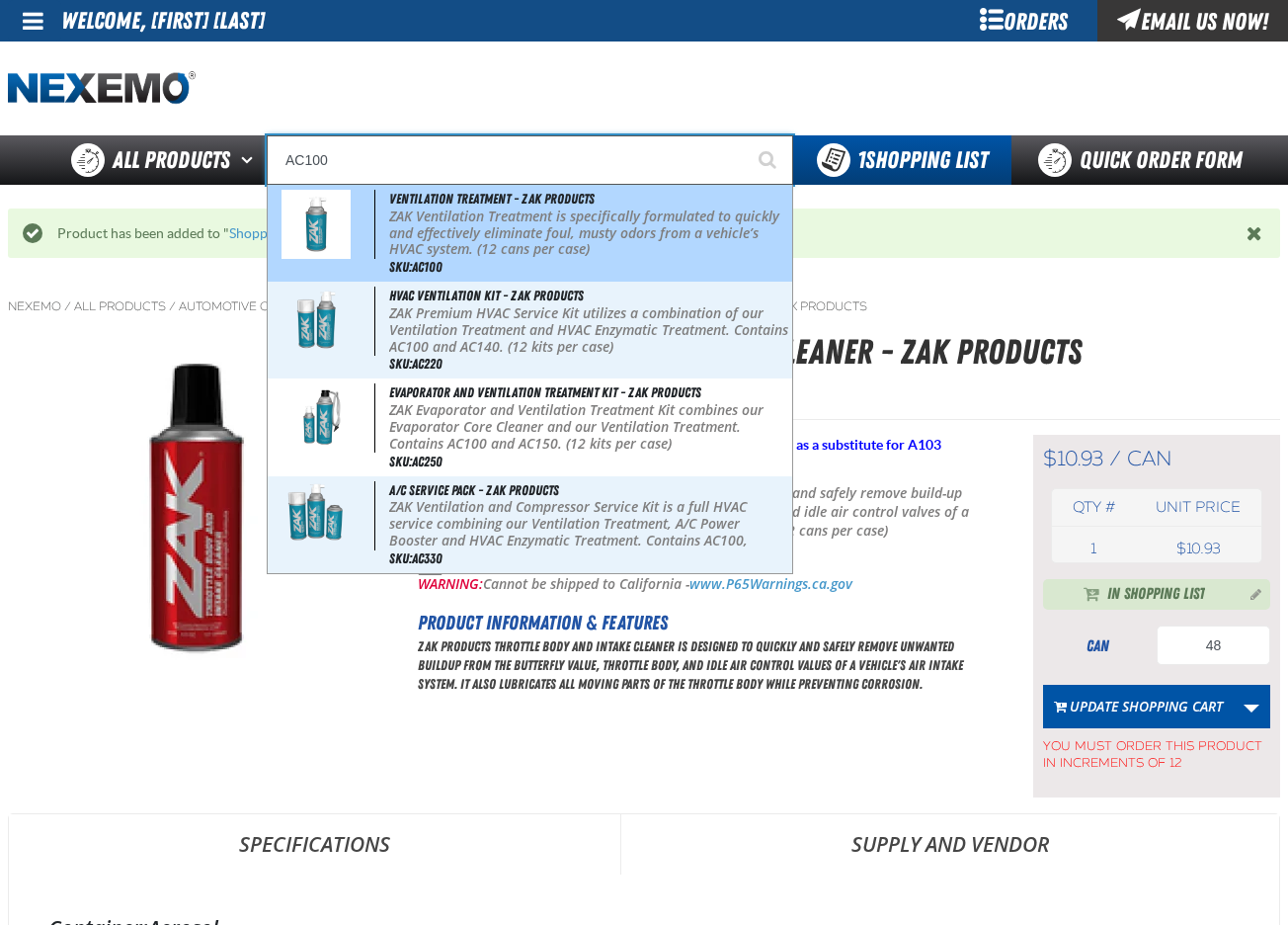 click on "ZAK Ventilation Treatment is specifically formulated to quickly and effectively eliminate foul, musty odors from a vehicle’s HVAC system. (12 cans per case)" at bounding box center (589, 233) 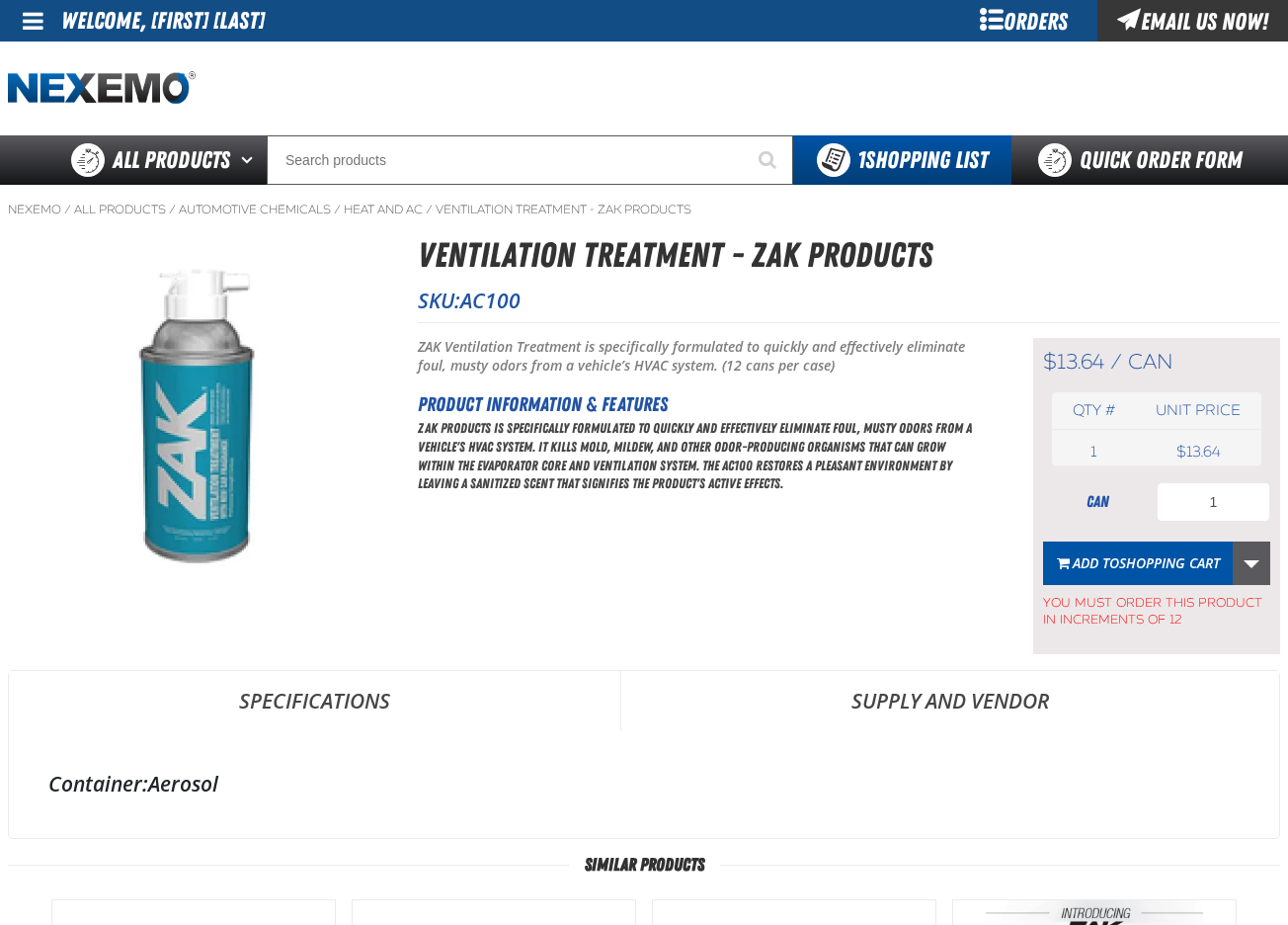 scroll, scrollTop: 0, scrollLeft: 0, axis: both 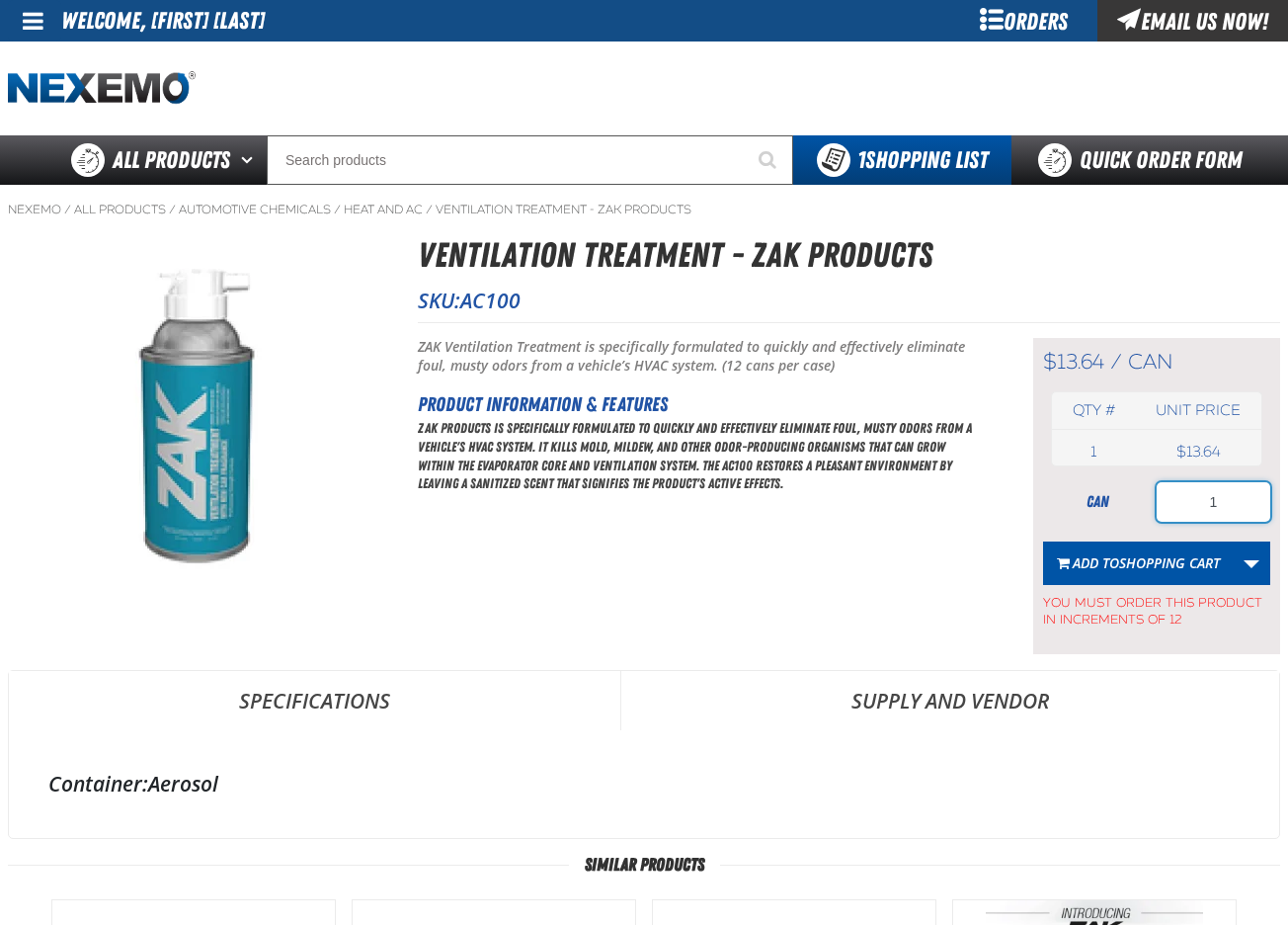 click on "1" at bounding box center [1213, 502] 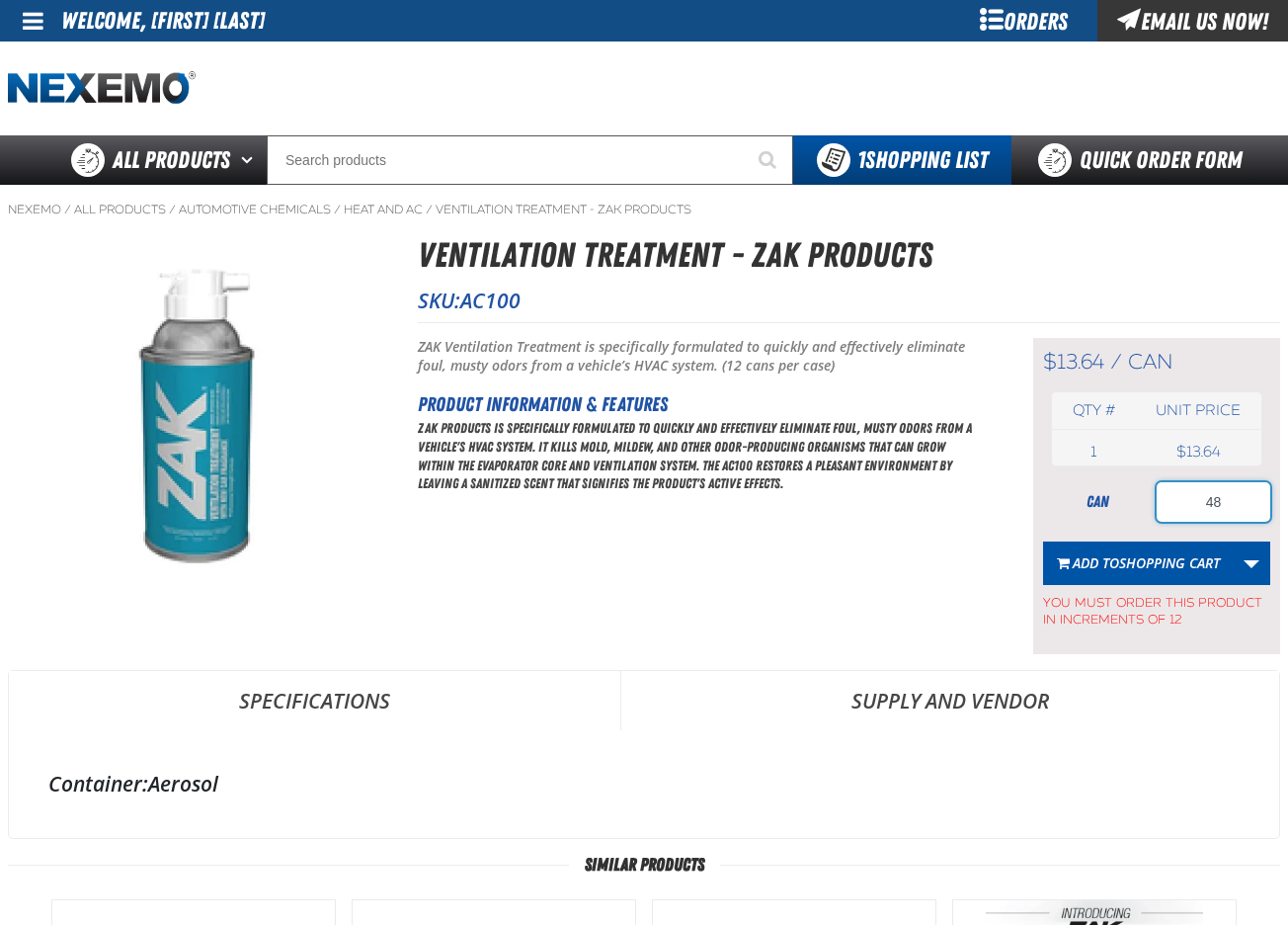 type on "48" 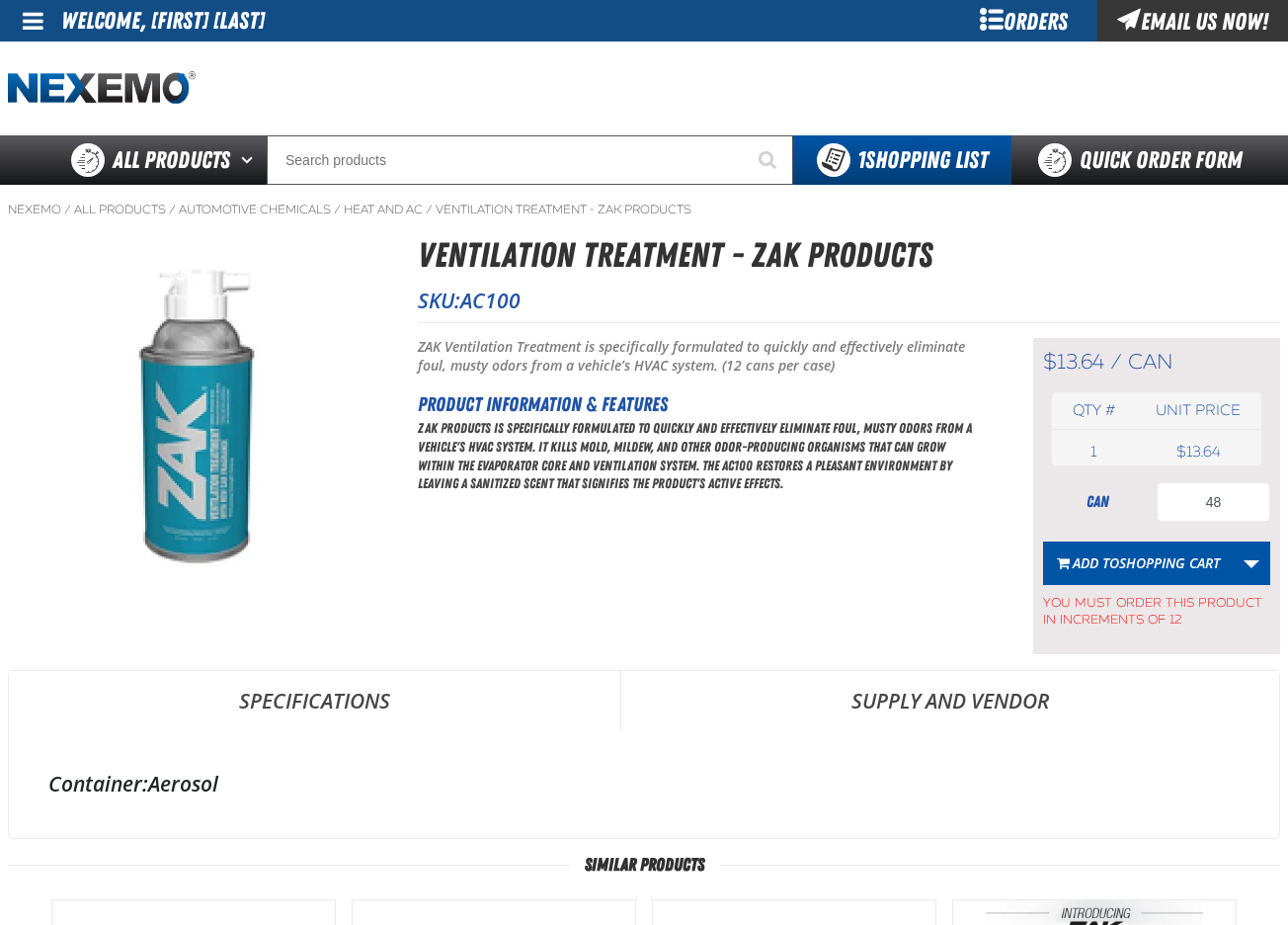 click on "Add to  Shopping Cart" at bounding box center [1146, 562] 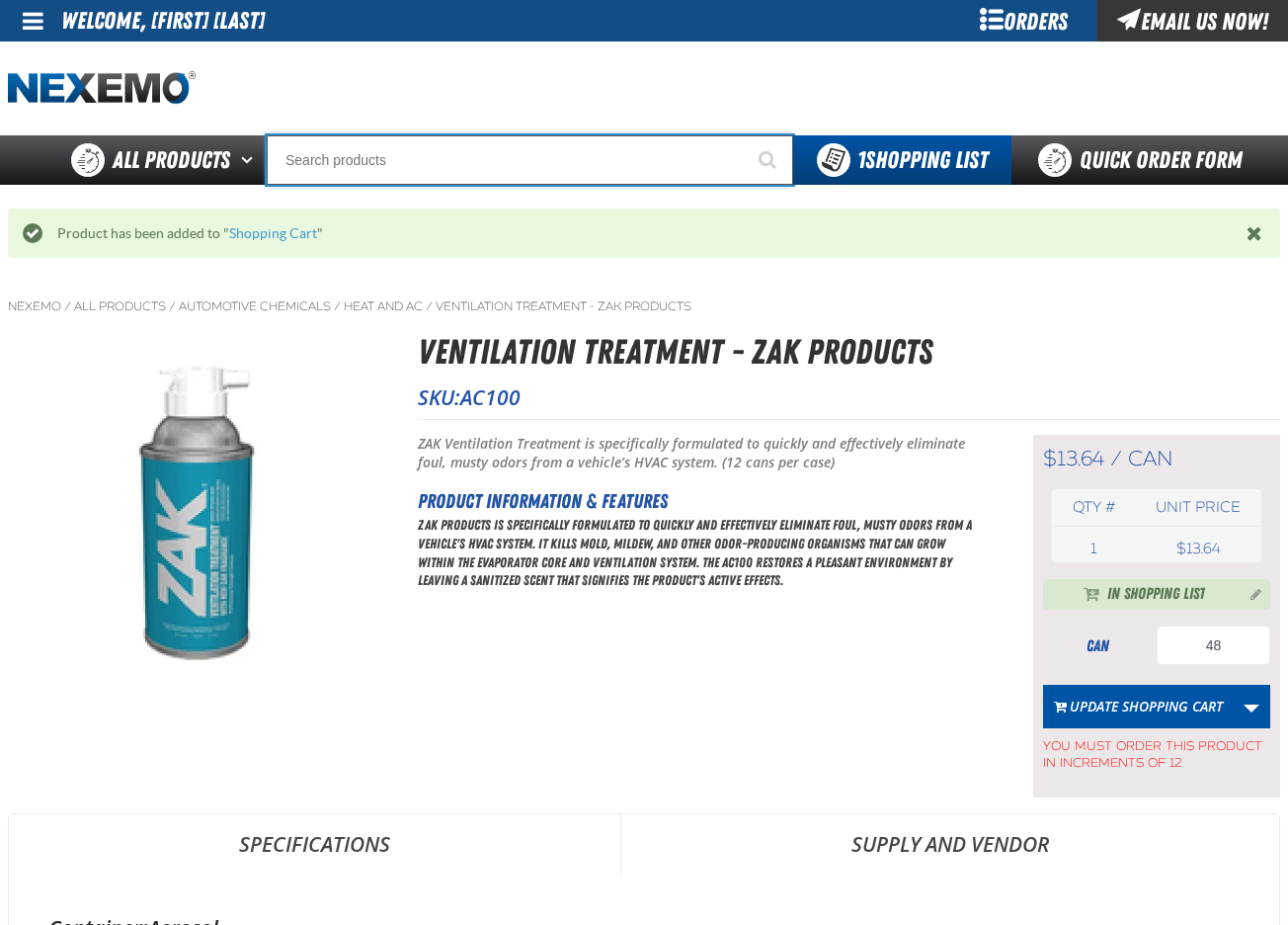 click at bounding box center (529, 160) 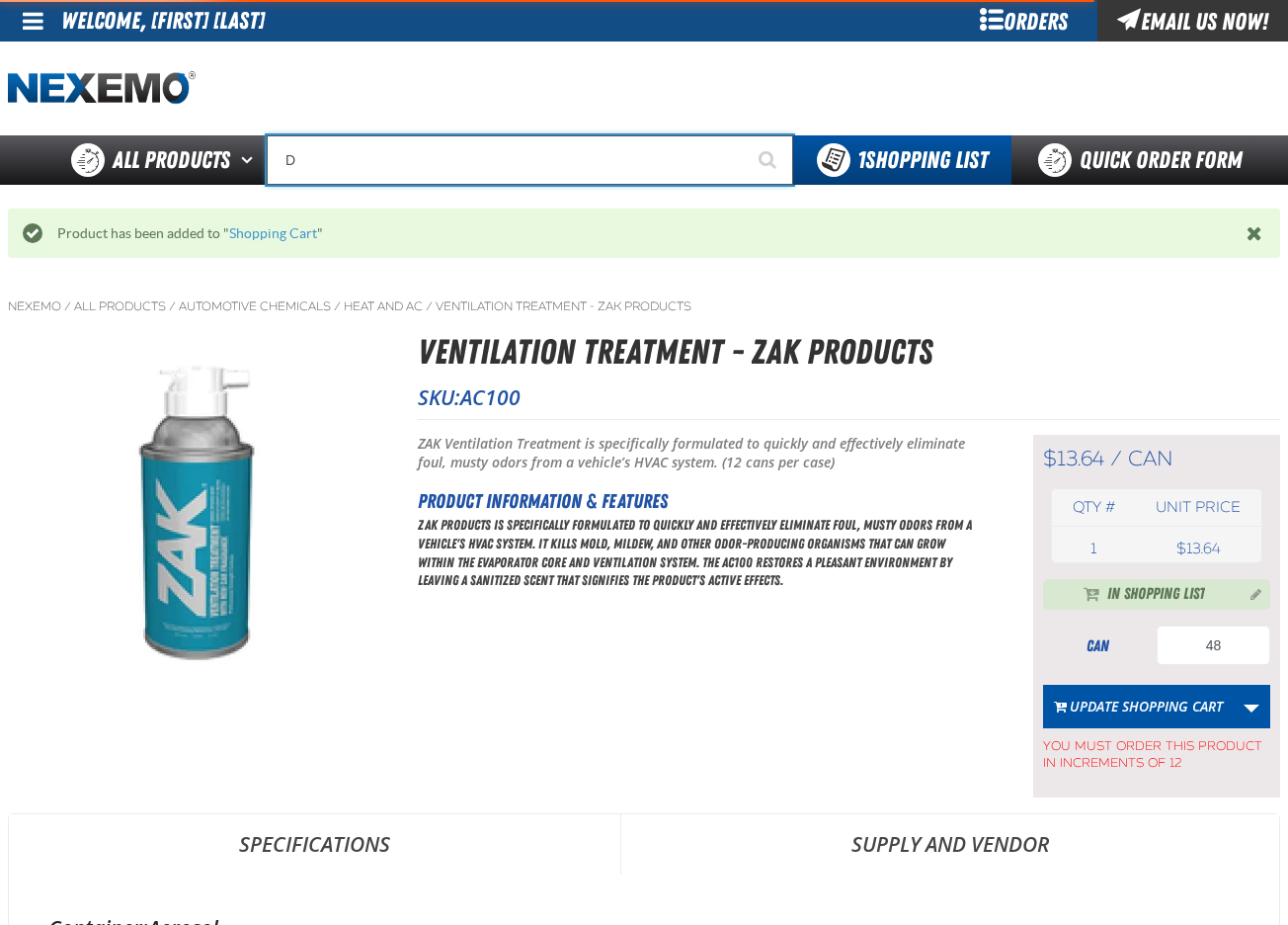 type on "D Alkaline Battery 1.5 Volt (ph)" 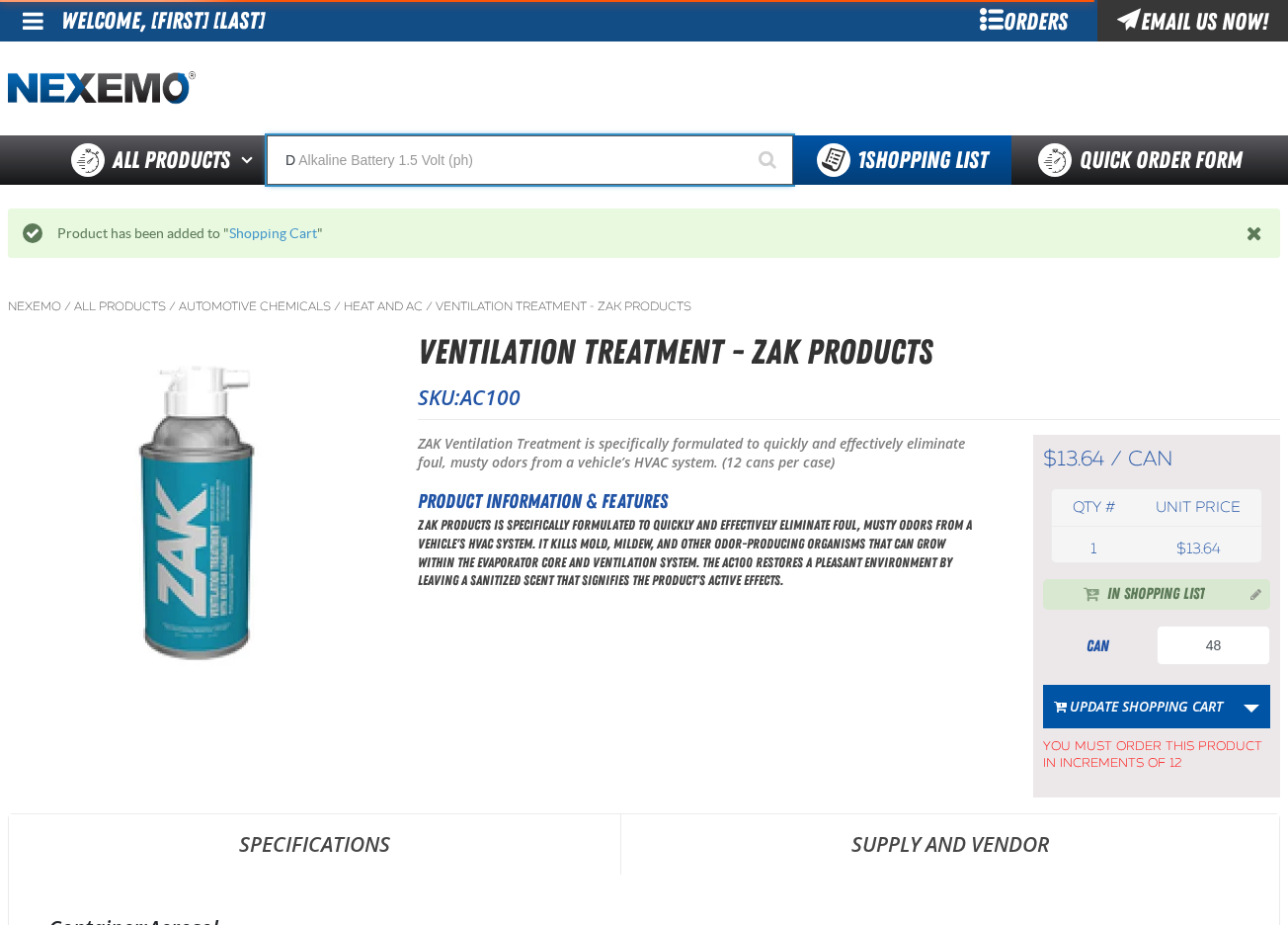 type 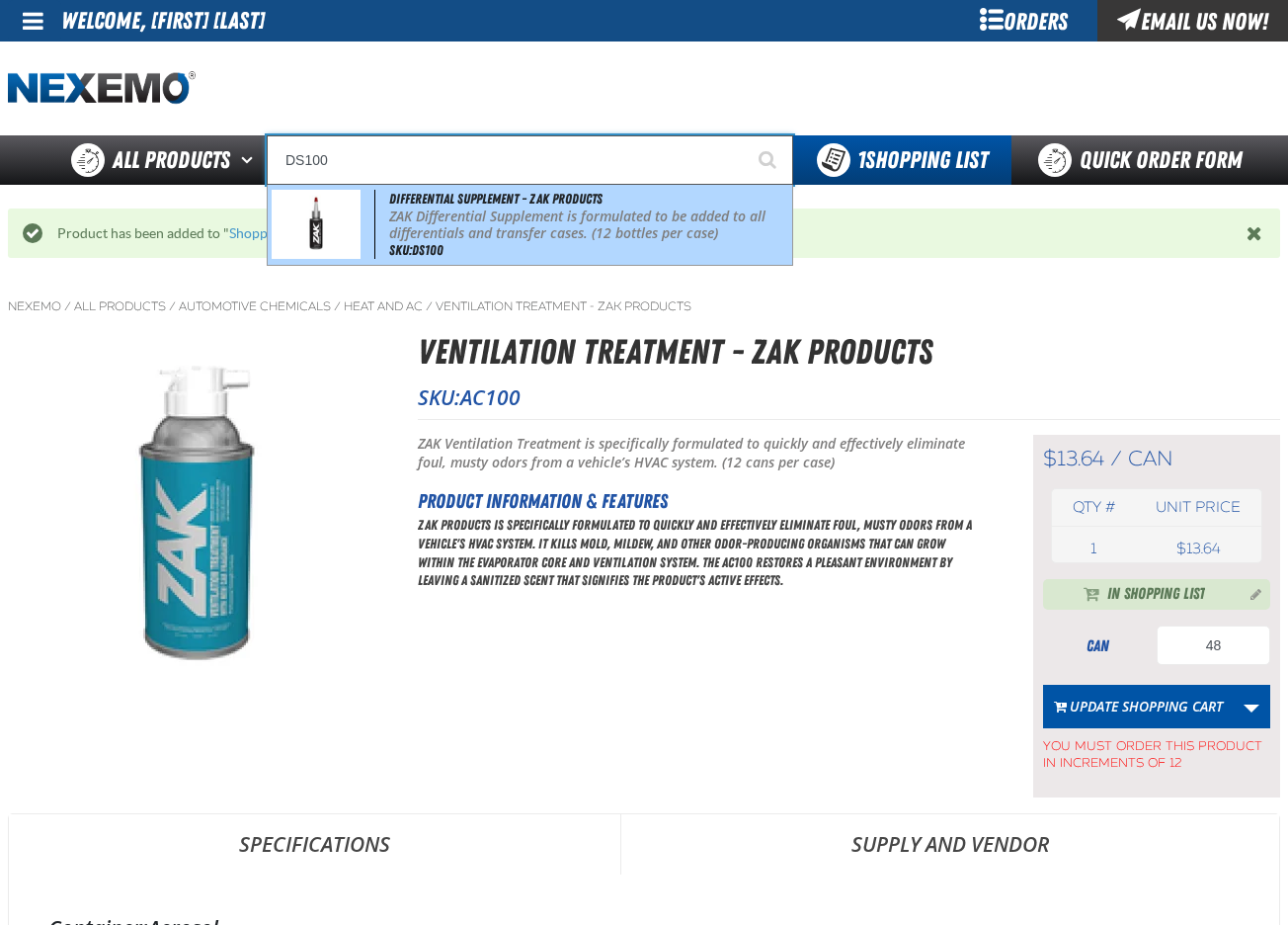 click on "ZAK Differential Supplement is formulated to be added to all differentials and transfer cases. (12 bottles per case)" at bounding box center [589, 225] 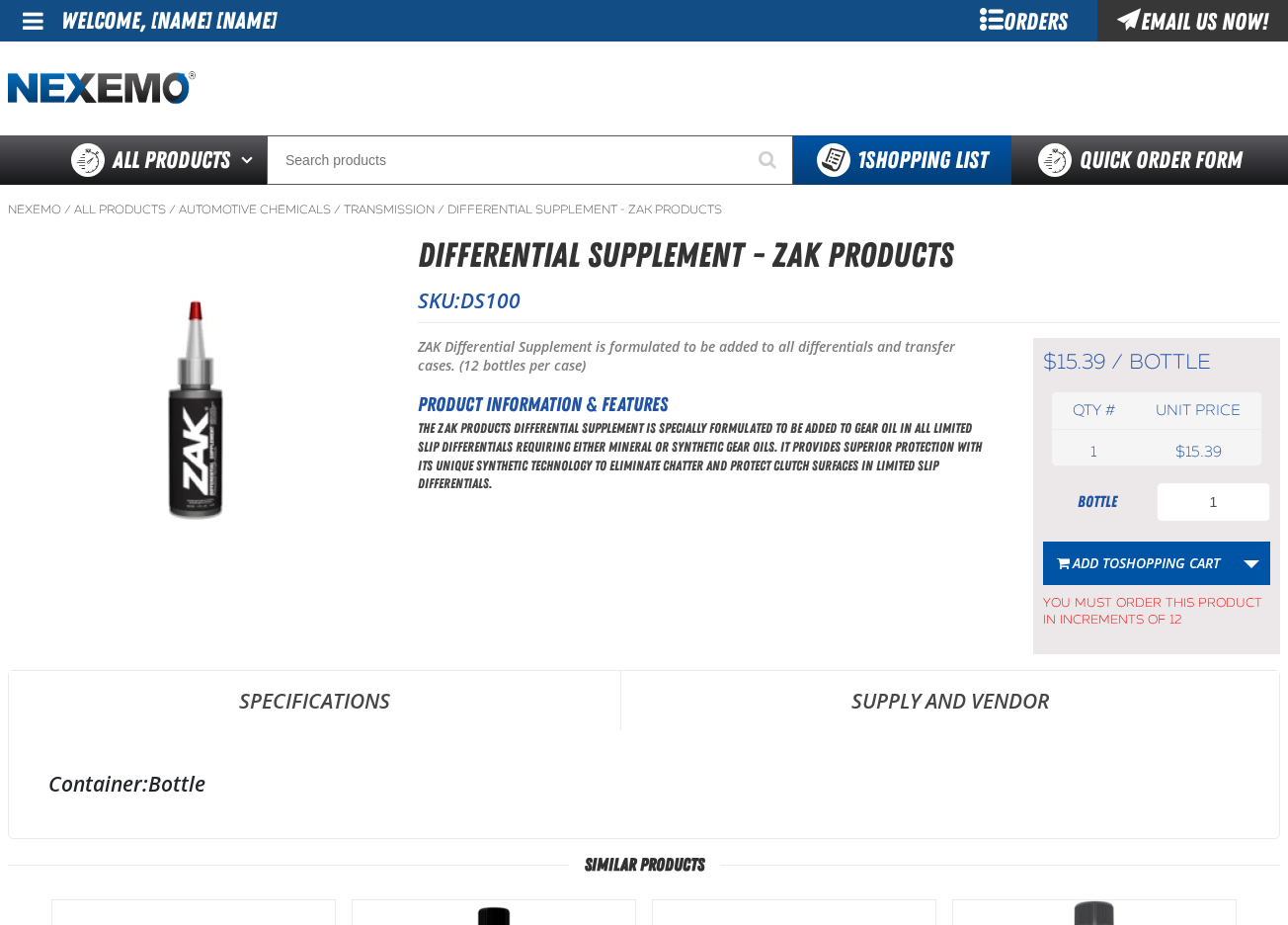 scroll, scrollTop: 0, scrollLeft: 0, axis: both 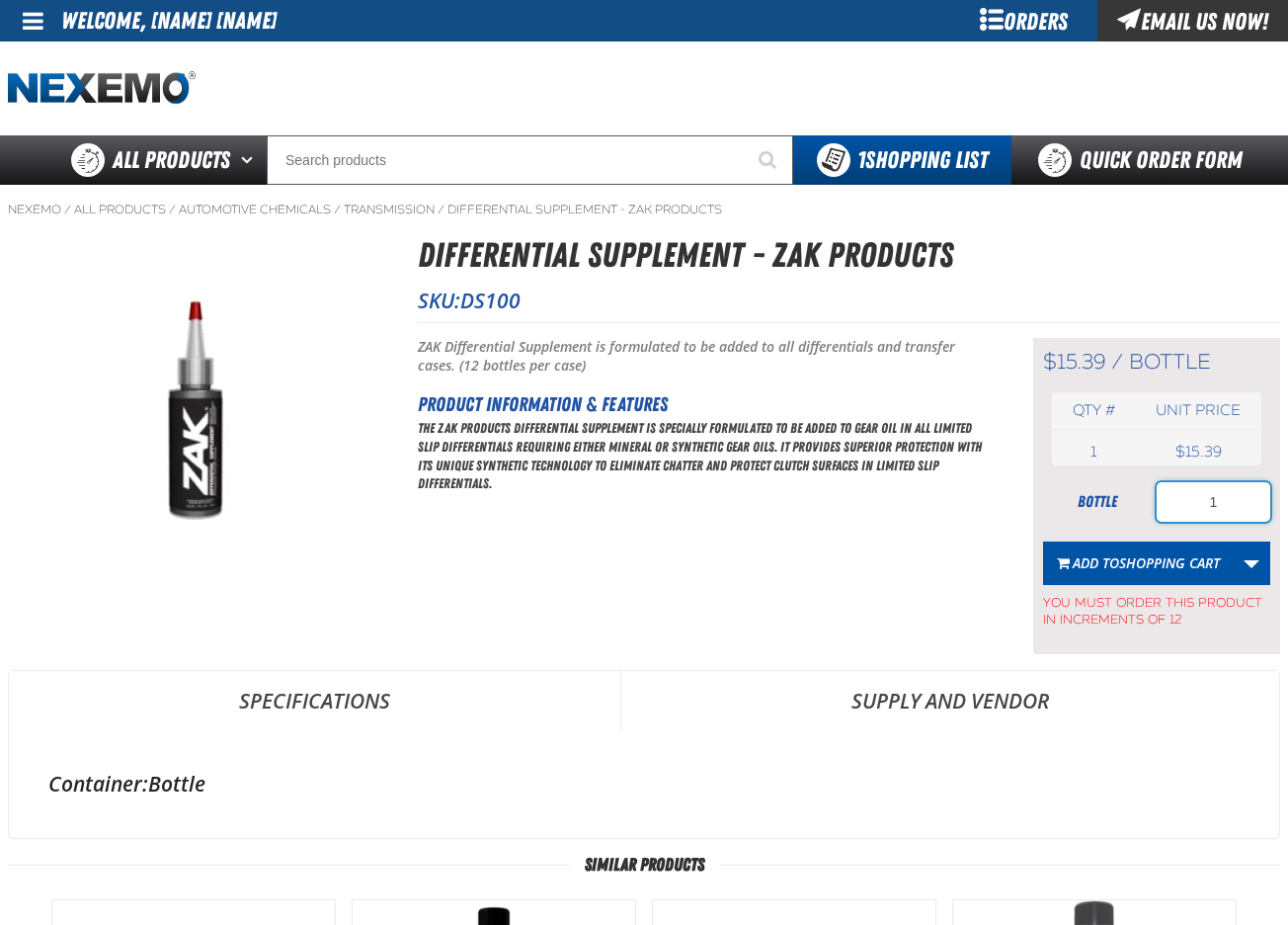 click on "1" at bounding box center (1213, 502) 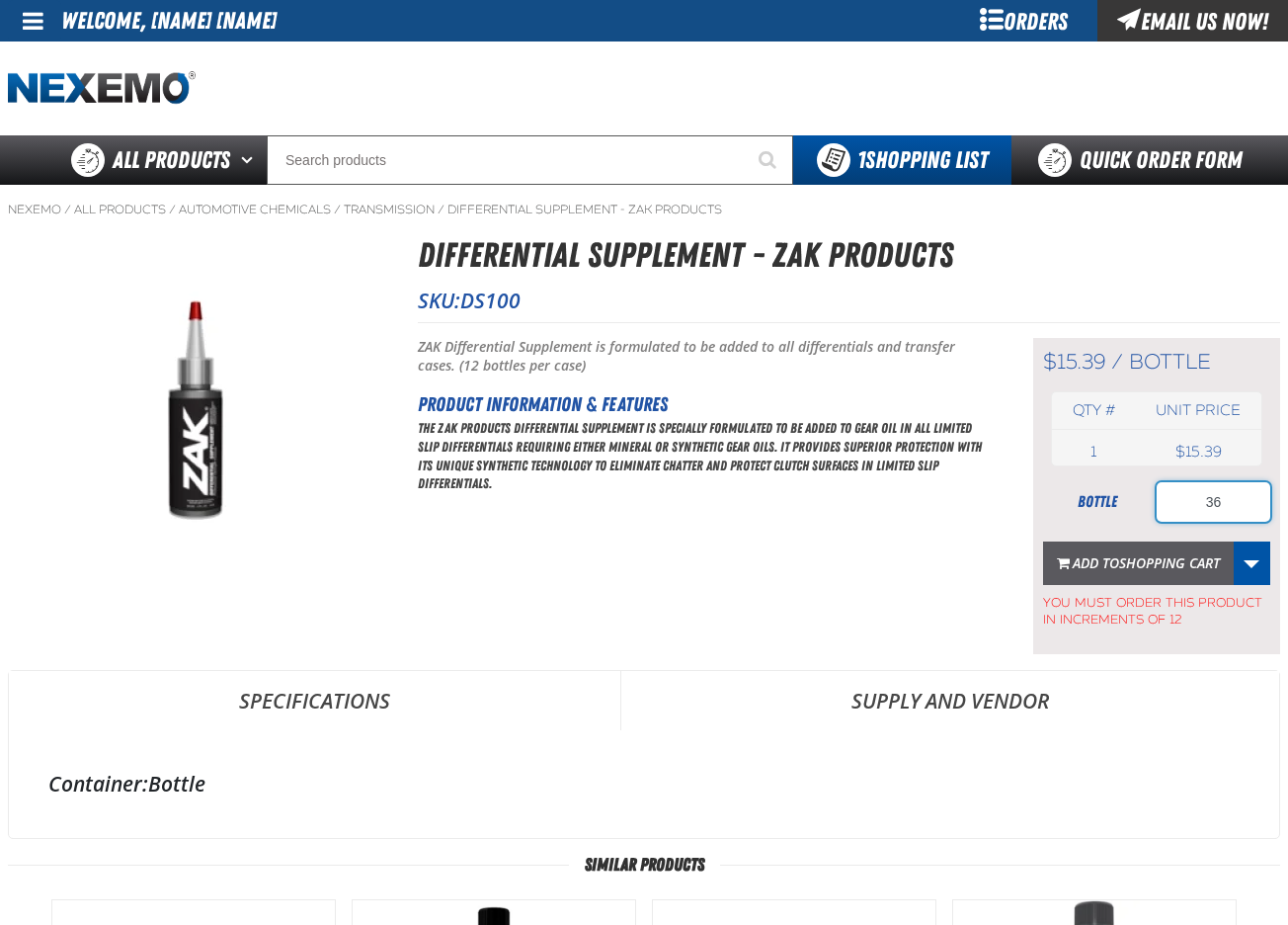 type on "3" 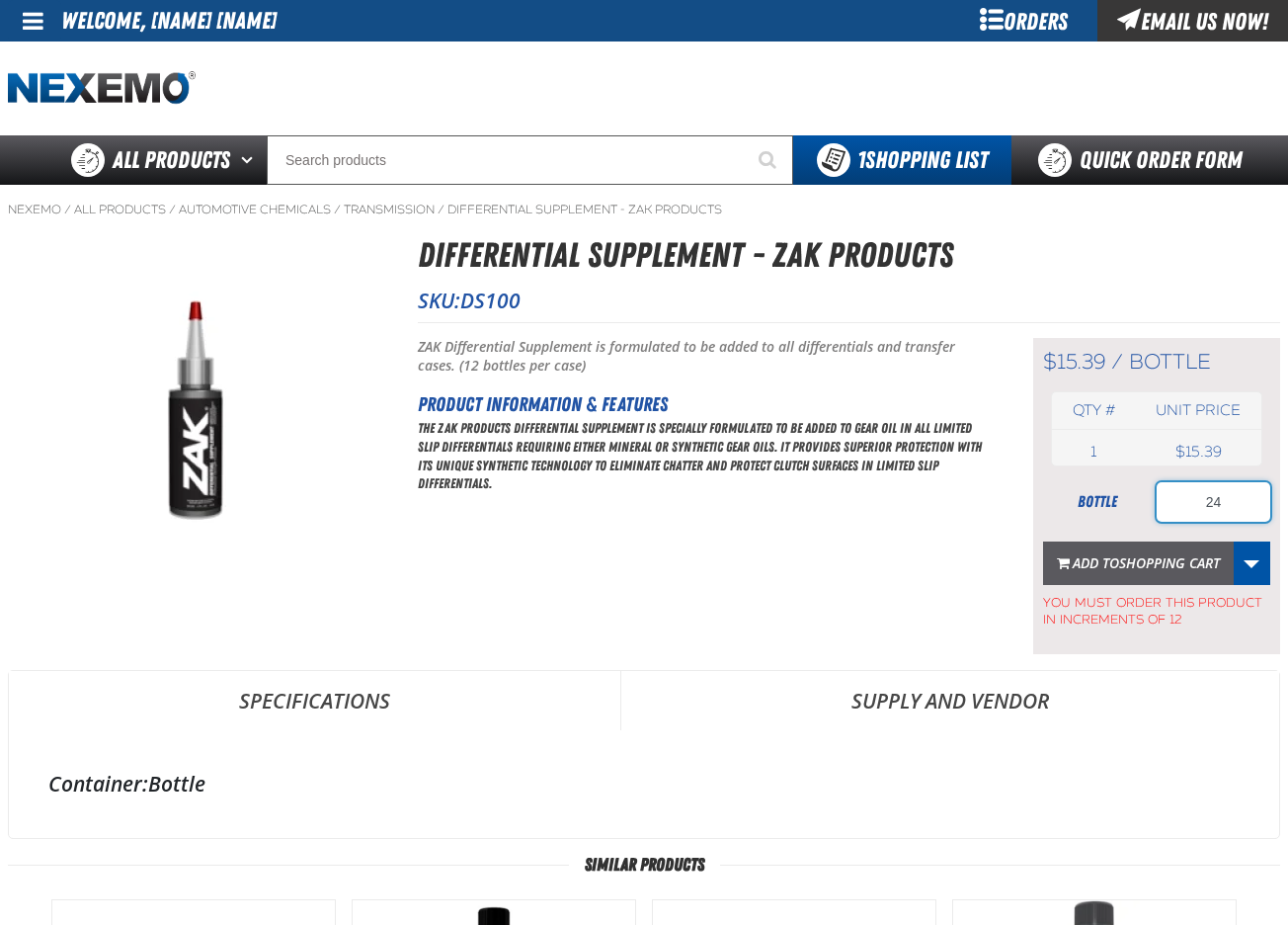 type on "24" 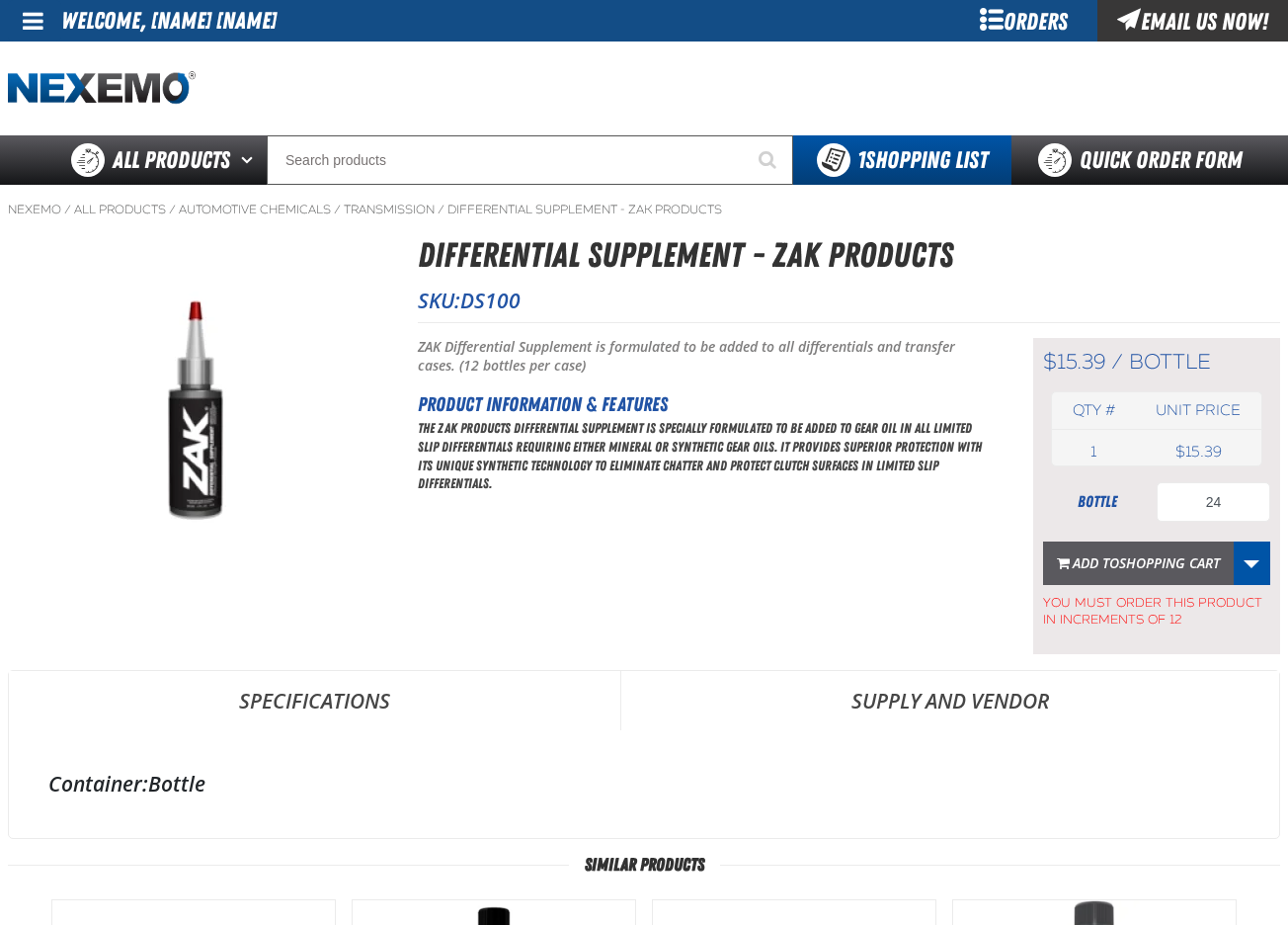 click on "Shopping Cart" at bounding box center (1169, 562) 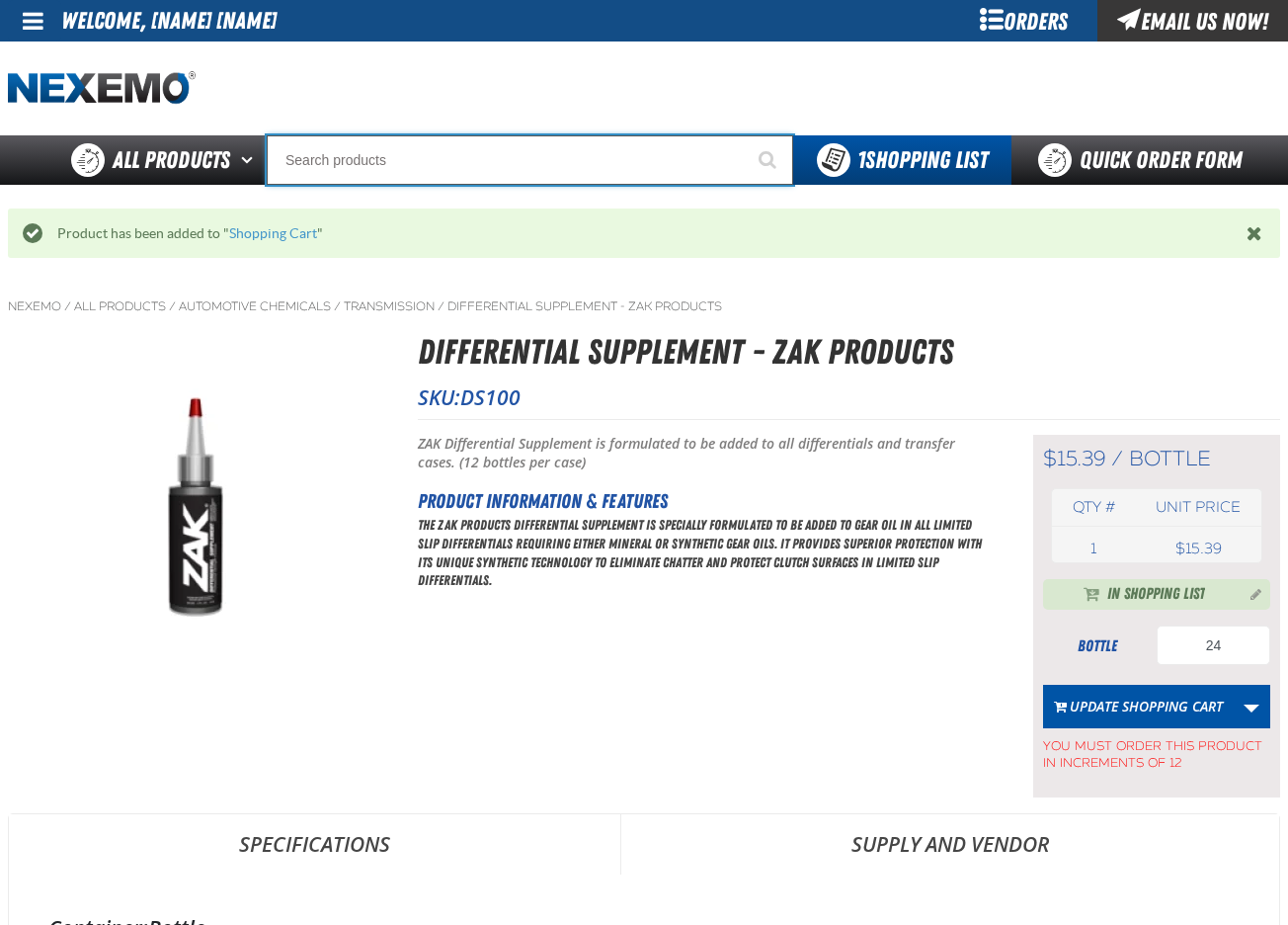 click at bounding box center (529, 160) 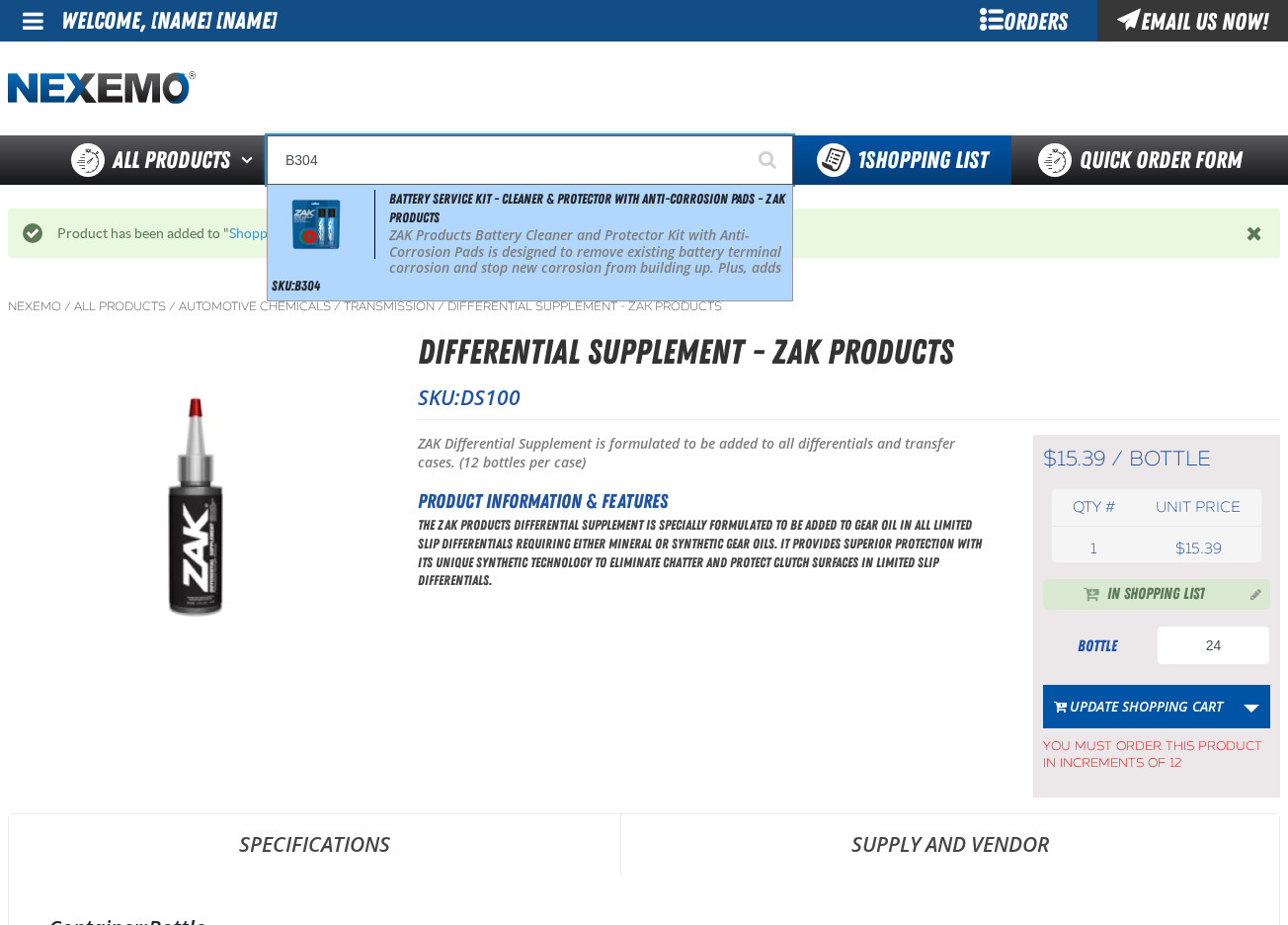 click on "ZAK Products Battery Cleaner and Protector Kit with Anti-Corrosion Pads is designed to remove existing battery terminal corrosion and stop new corrosion from building up. Plus, adds the additional on-going protection of anti-corrosion battery terminal pads! (12 kits per case)" at bounding box center [589, 269] 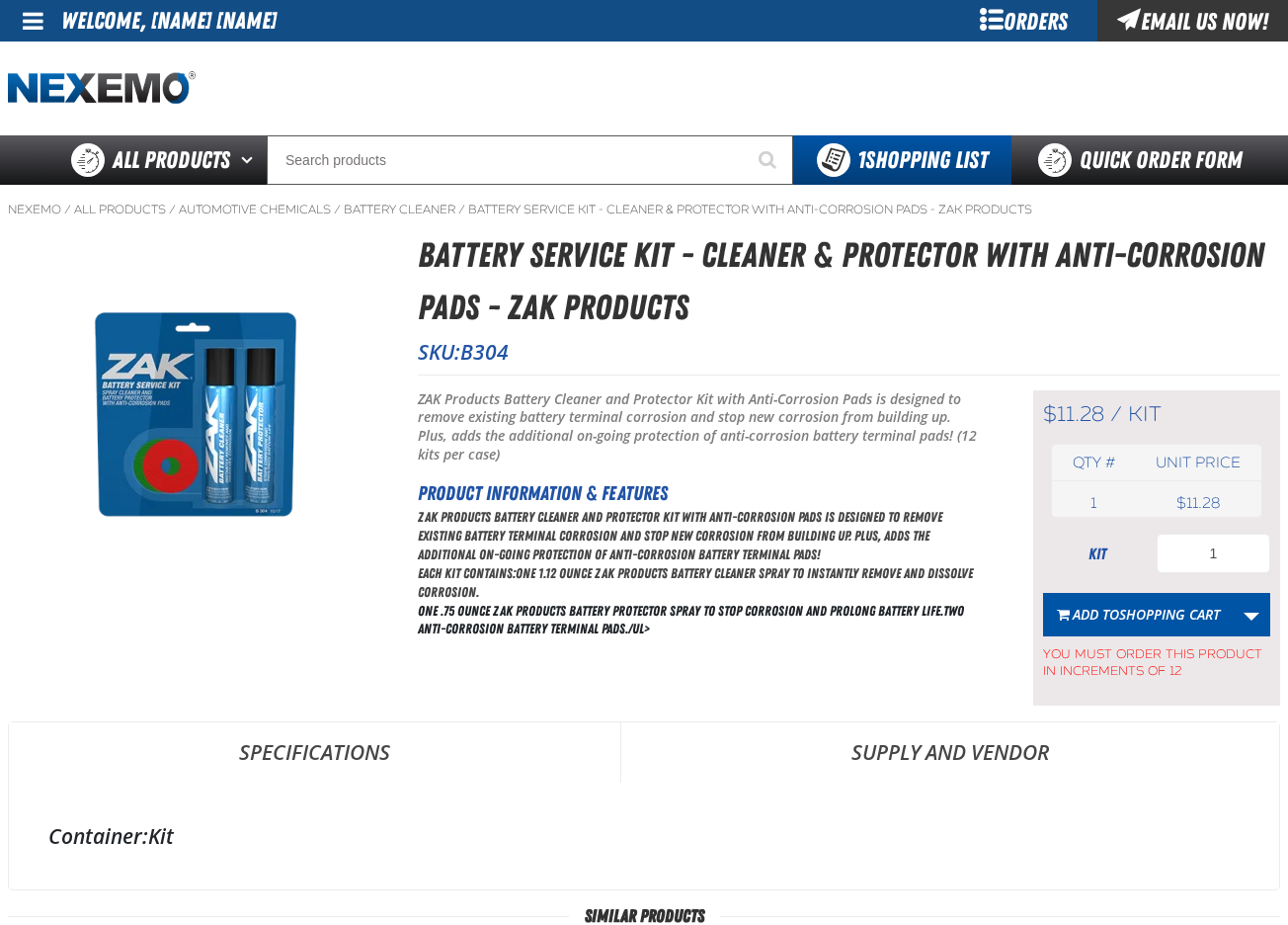 scroll, scrollTop: 0, scrollLeft: 0, axis: both 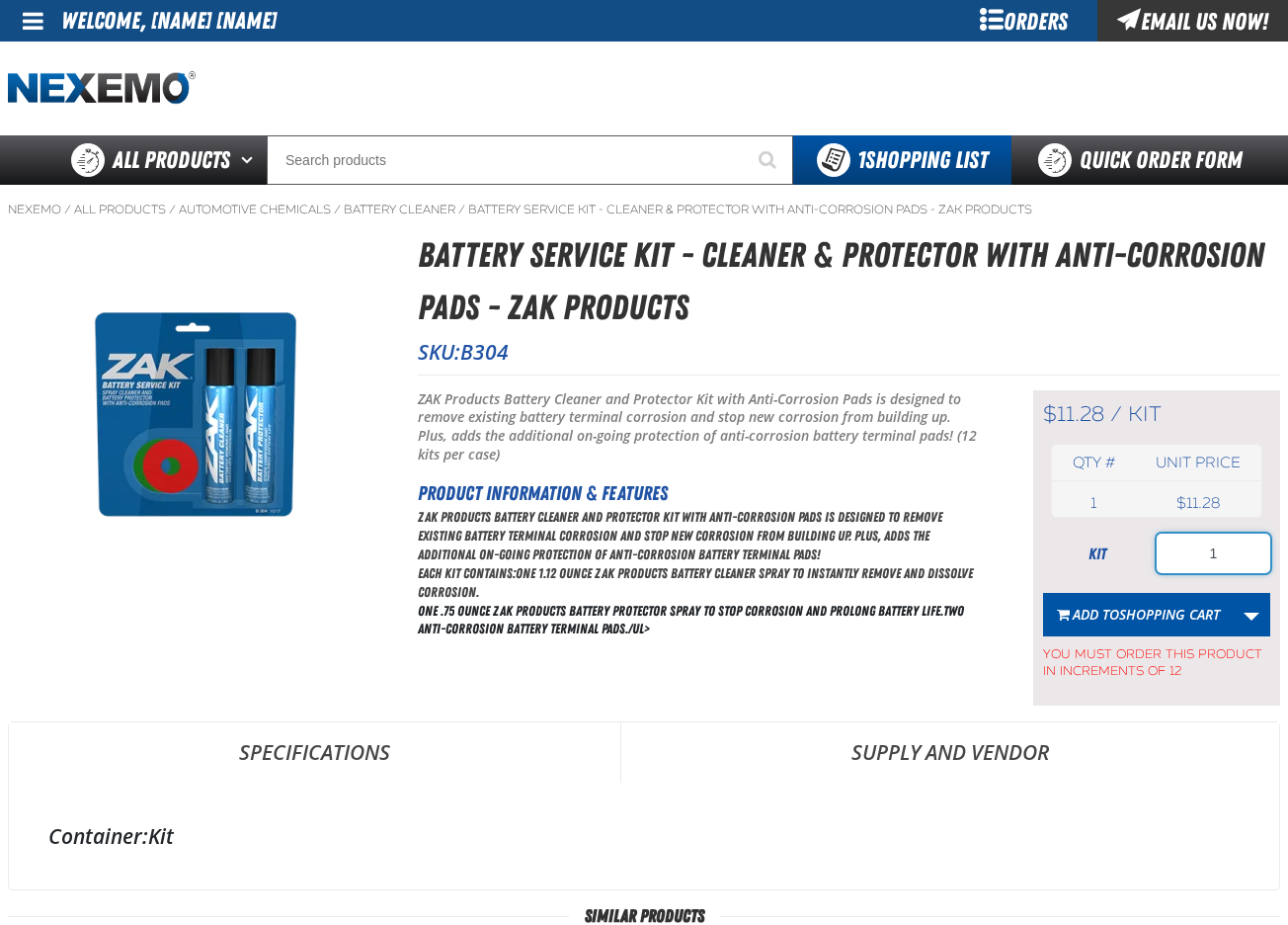 click on "1" at bounding box center (1213, 553) 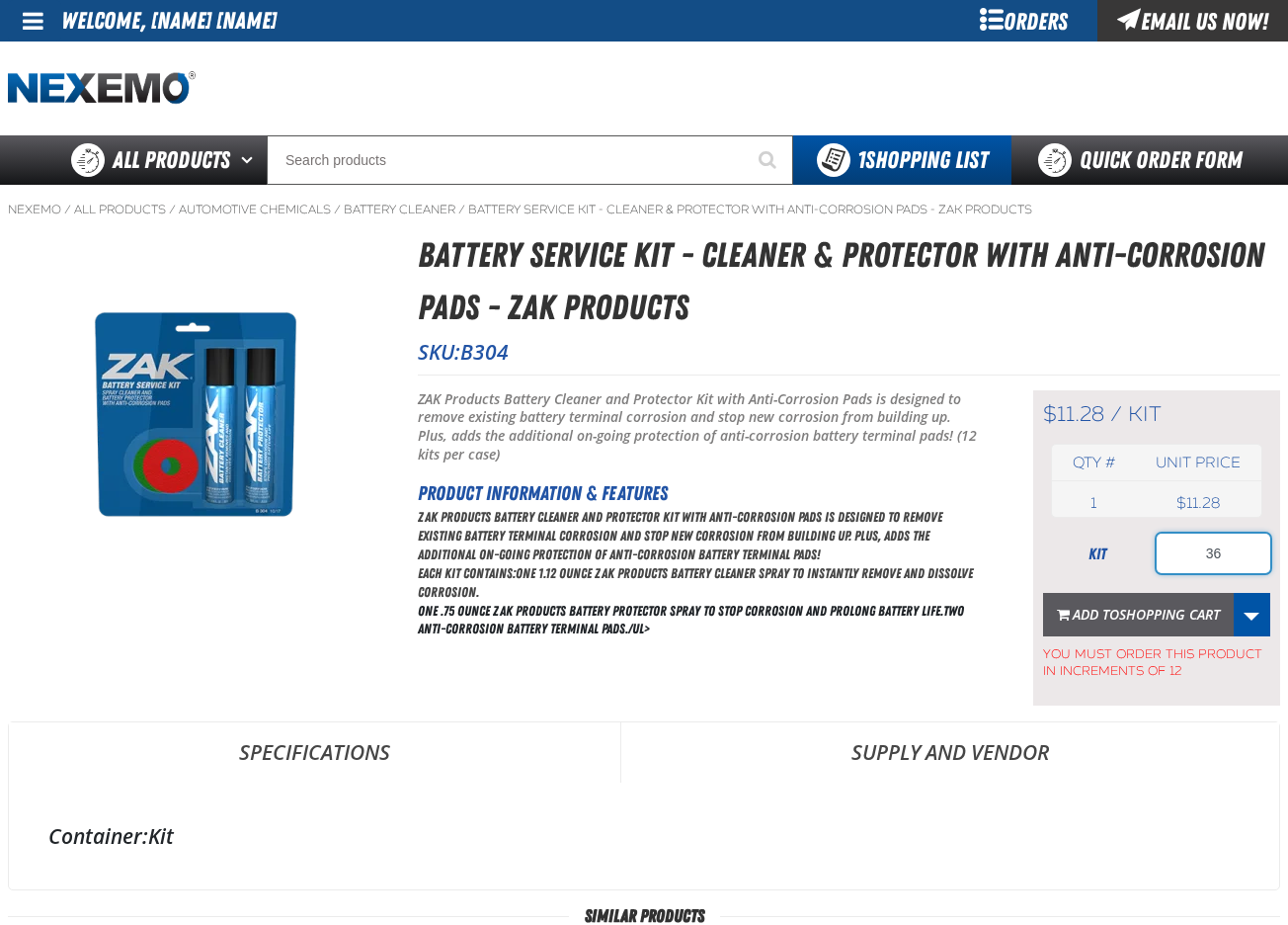 type on "36" 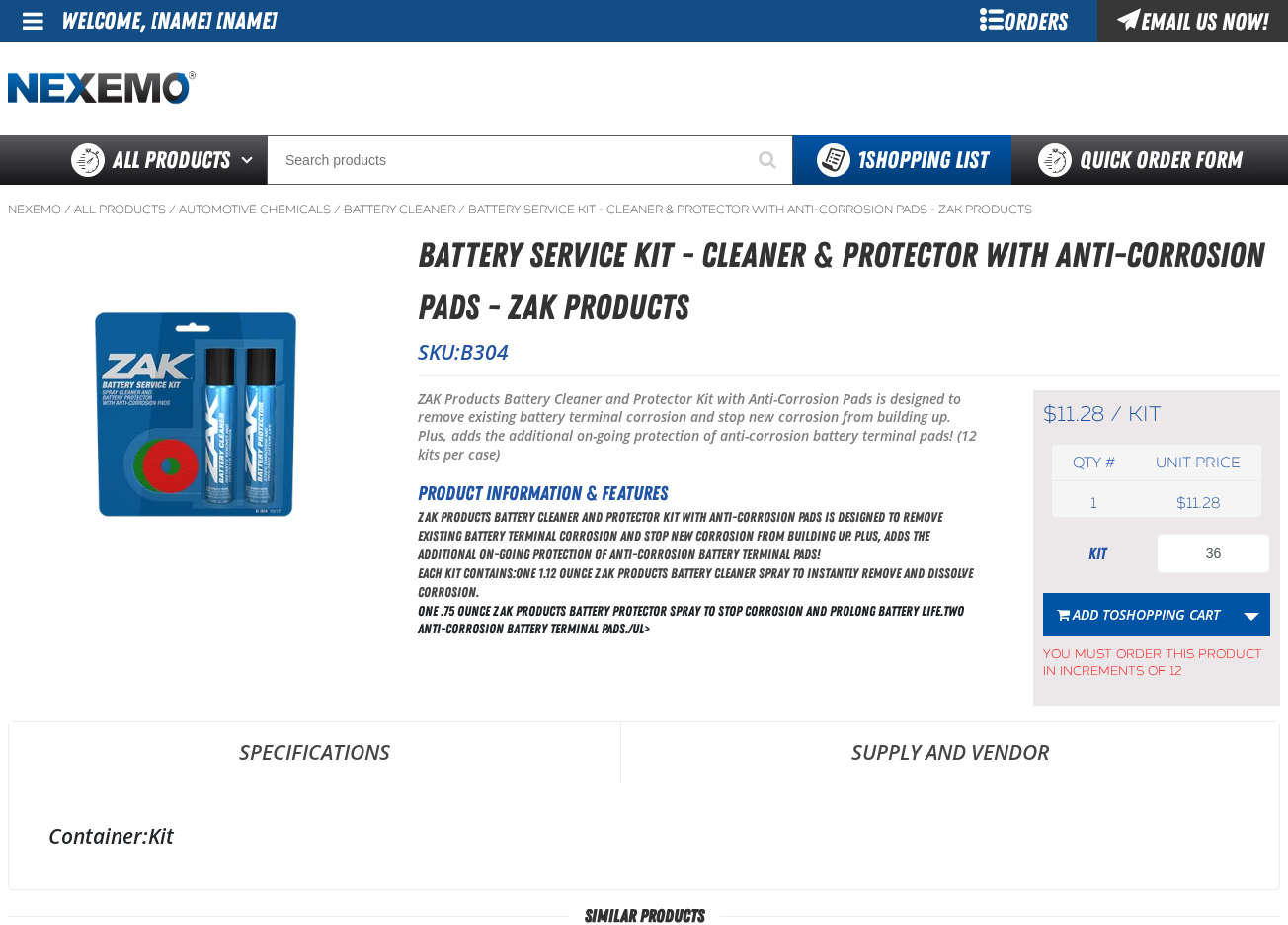 click on "Shopping Cart" at bounding box center [1169, 614] 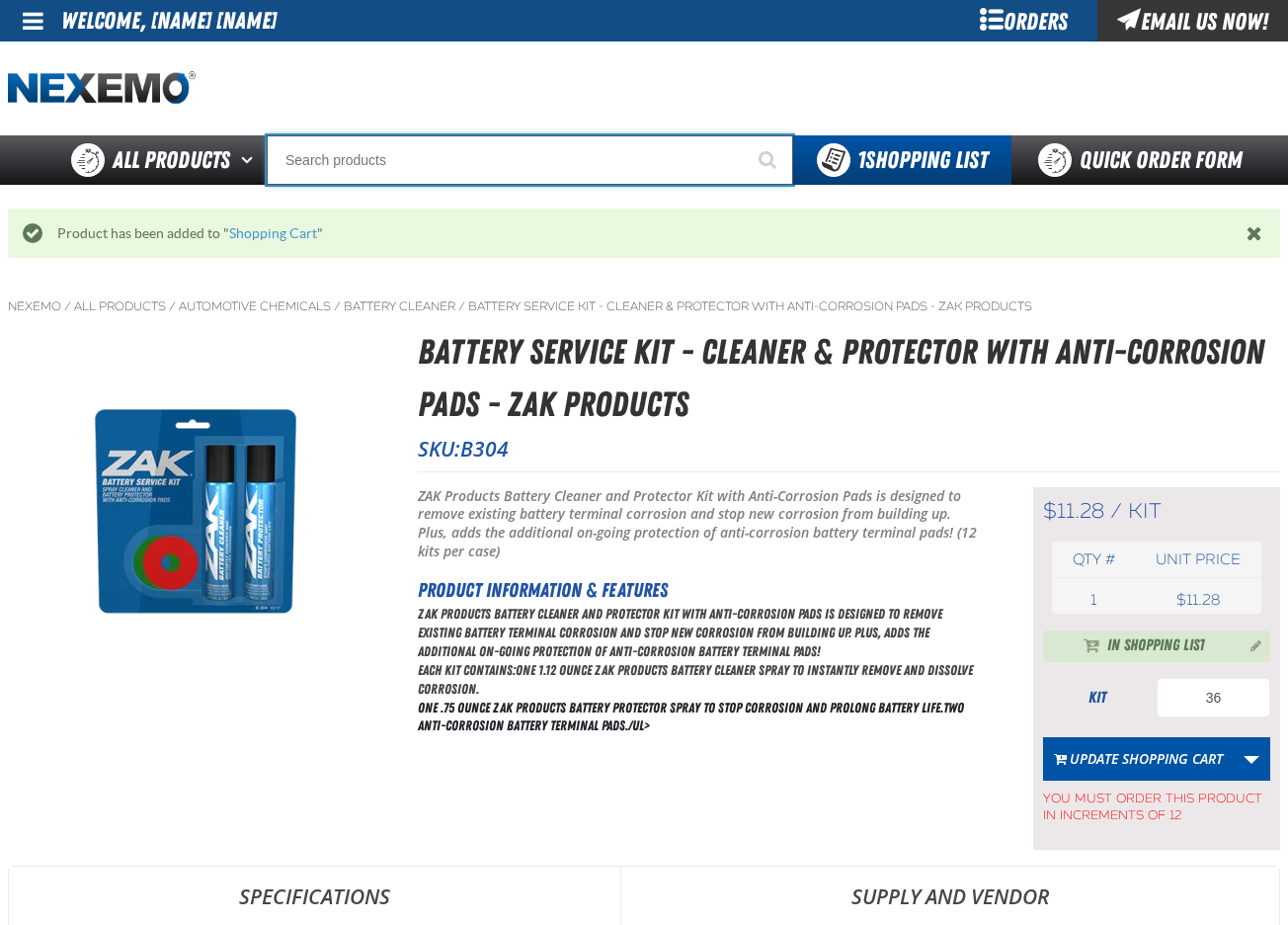 click 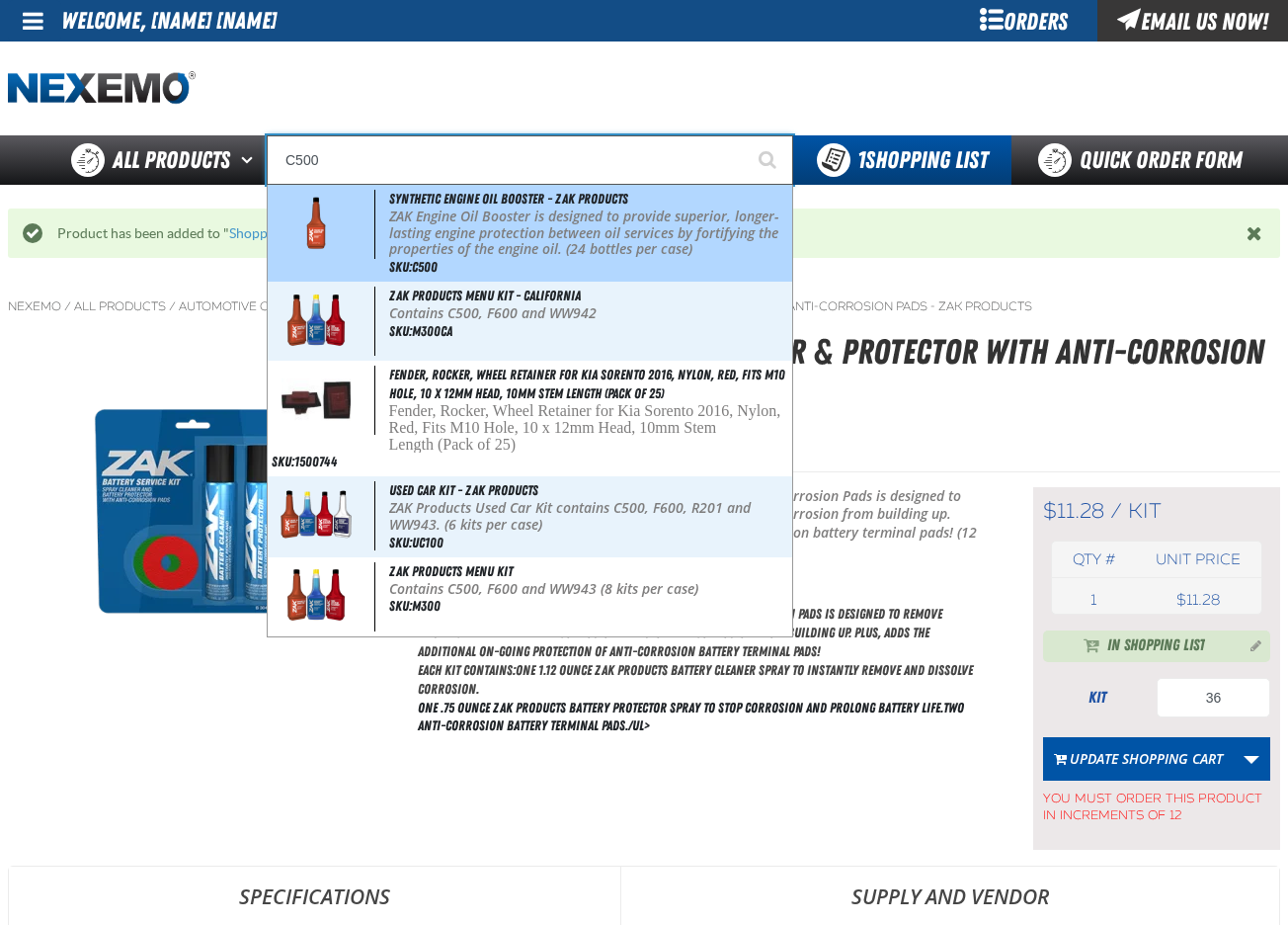 click on "ZAK Engine Oil Booster is designed to provide superior, longer-lasting engine protection between oil services by fortifying the properties of the engine oil. (24 bottles per case)" at bounding box center [589, 233] 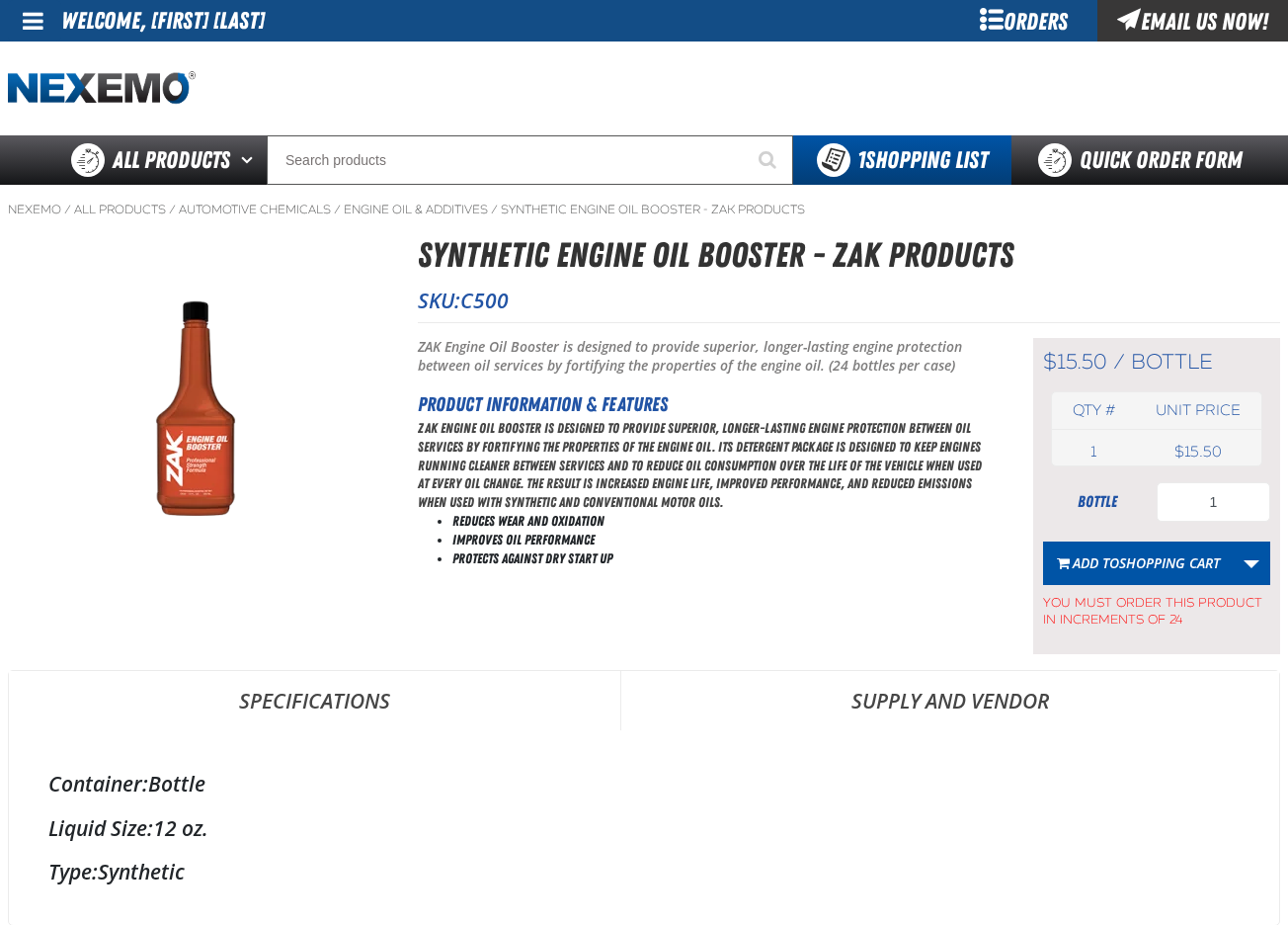 scroll, scrollTop: 0, scrollLeft: 0, axis: both 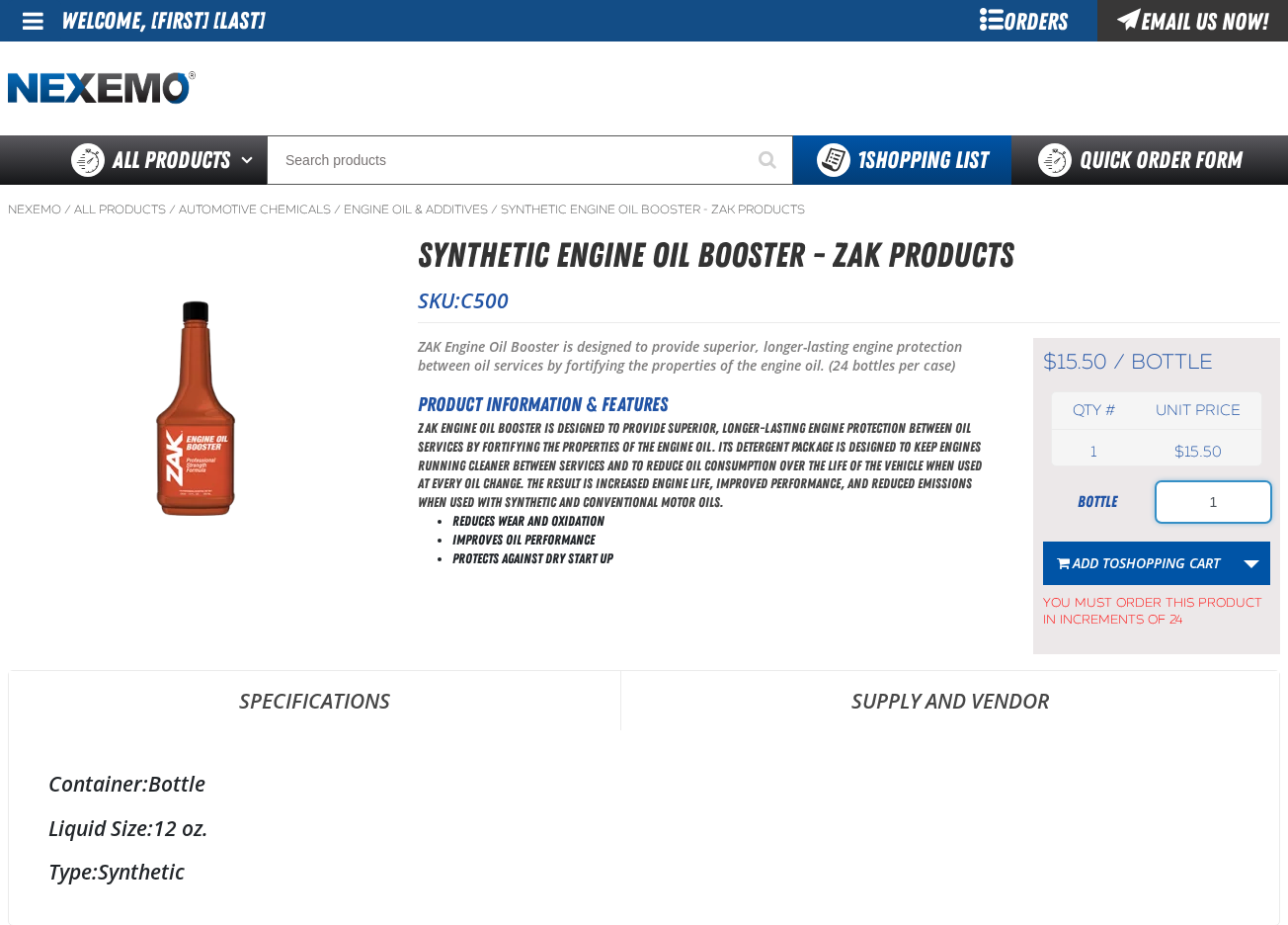 click on "1" at bounding box center (1213, 502) 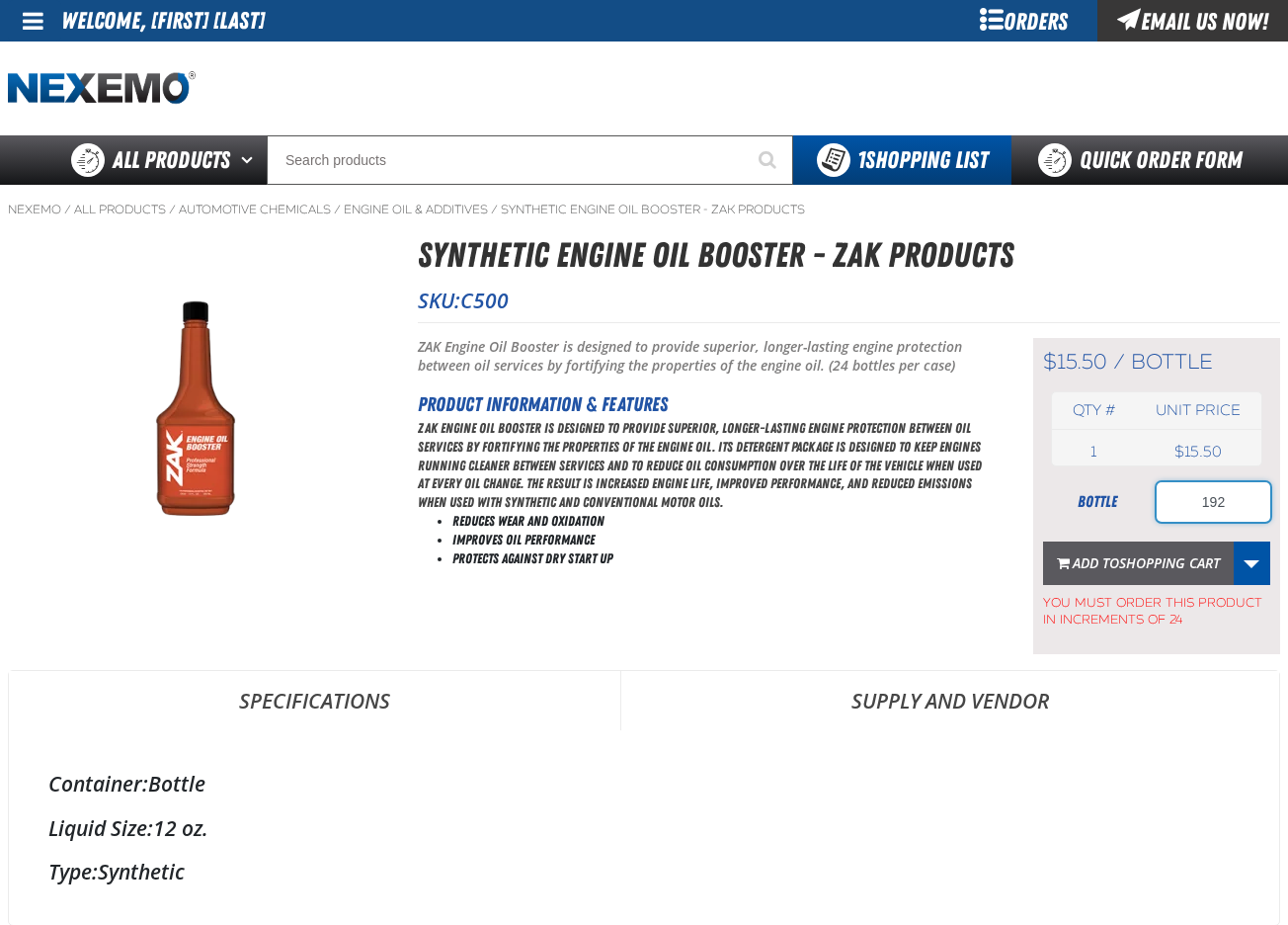 type on "192" 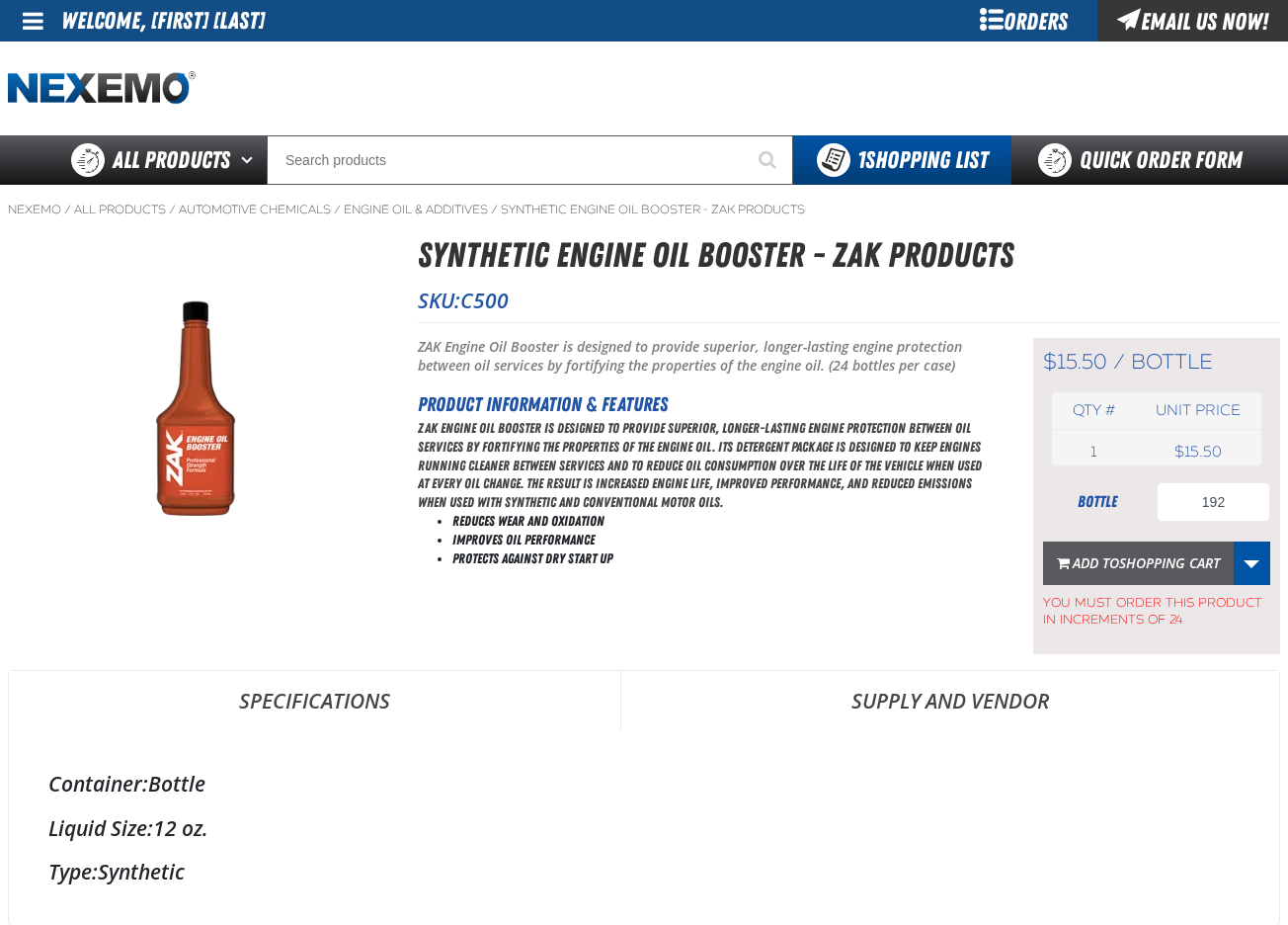 click on "Shopping Cart" at bounding box center [1169, 562] 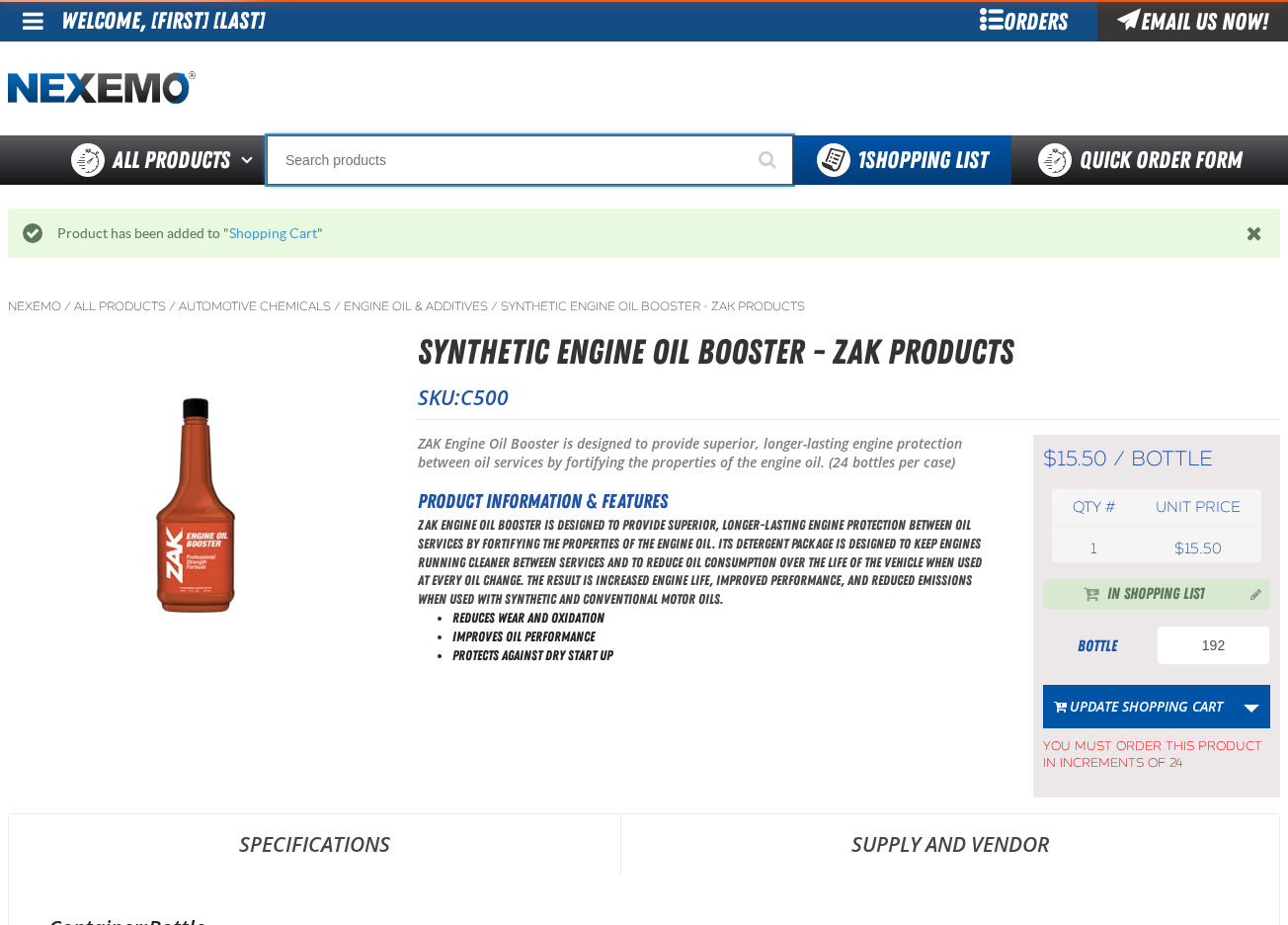 click at bounding box center (529, 160) 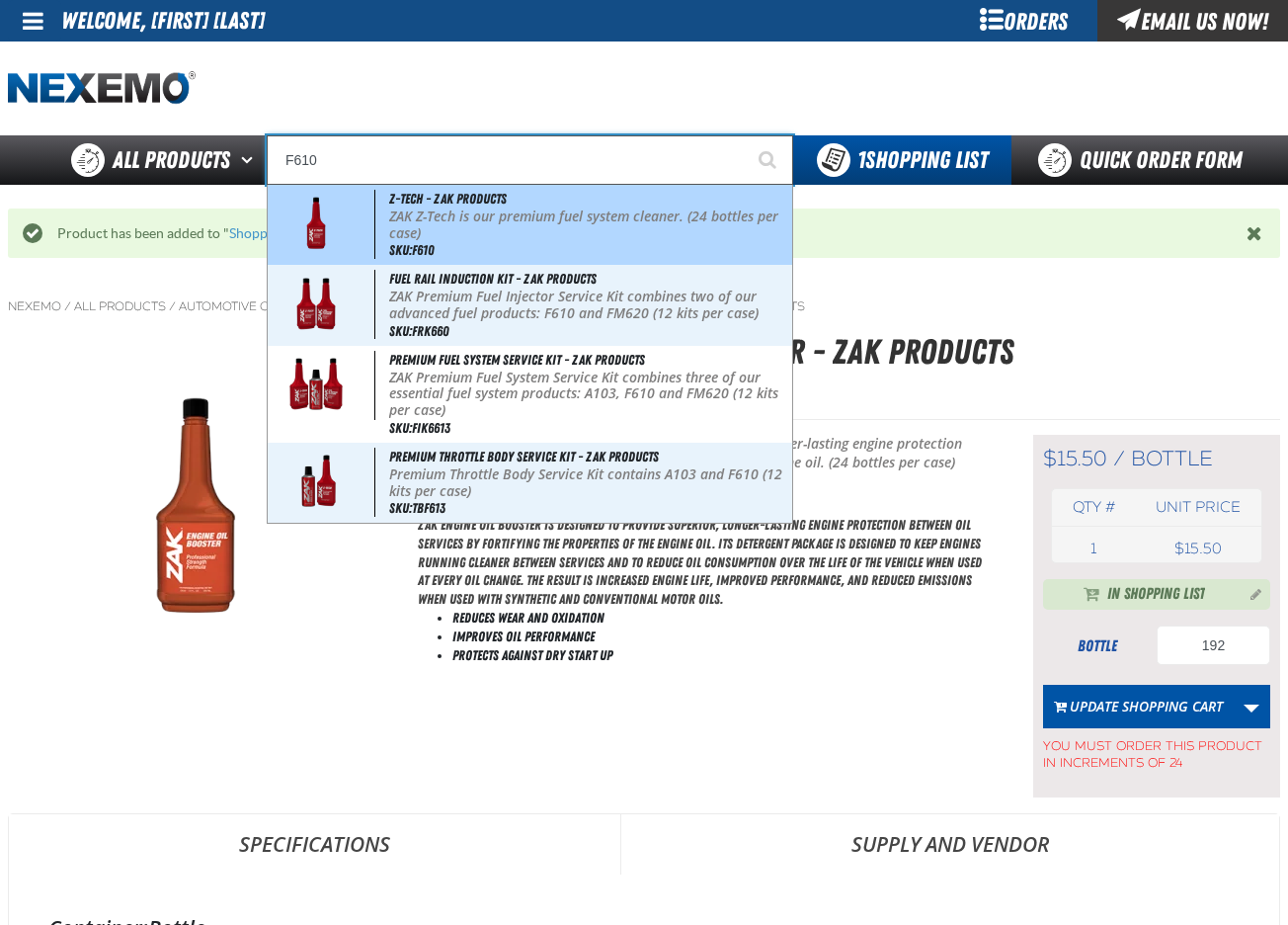 click on "ZAK Z-Tech is our premium fuel system cleaner. (24 bottles per case)" at bounding box center (589, 225) 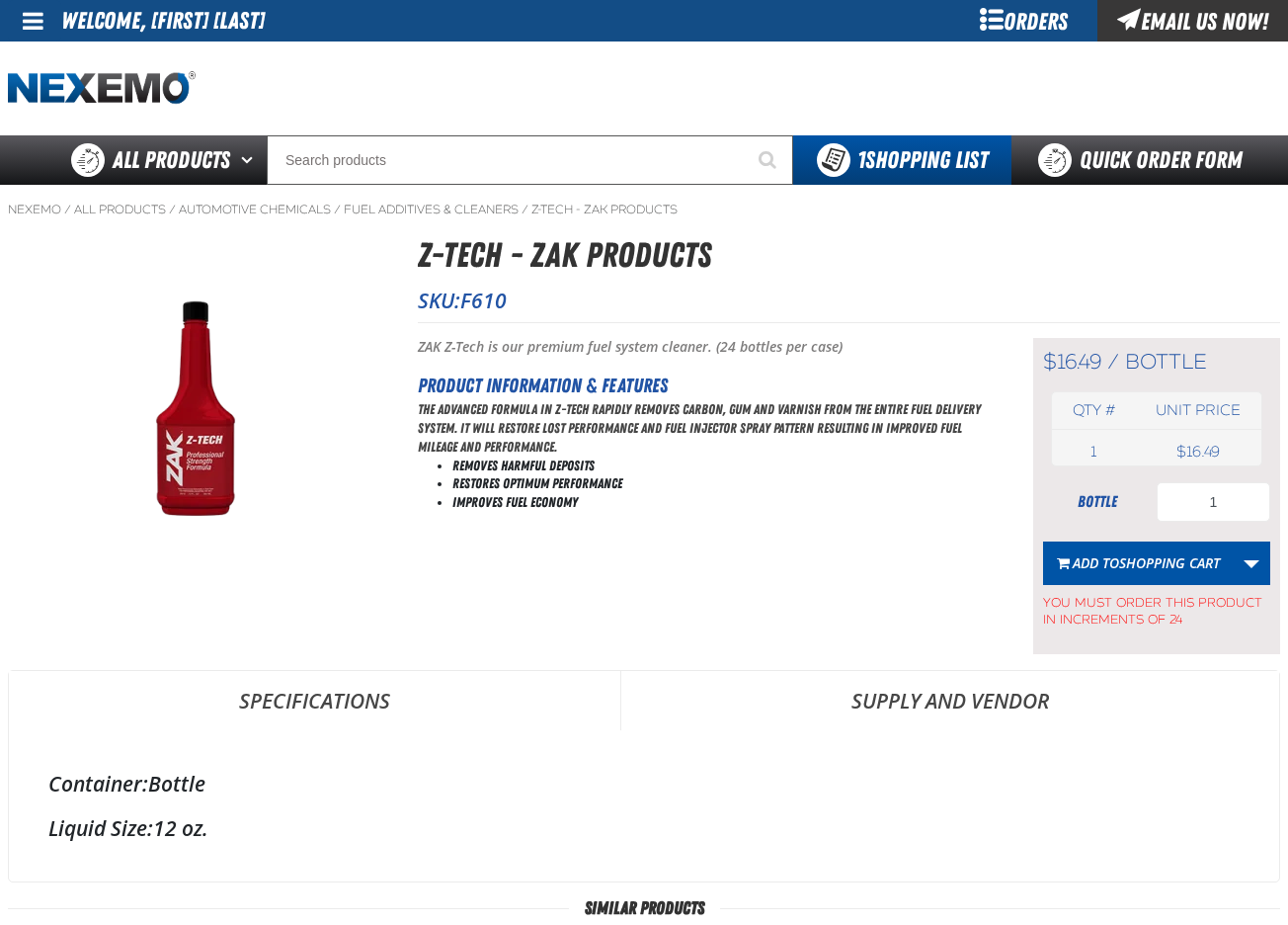 scroll, scrollTop: 0, scrollLeft: 0, axis: both 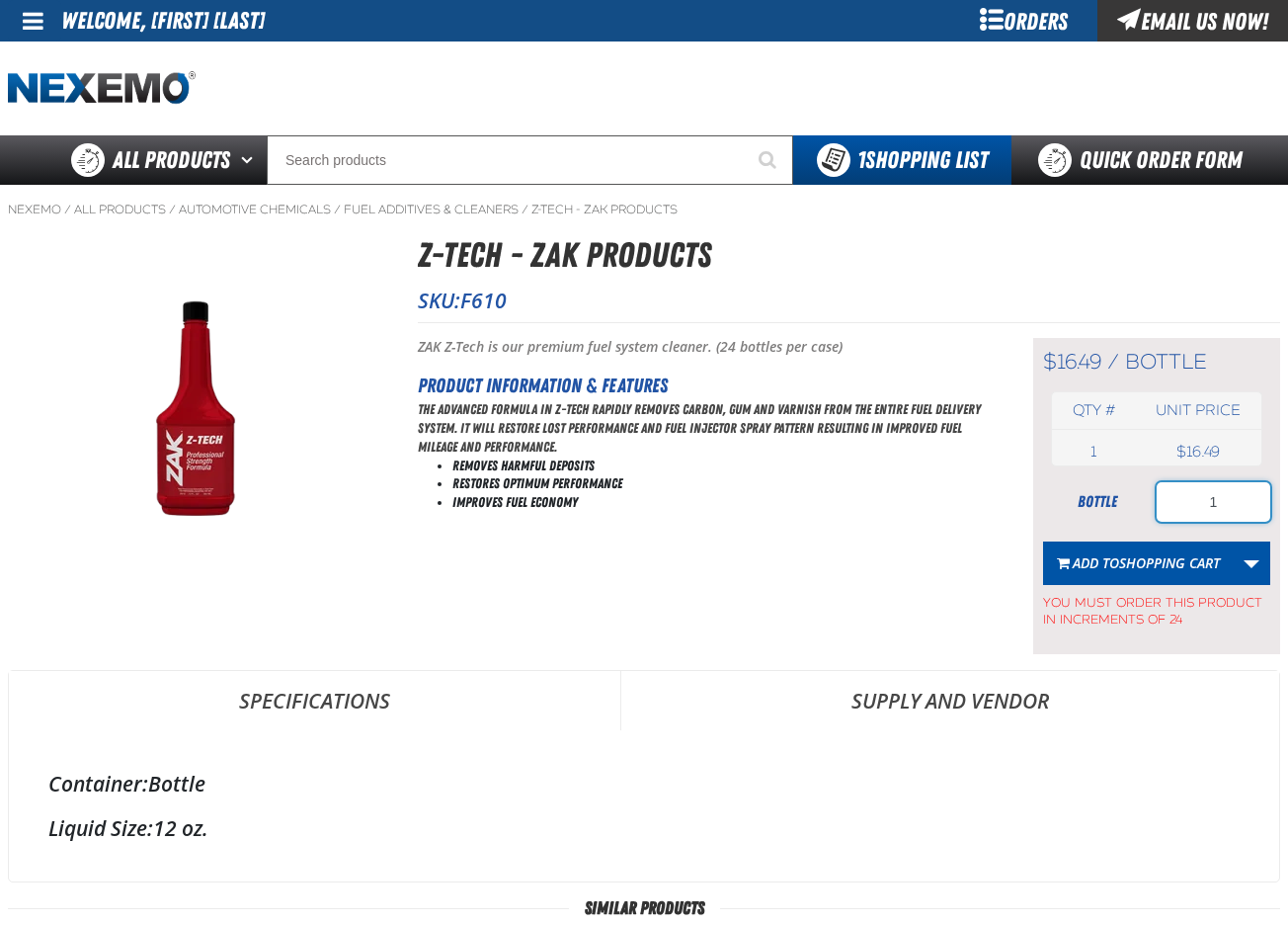 click on "1" at bounding box center (1213, 502) 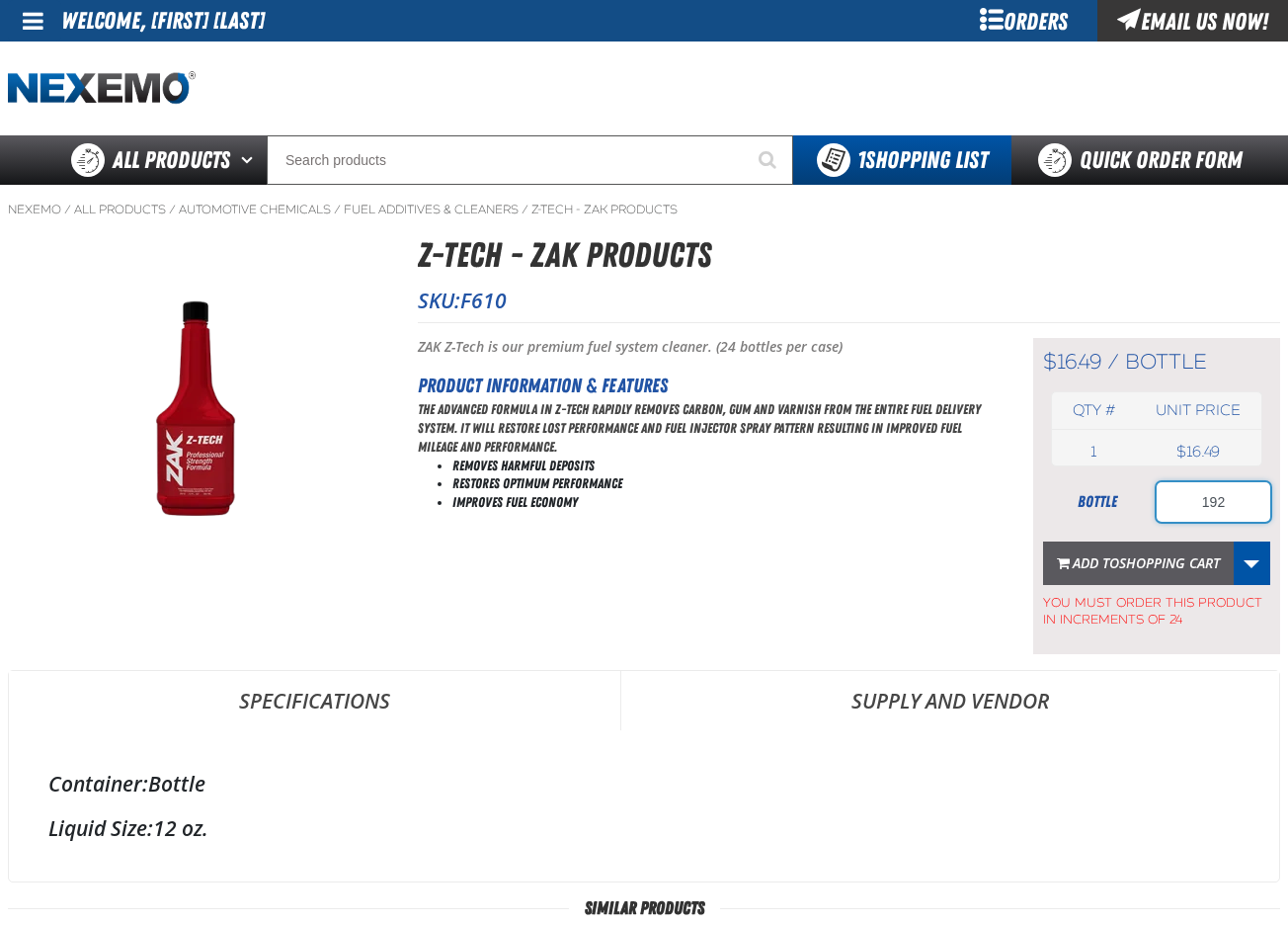 type on "192" 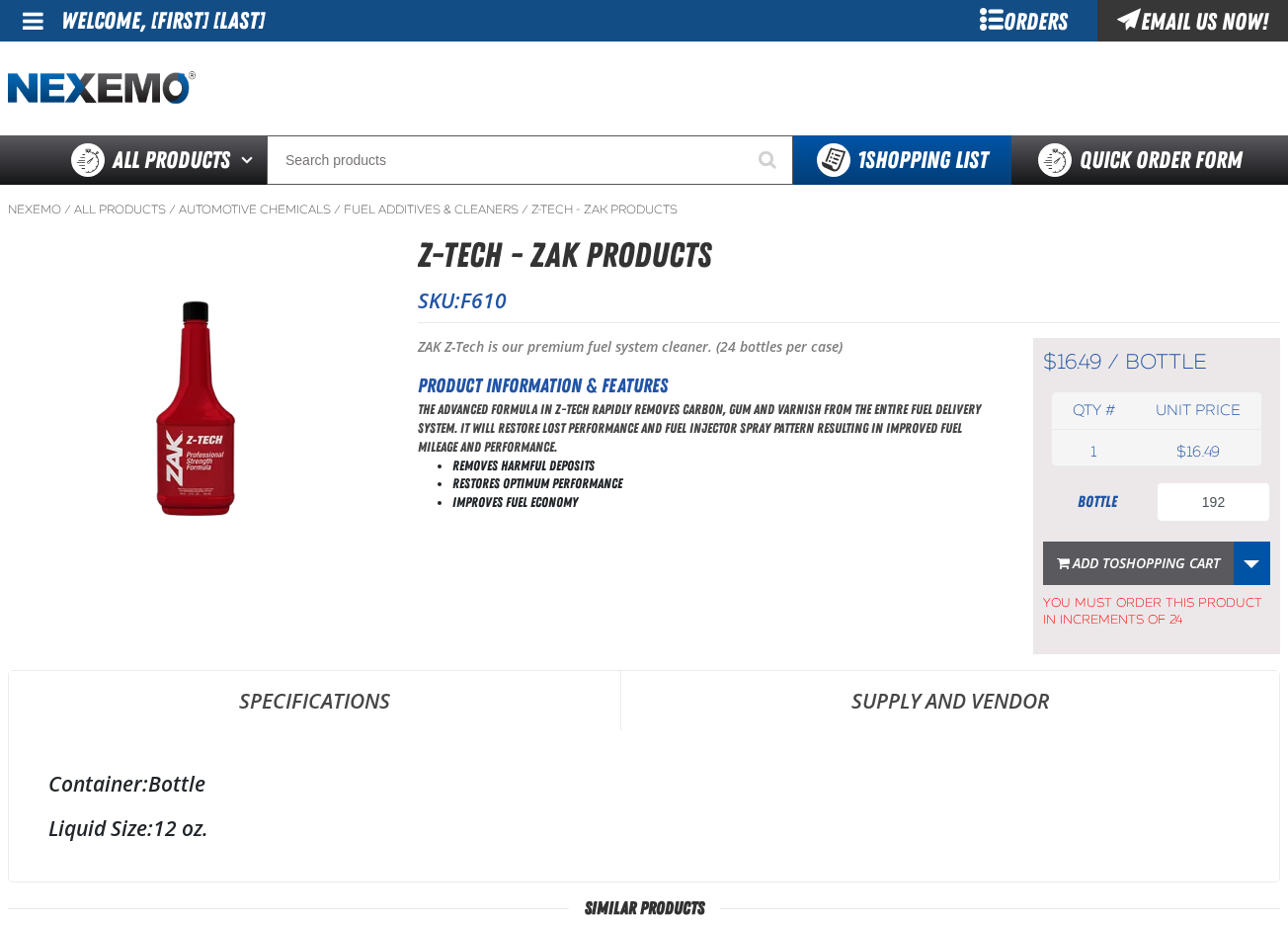 click on "Shopping Cart" at bounding box center [1169, 562] 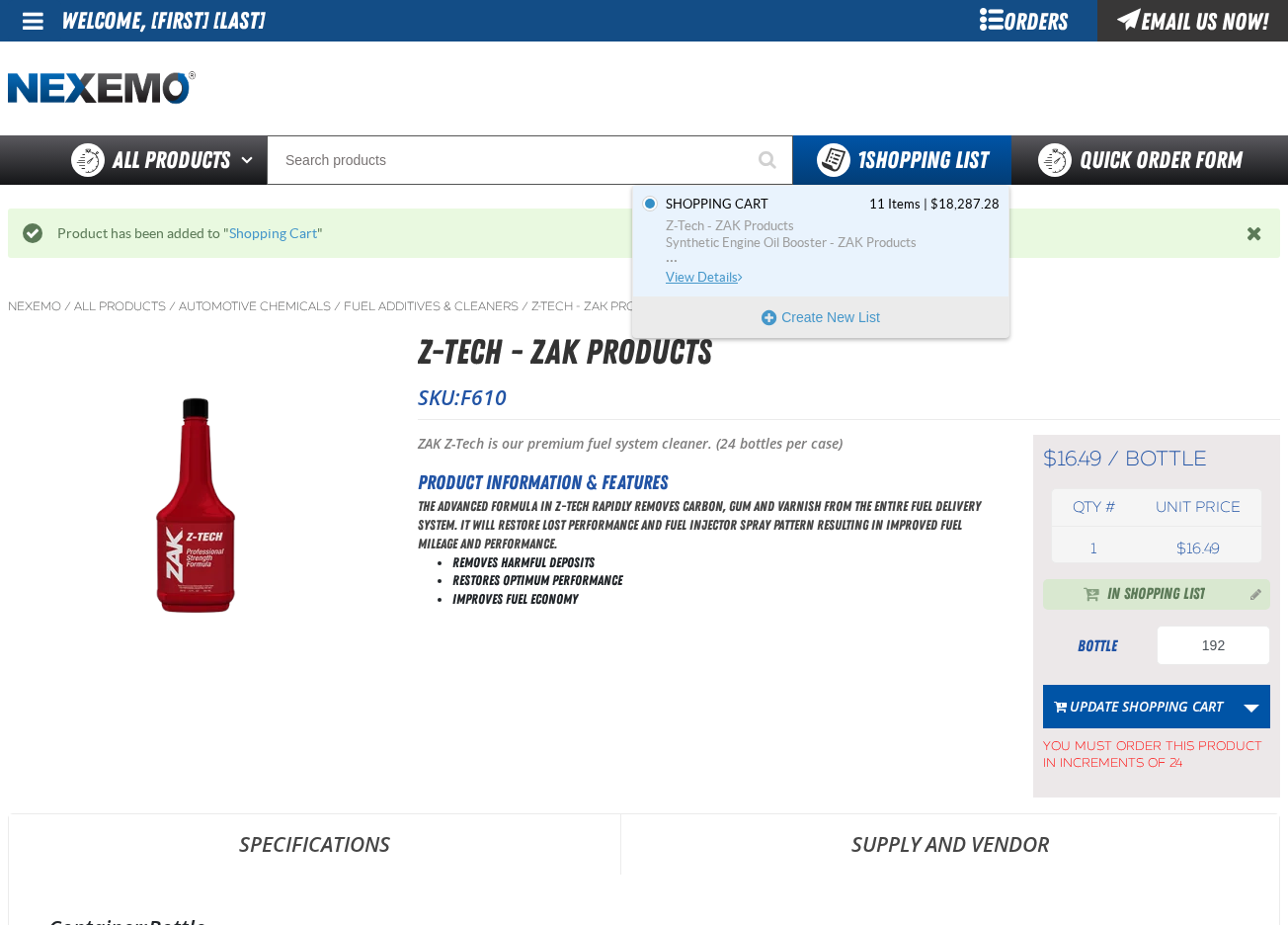 click on "Z-Tech - ZAK Products" at bounding box center [833, 226] 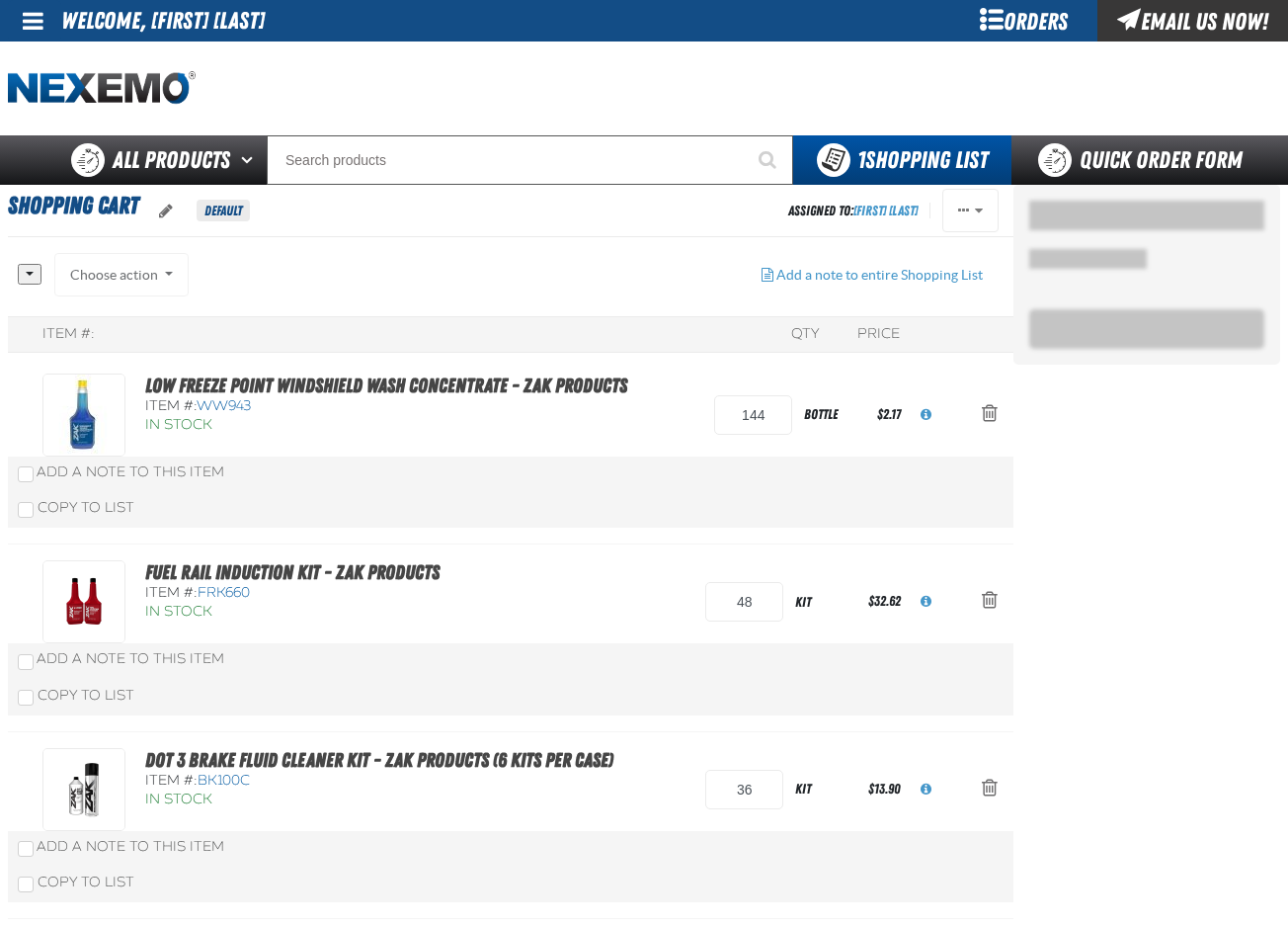 scroll, scrollTop: 0, scrollLeft: 0, axis: both 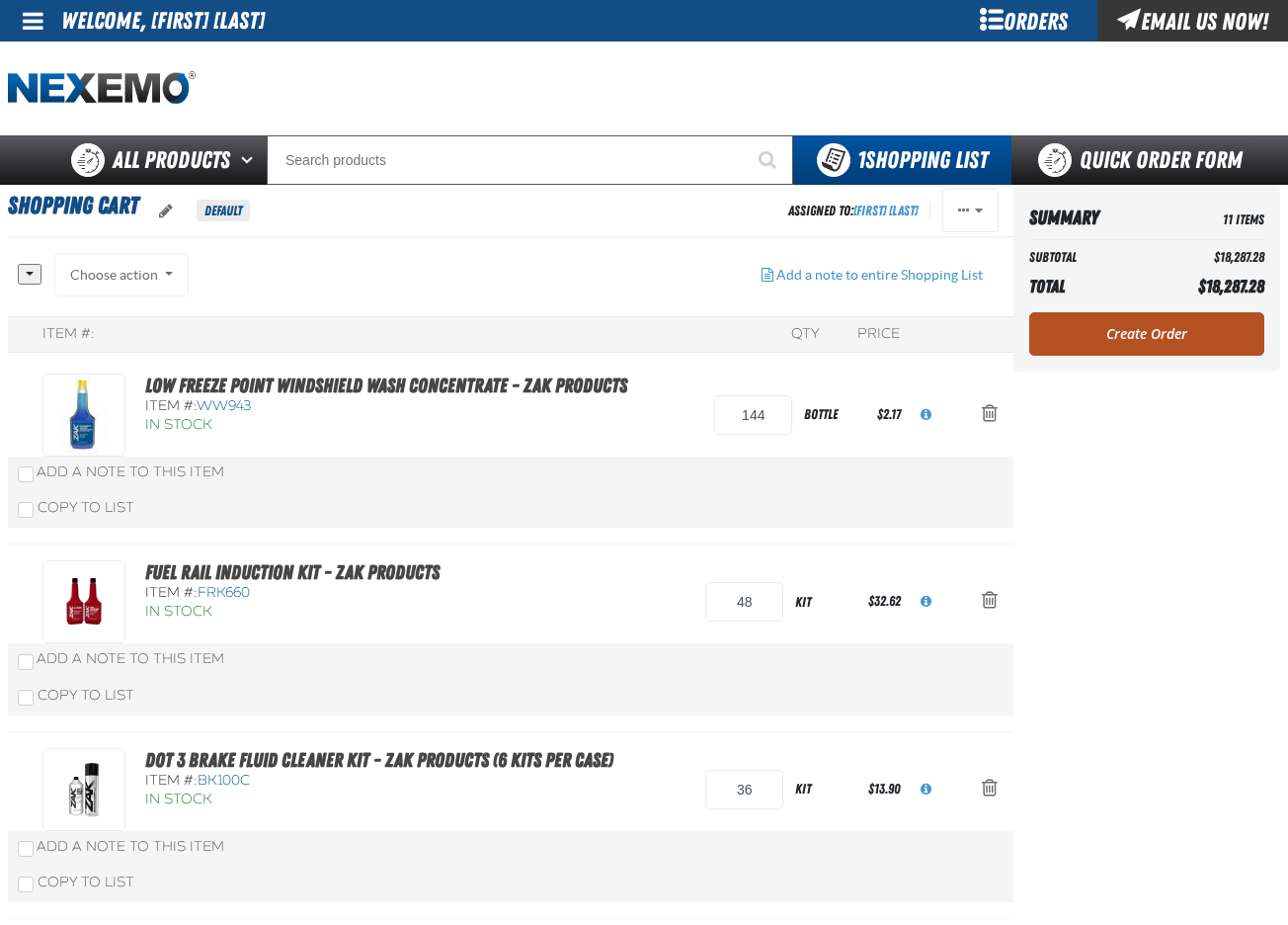 click on "Create Order" at bounding box center [1147, 334] 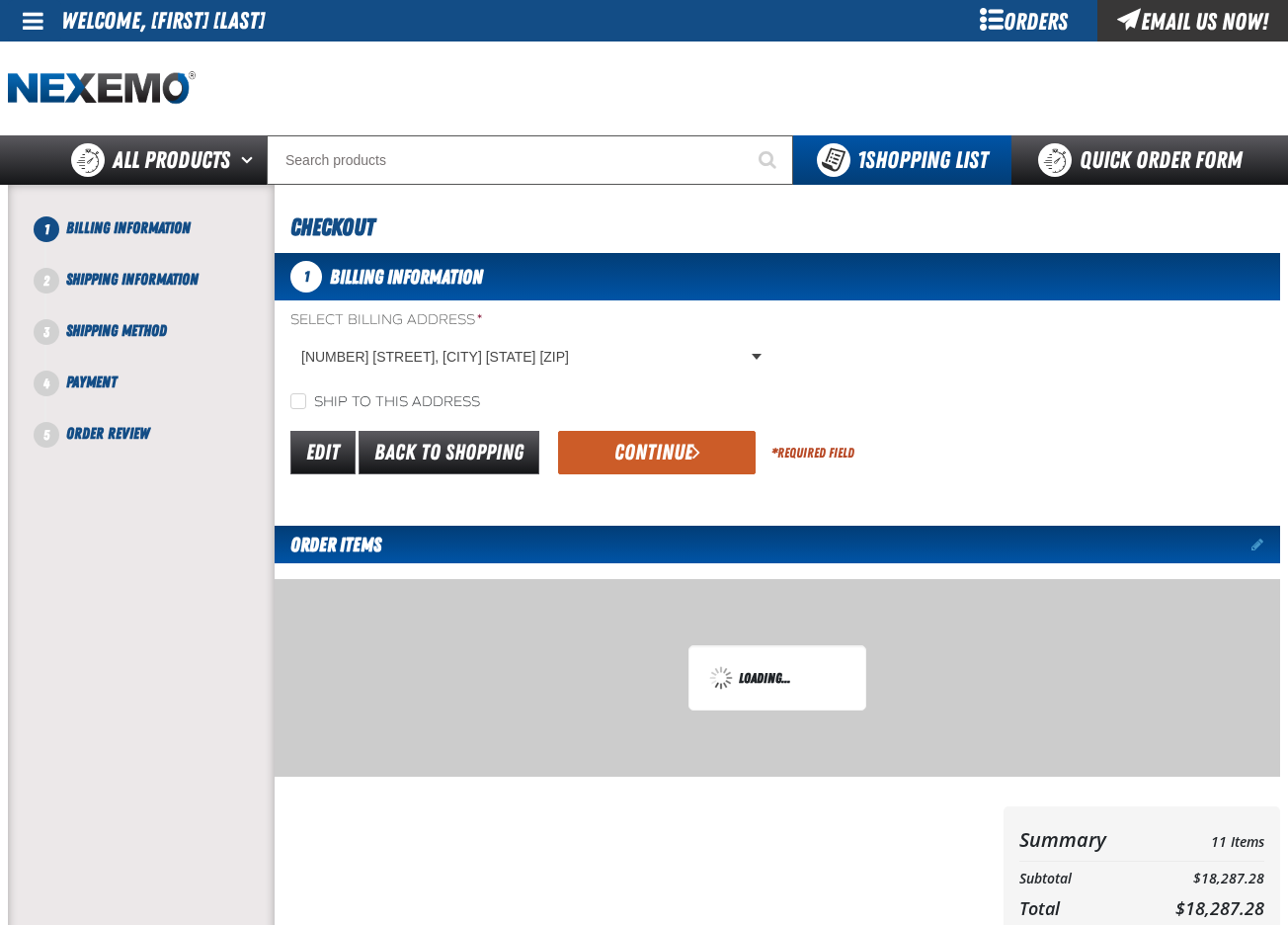 scroll, scrollTop: 0, scrollLeft: 0, axis: both 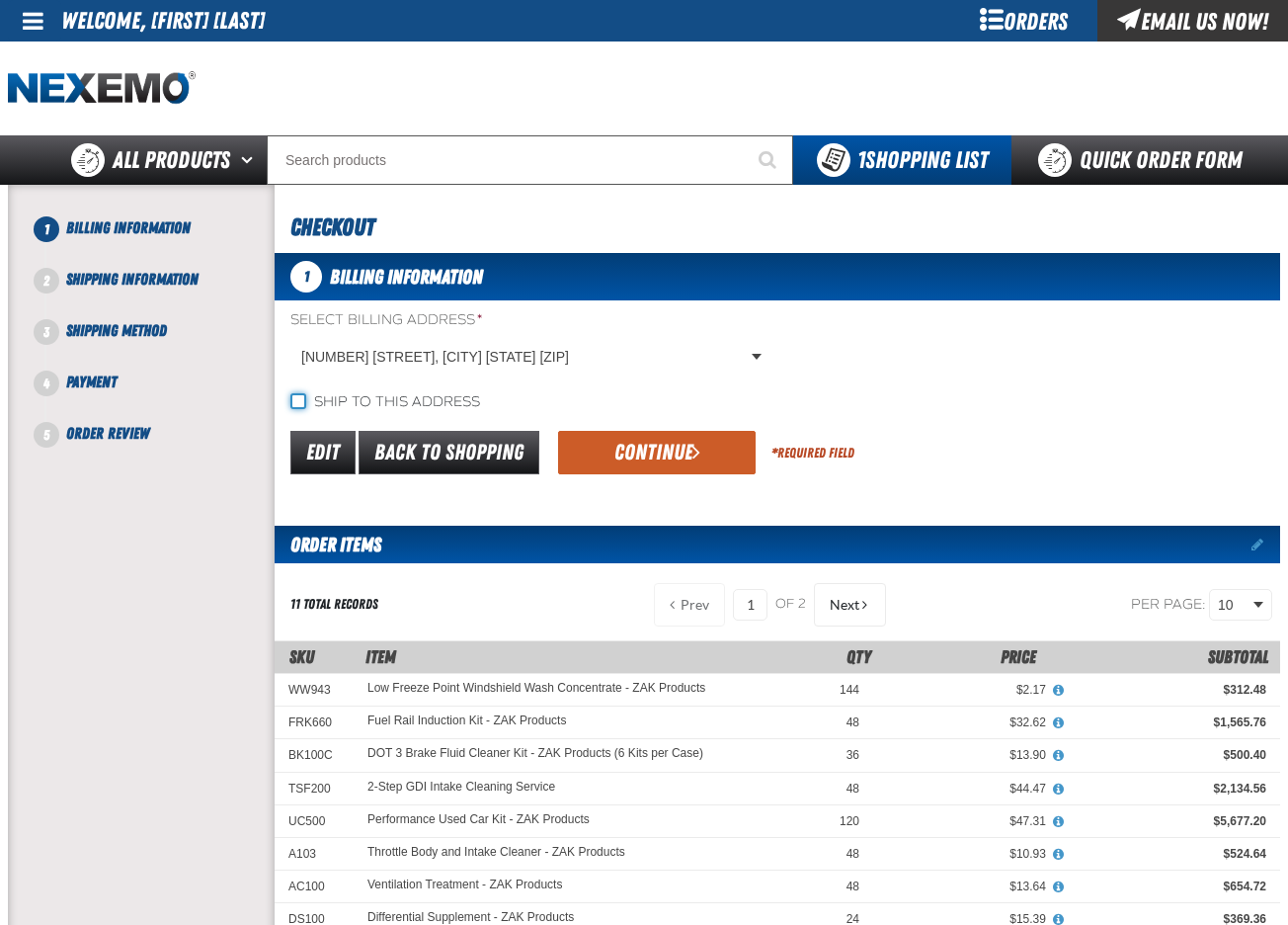 click on "Ship to this address" 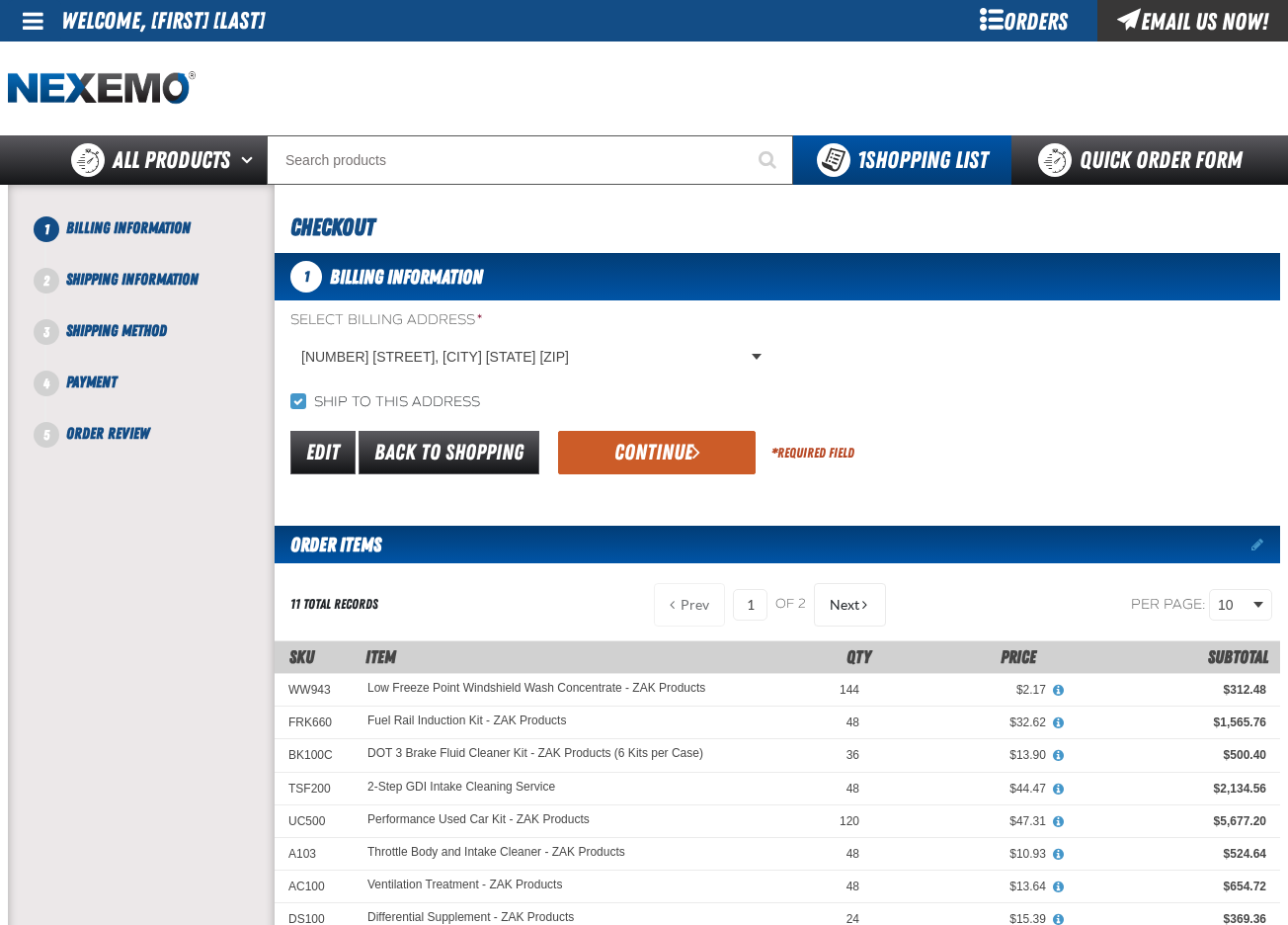 click on "Continue" 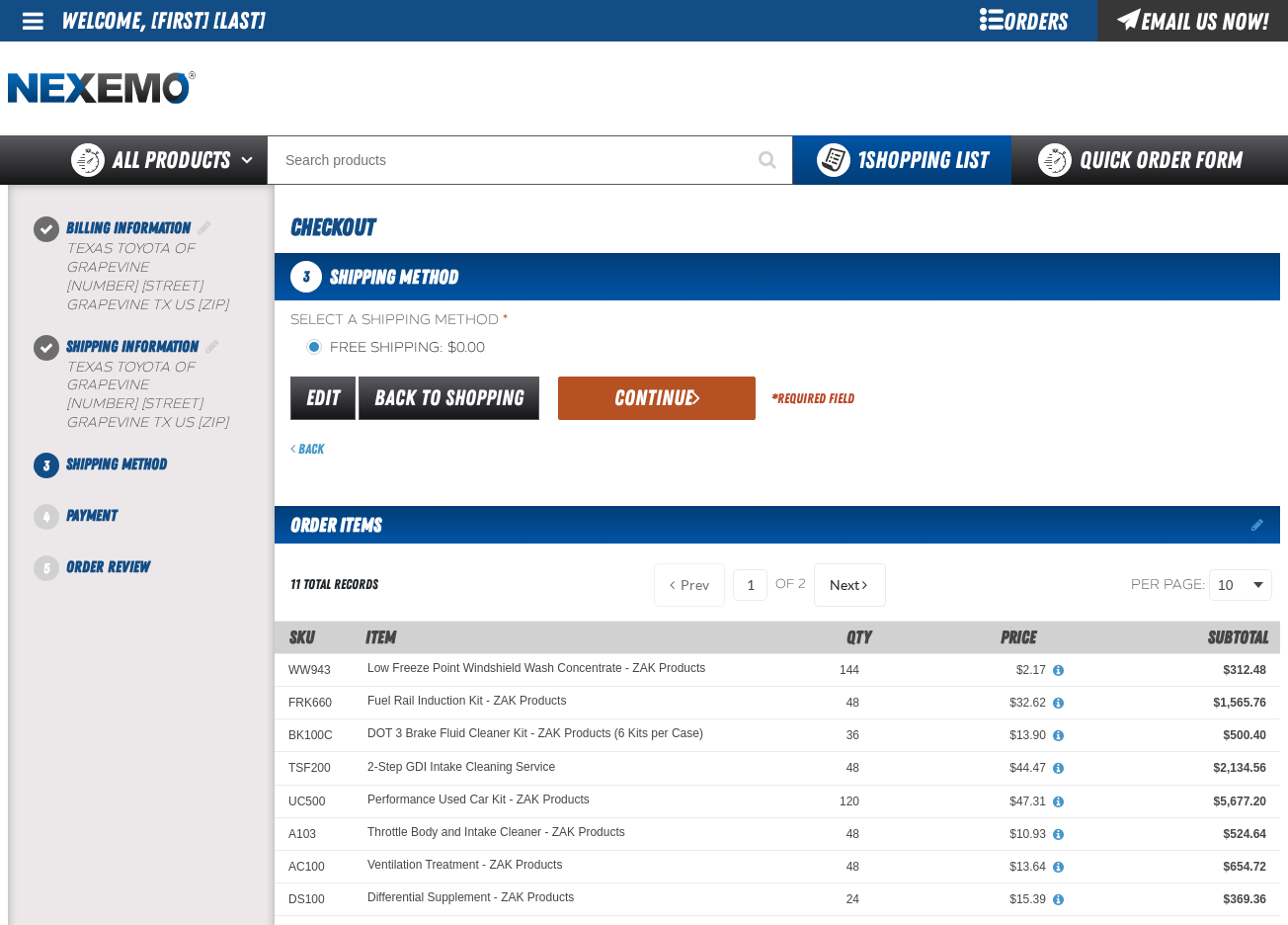 click on "Continue" 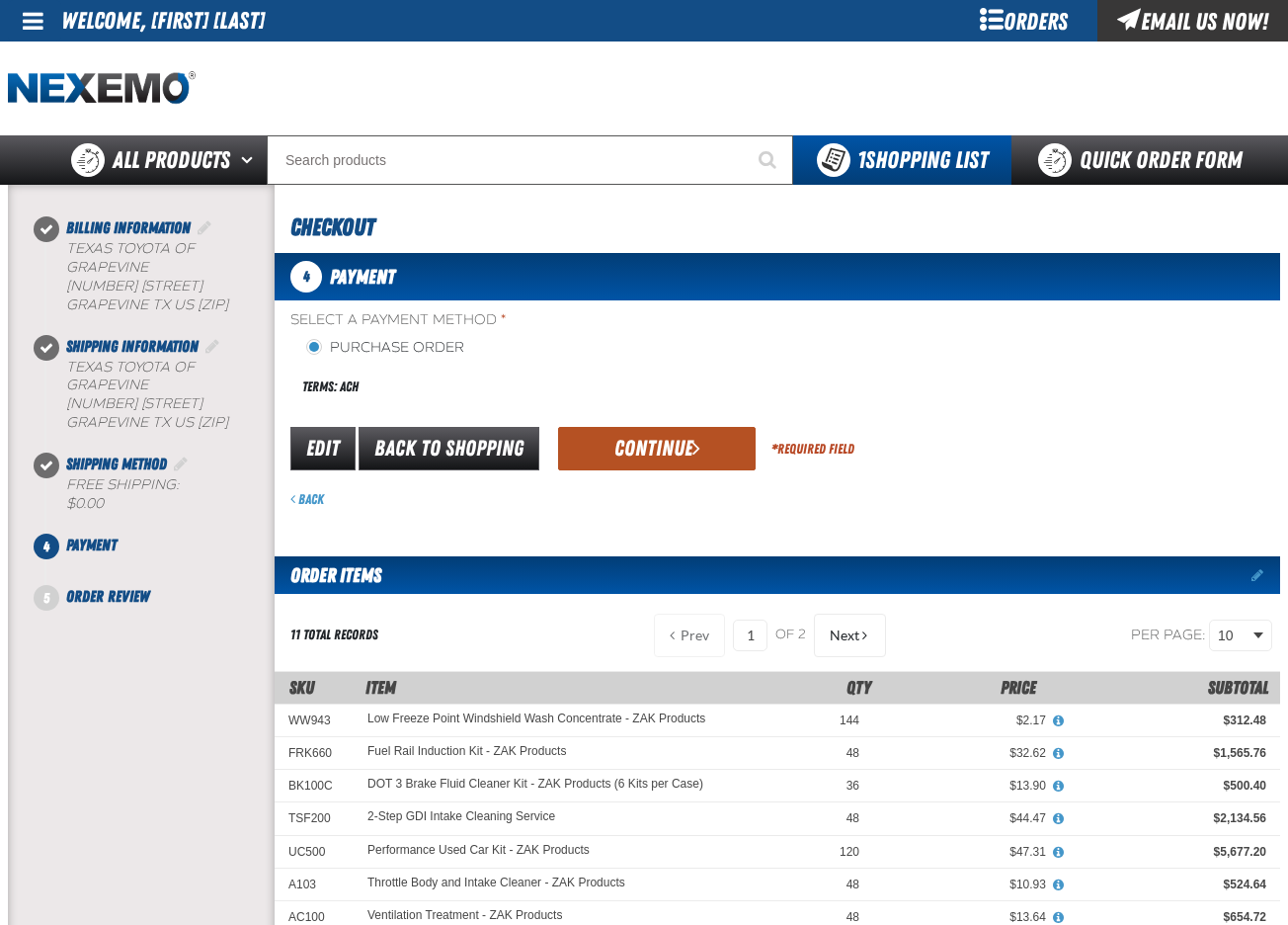 click on "Continue" 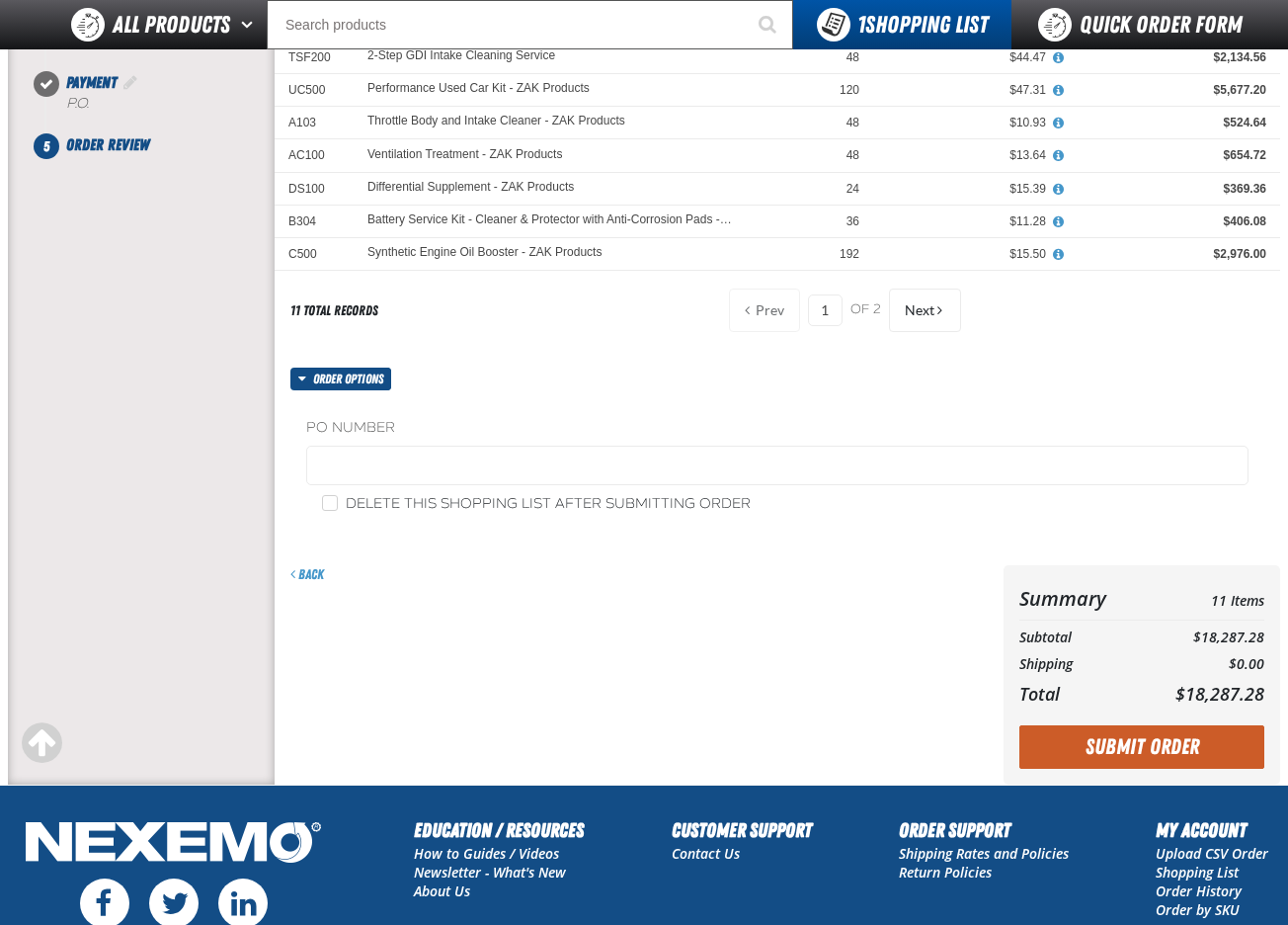 scroll, scrollTop: 593, scrollLeft: 0, axis: vertical 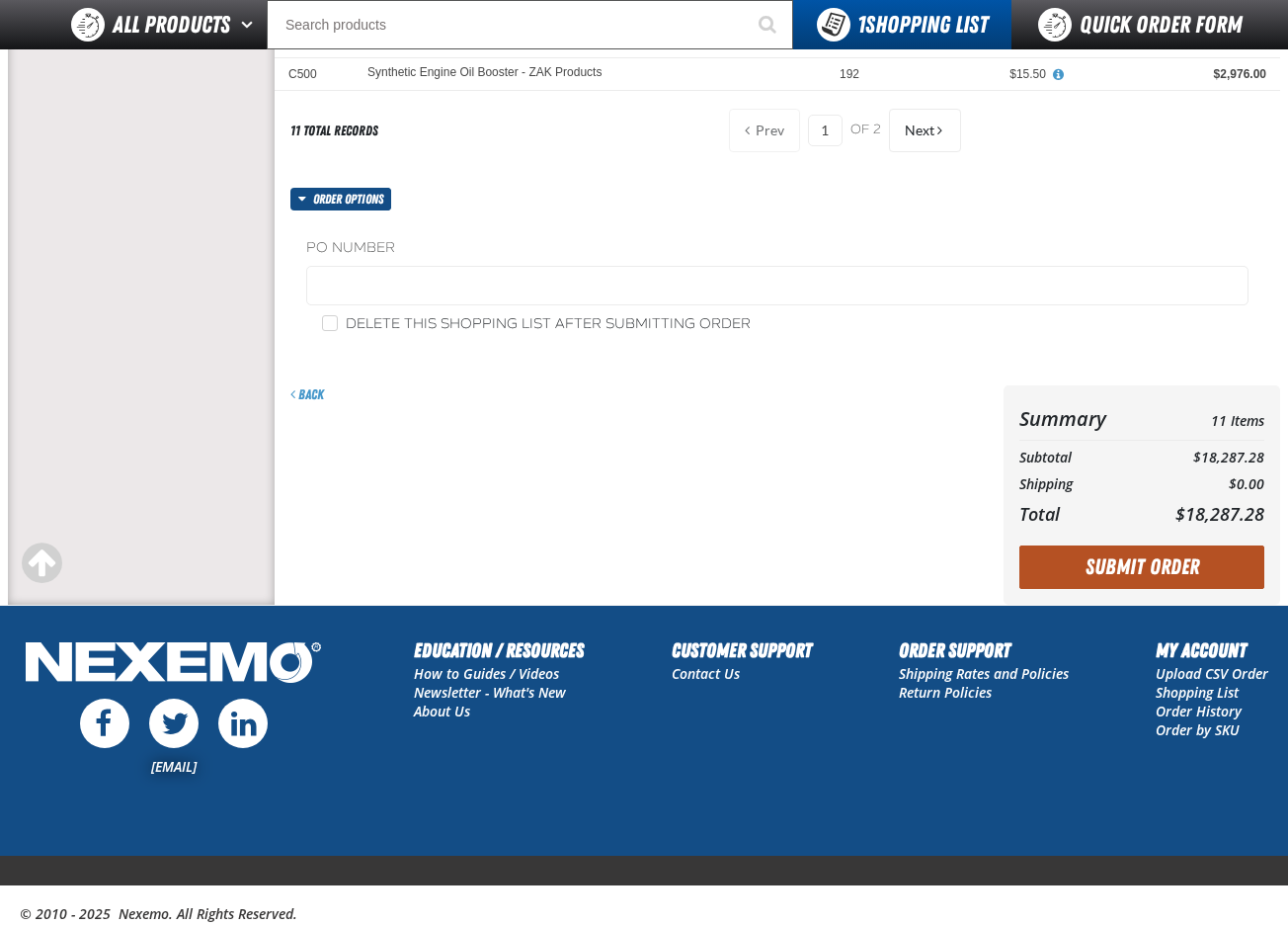 click on "Submit Order" 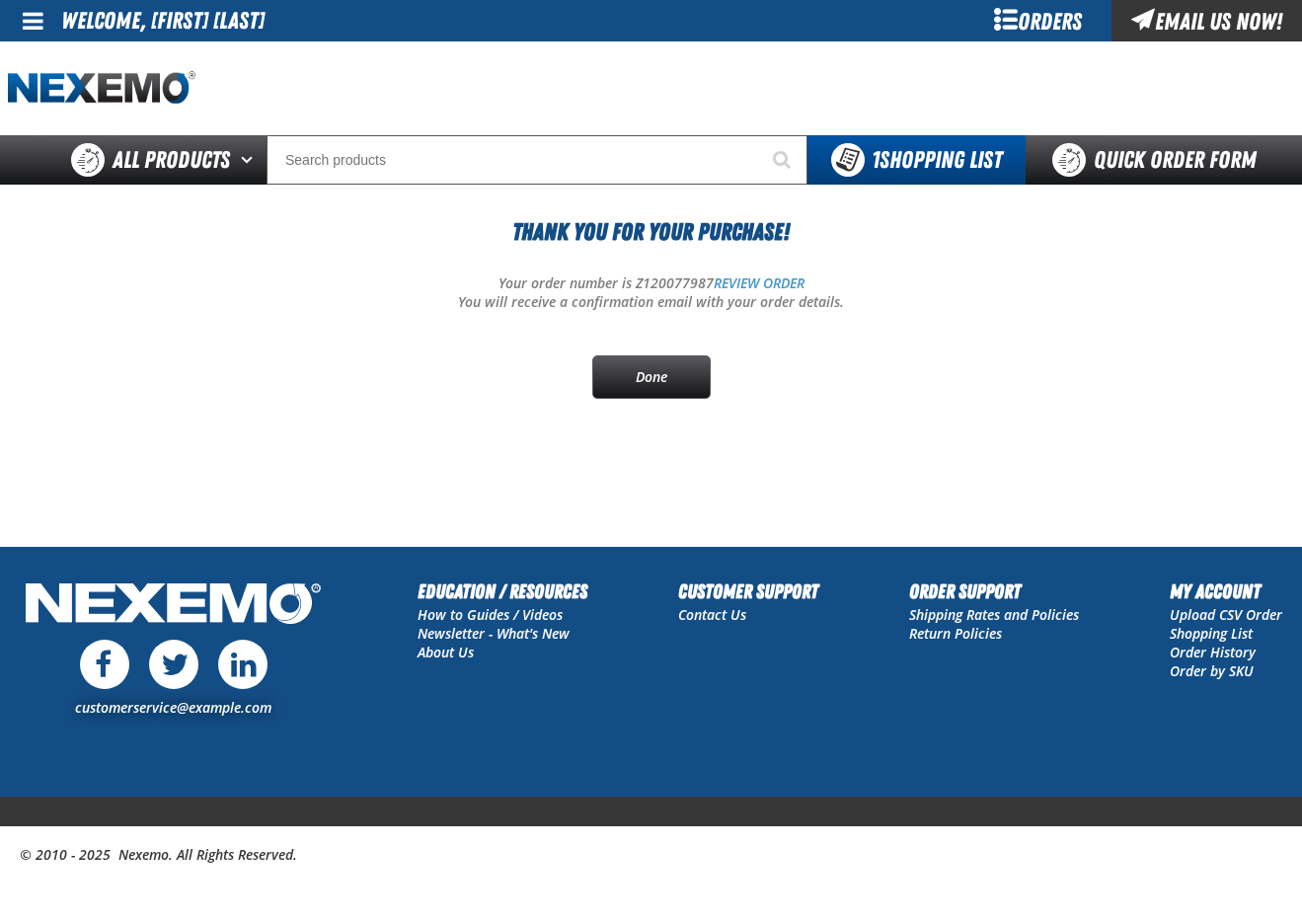scroll, scrollTop: 0, scrollLeft: 0, axis: both 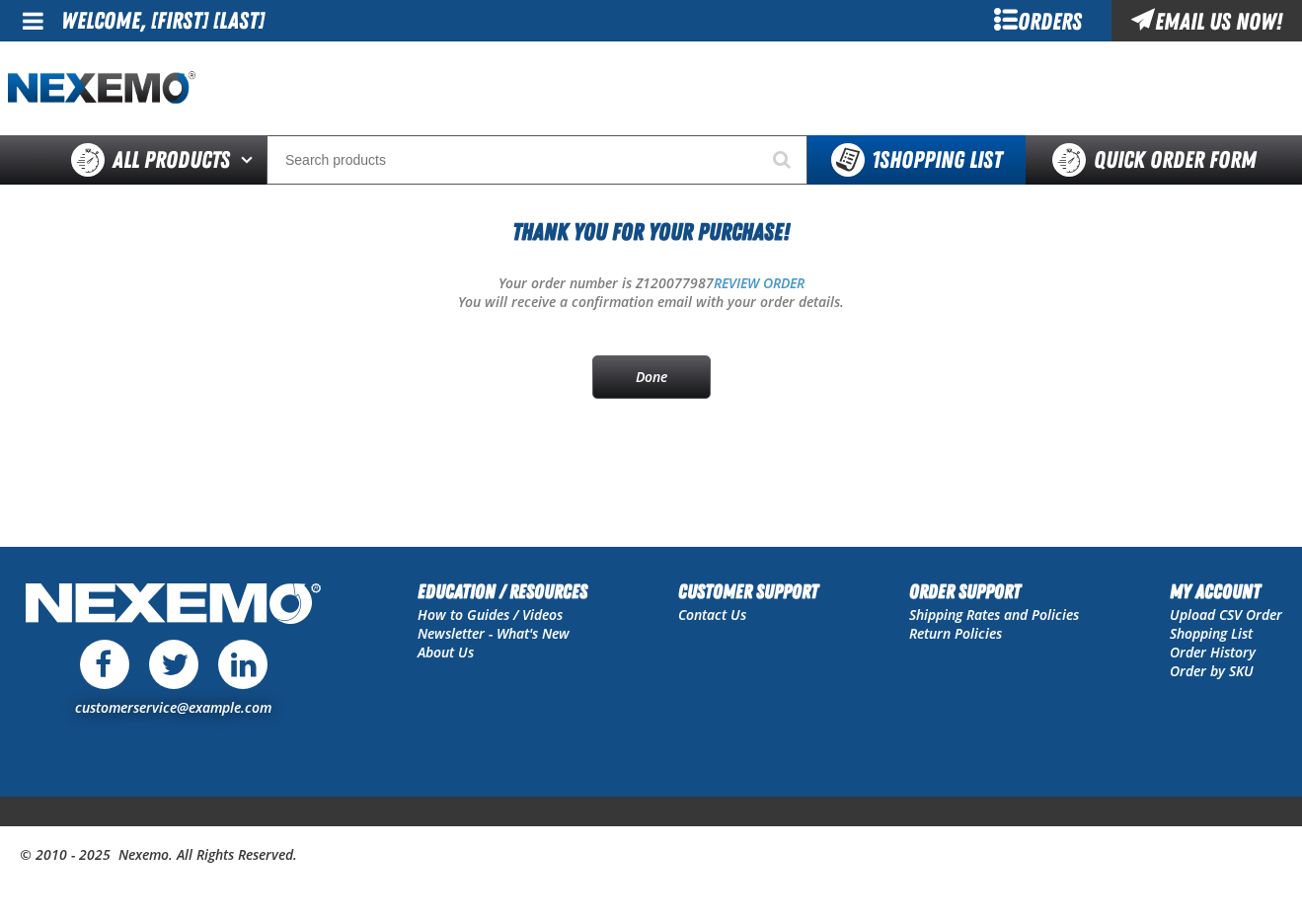 drag, startPoint x: 681, startPoint y: 366, endPoint x: 656, endPoint y: 349, distance: 30.232433 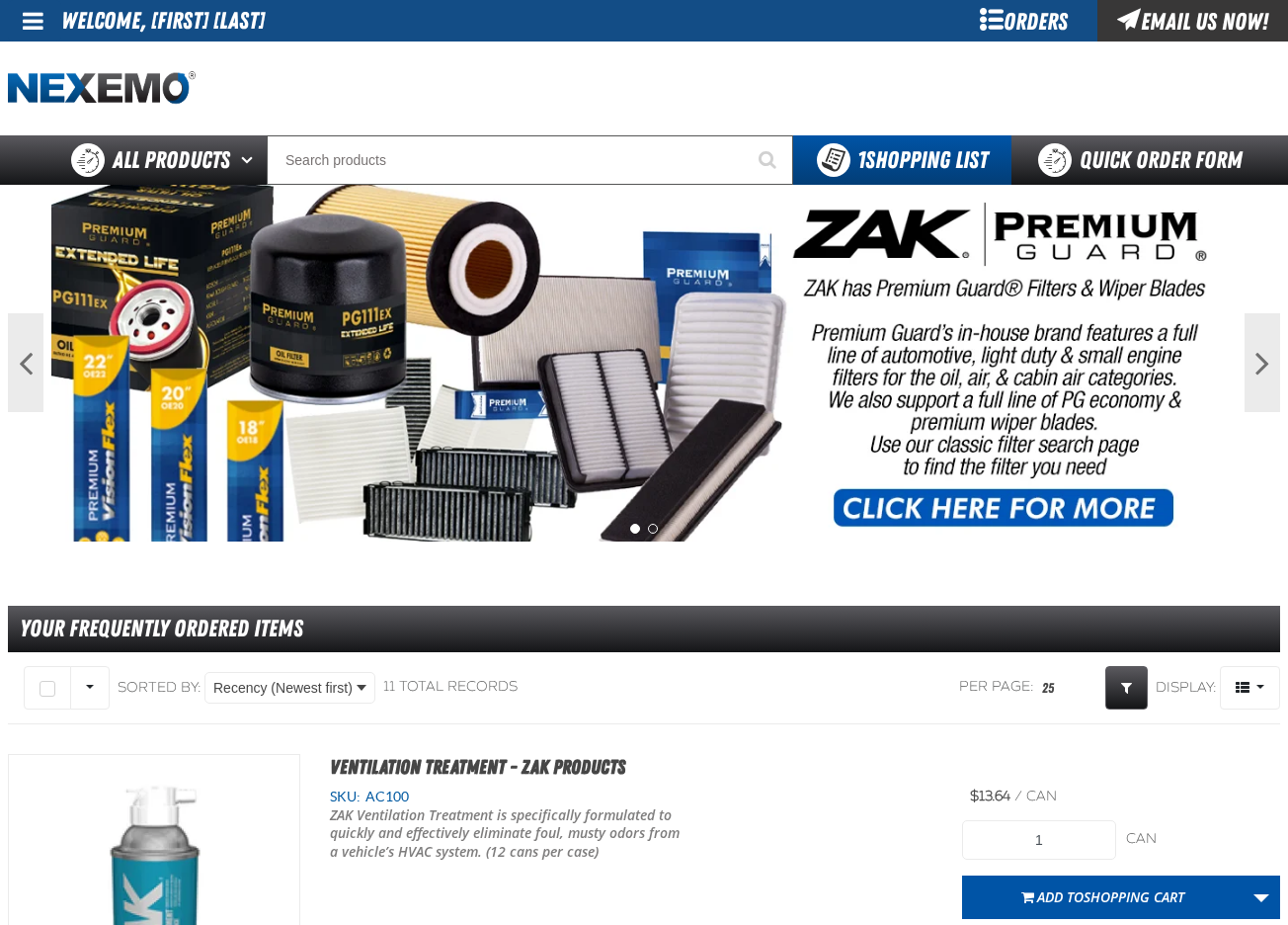 scroll, scrollTop: 0, scrollLeft: 0, axis: both 